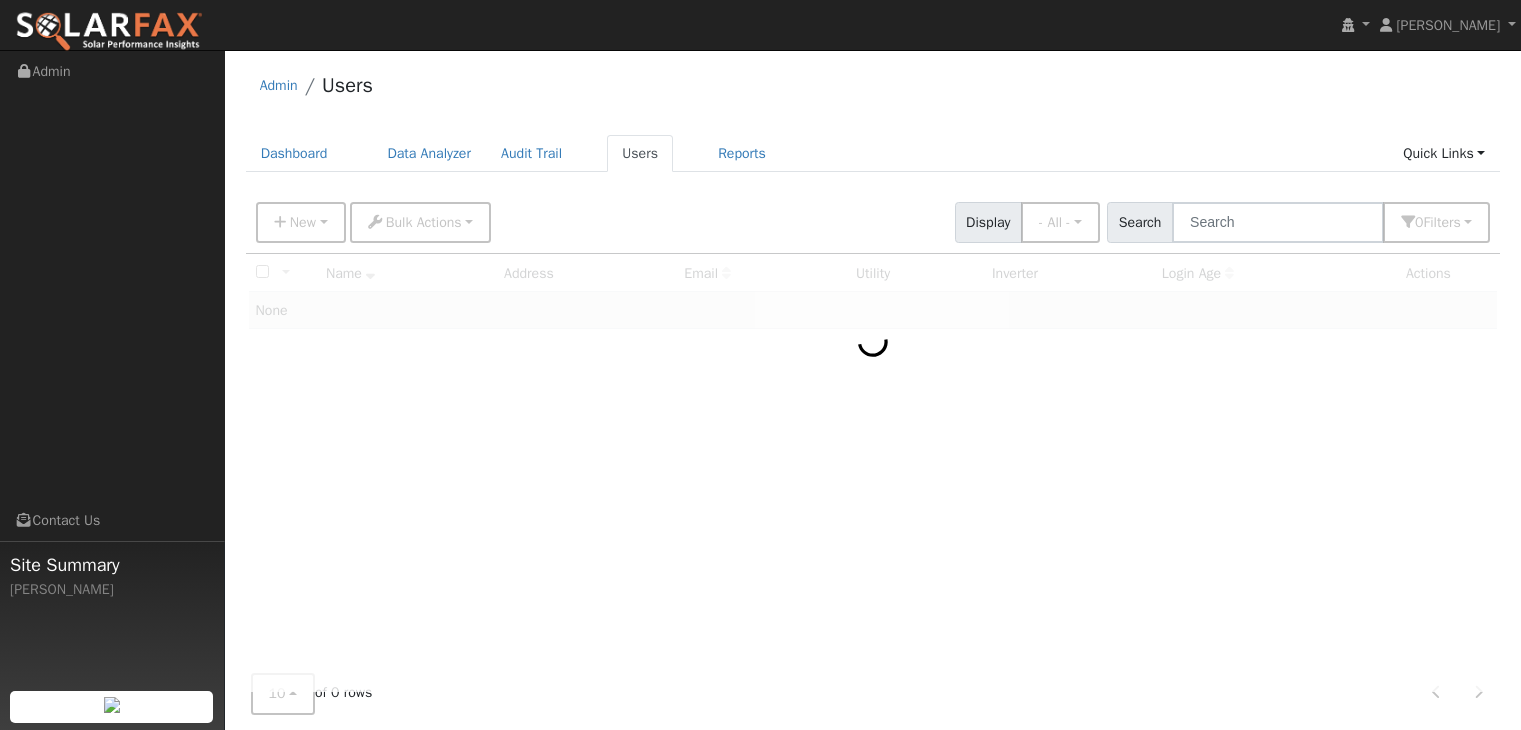 scroll, scrollTop: 0, scrollLeft: 0, axis: both 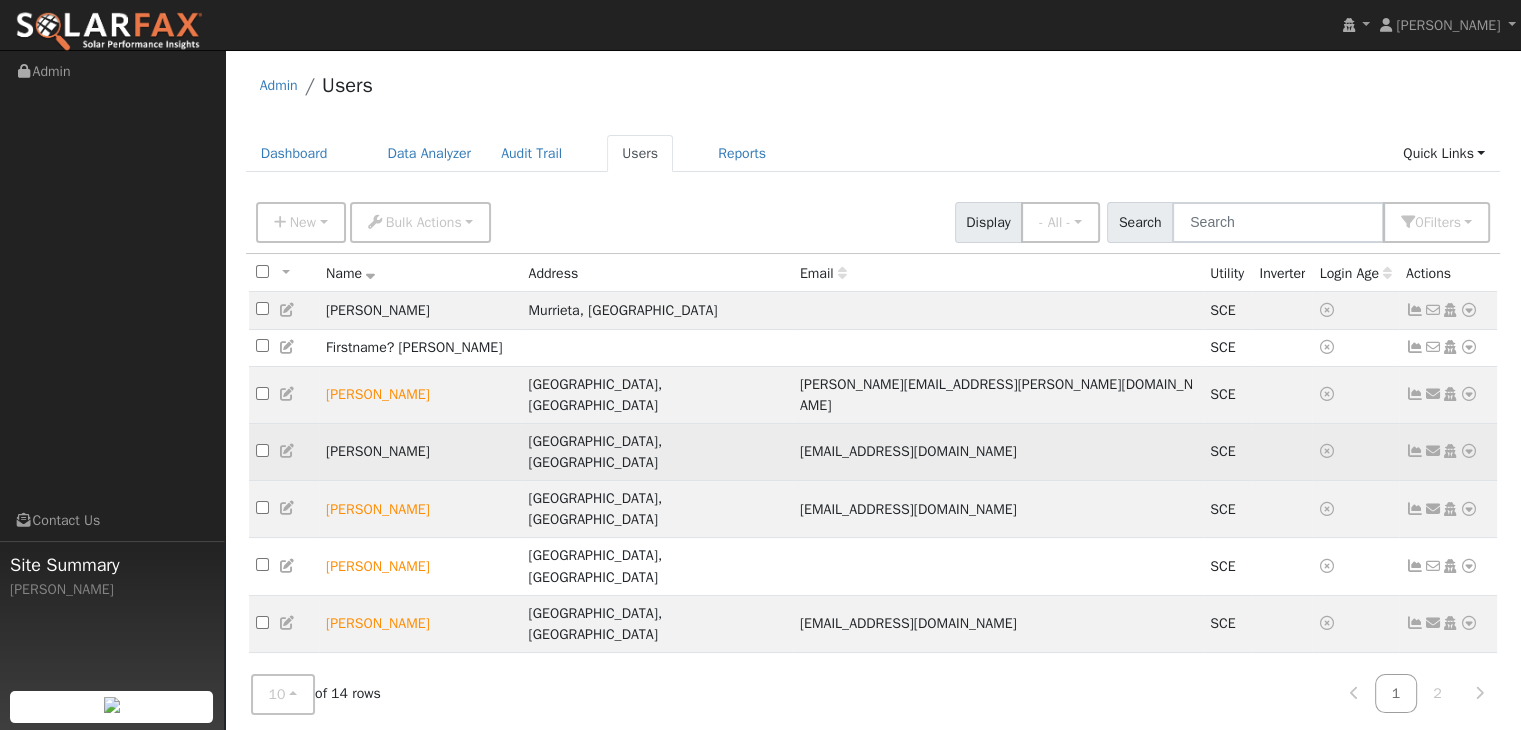 click at bounding box center (1469, 451) 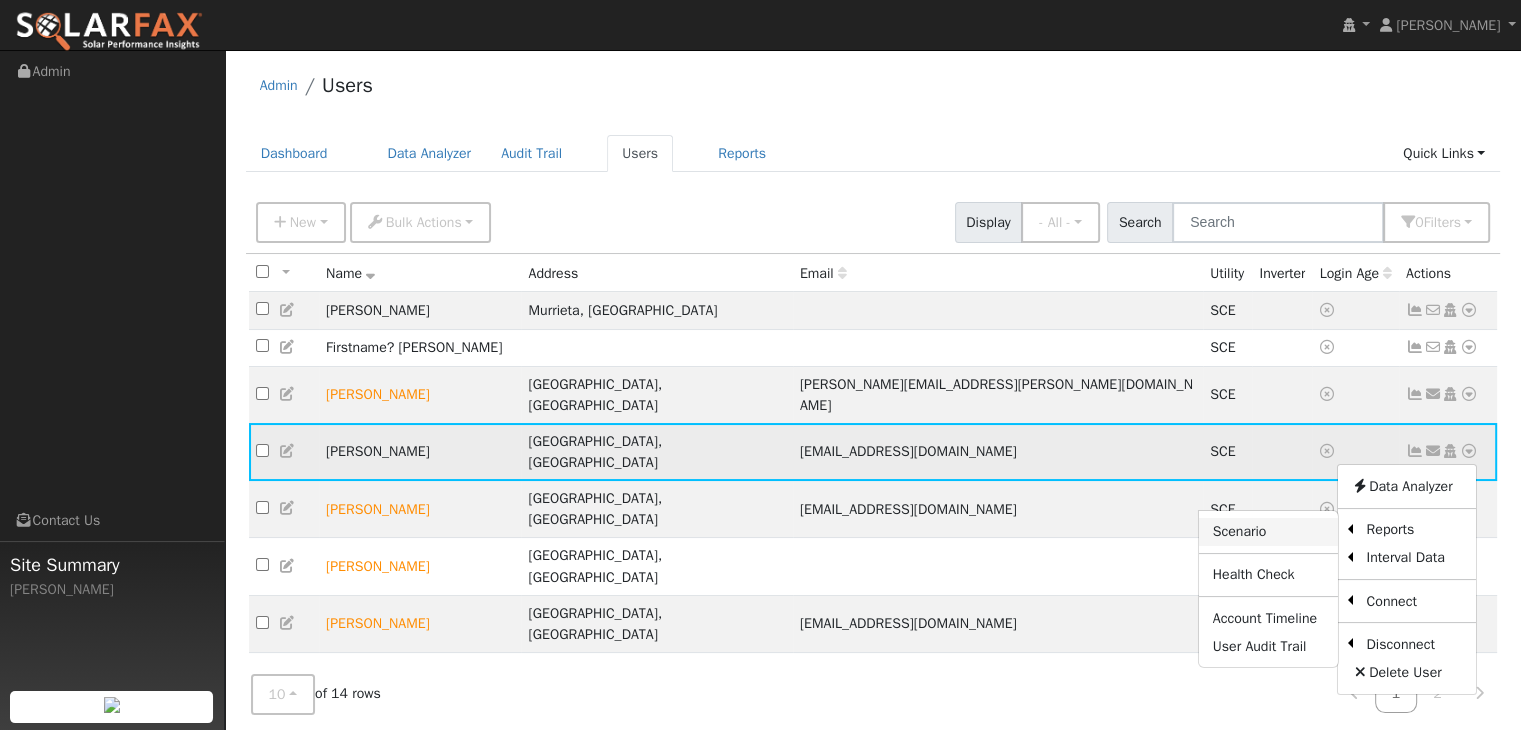 click on "Scenario" at bounding box center [1268, 532] 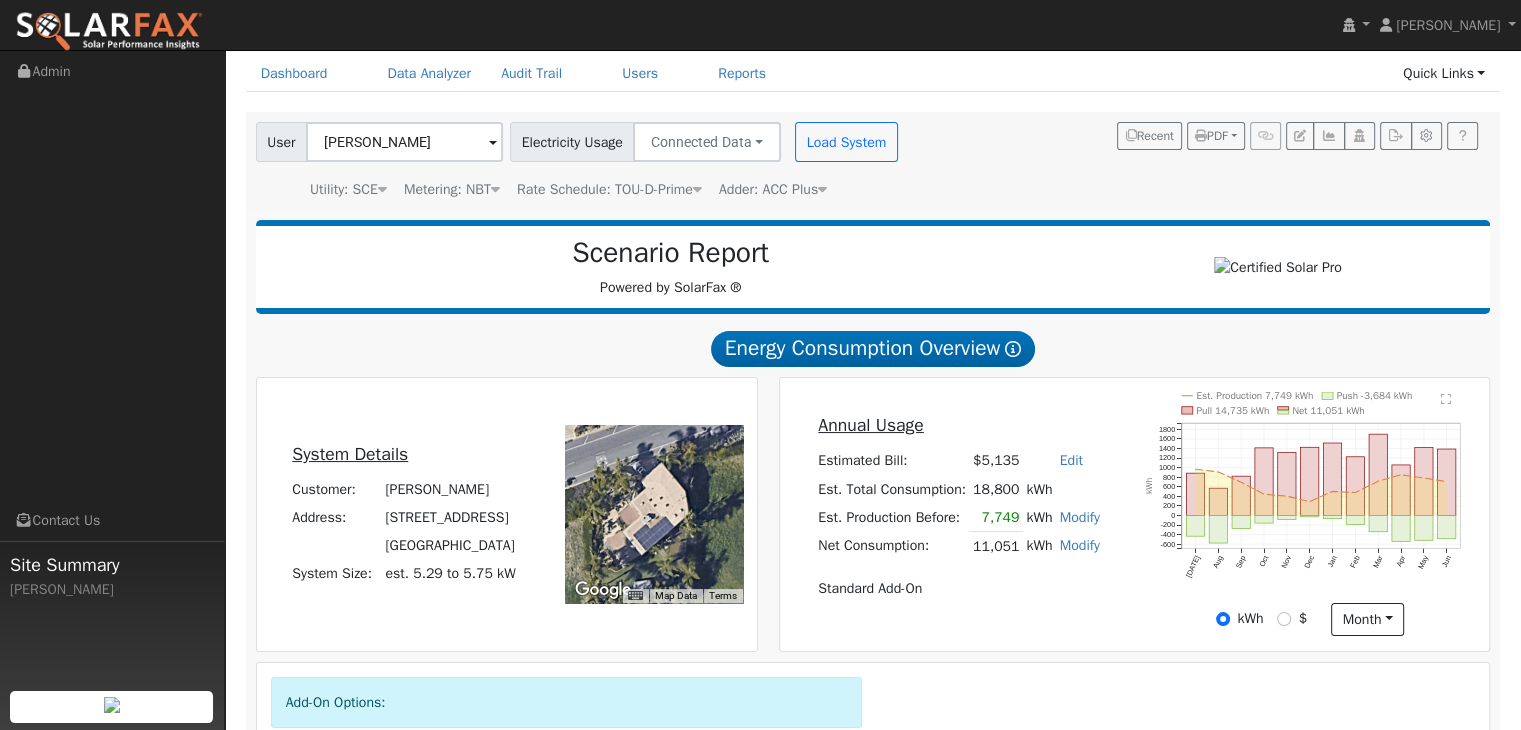 scroll, scrollTop: 83, scrollLeft: 0, axis: vertical 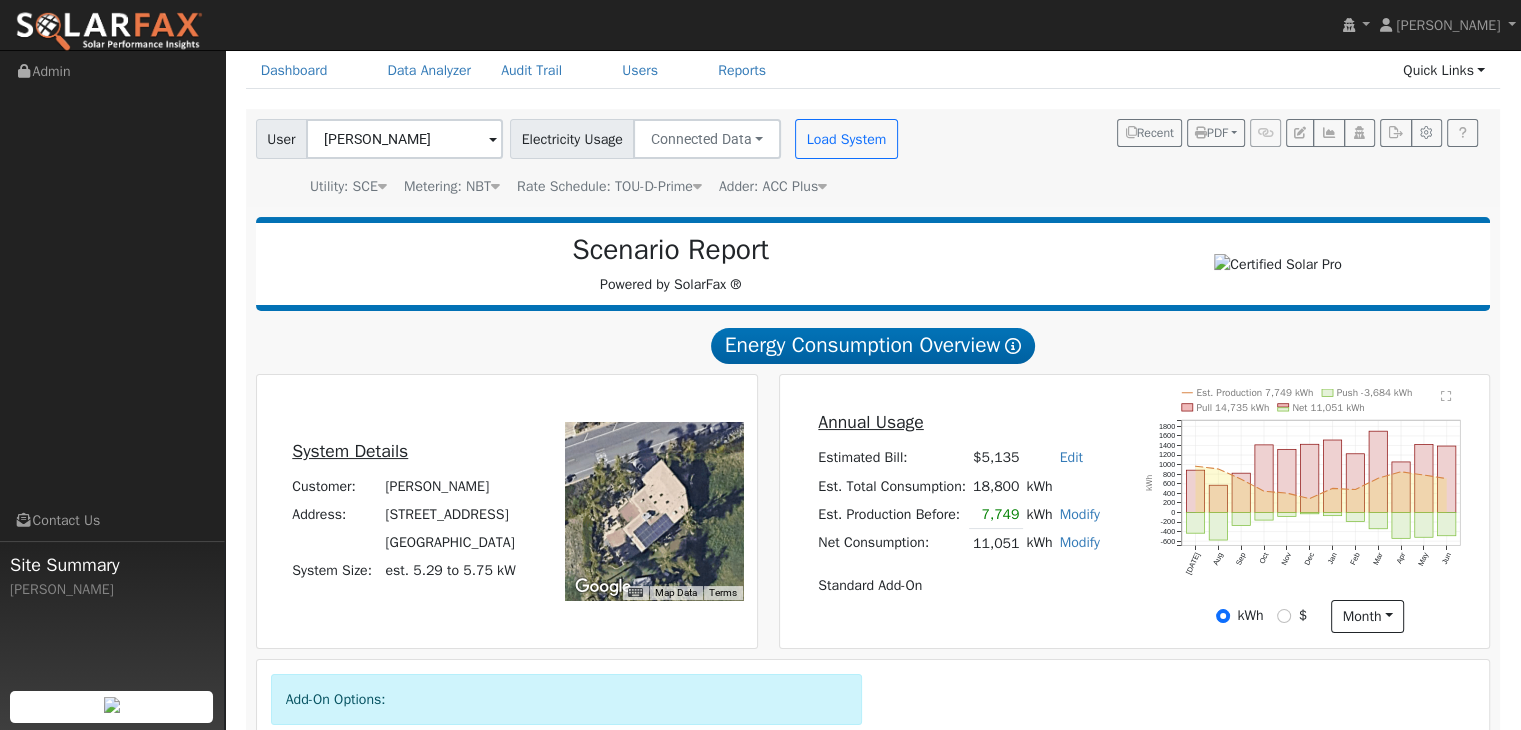 click on "Standard Add-On" at bounding box center [959, 586] 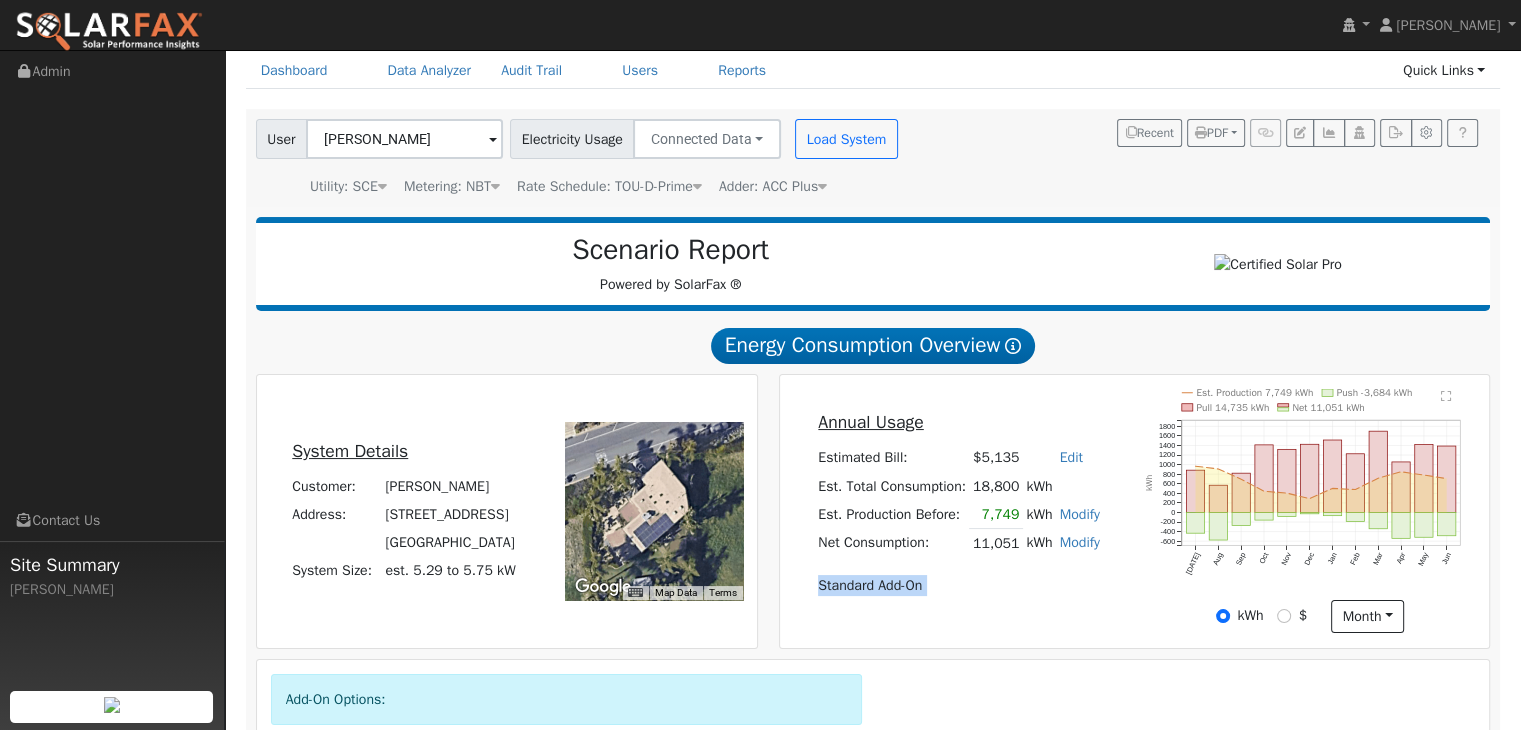click on "Standard Add-On" at bounding box center (959, 586) 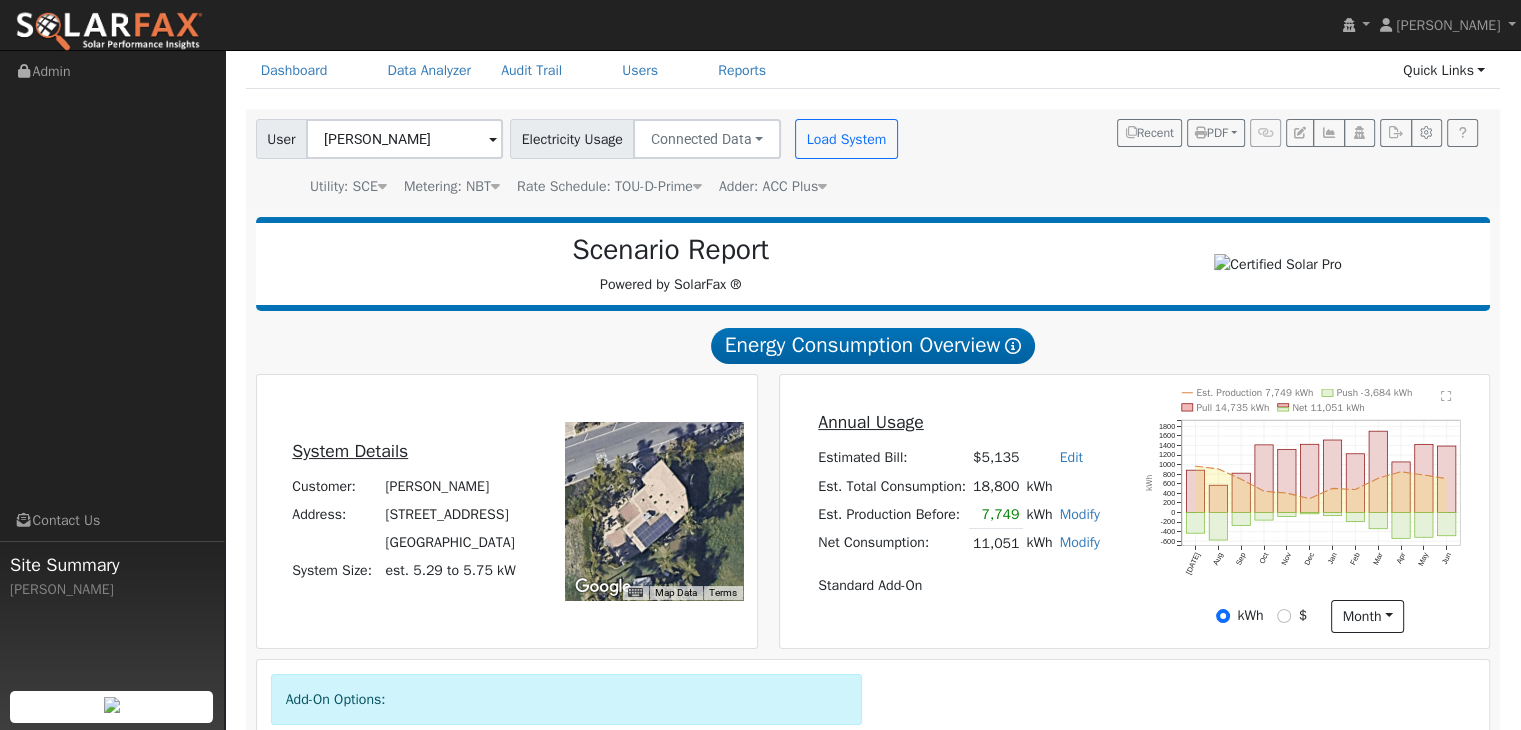 click on "Standard Add-On" at bounding box center [959, 586] 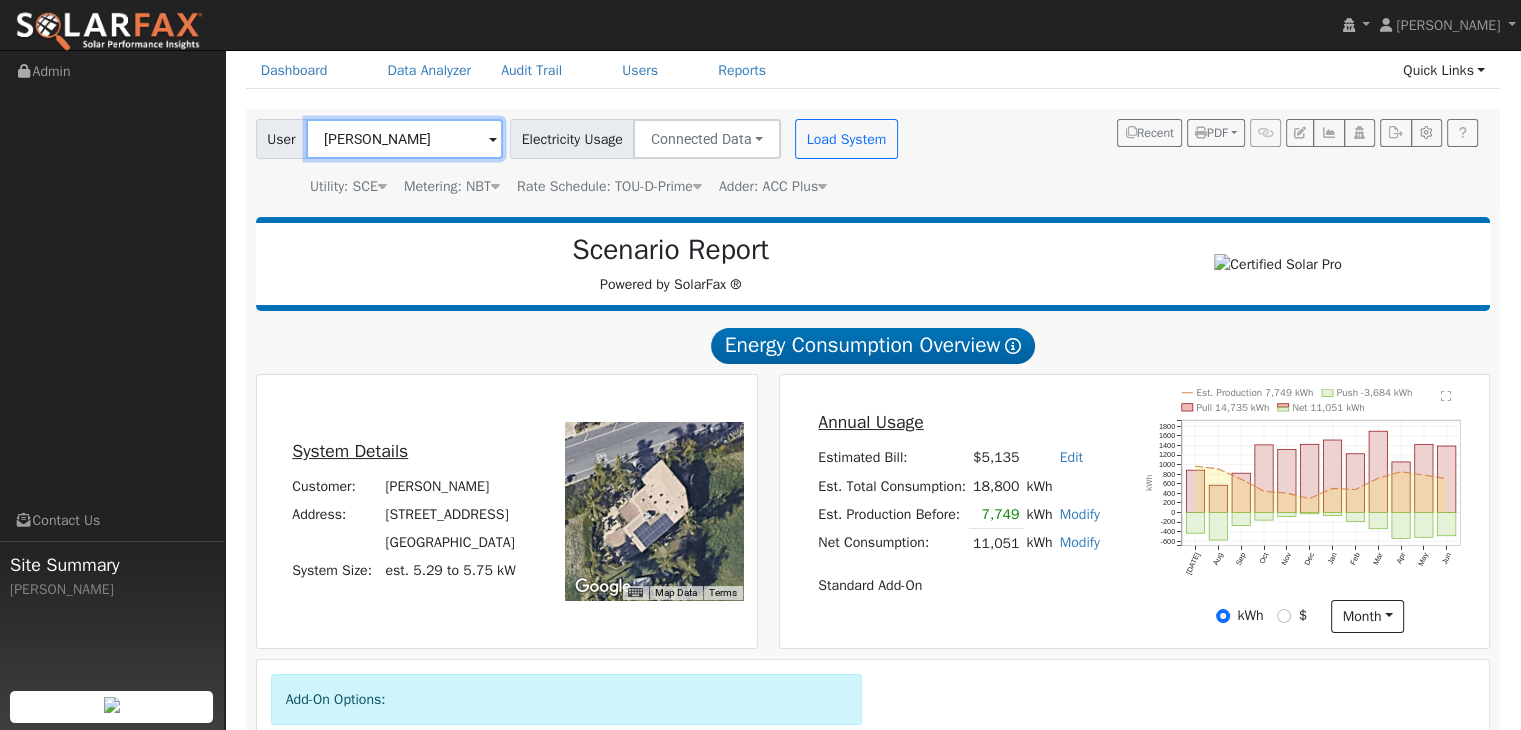 click on "[PERSON_NAME]" at bounding box center (404, 139) 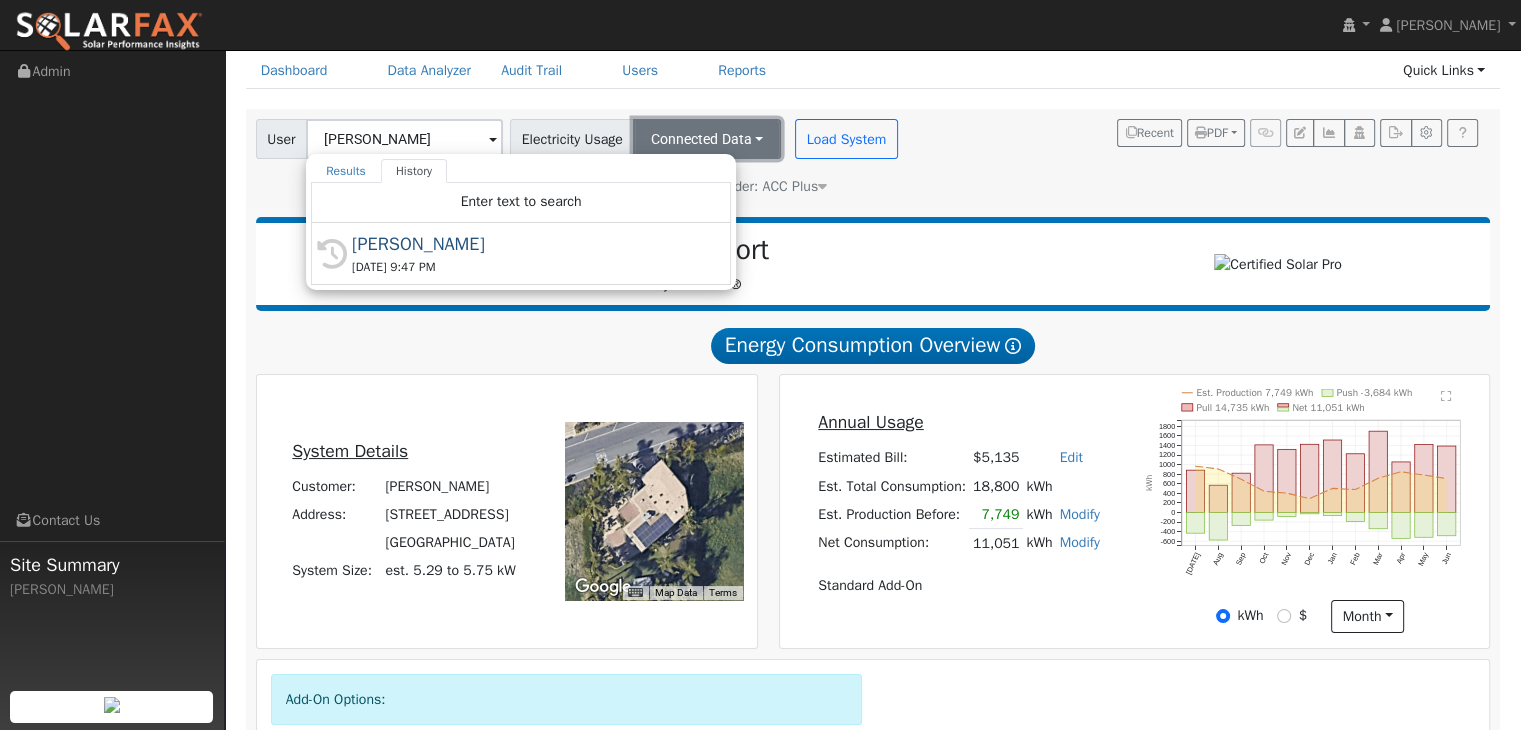 click on "Connected Data" at bounding box center [707, 139] 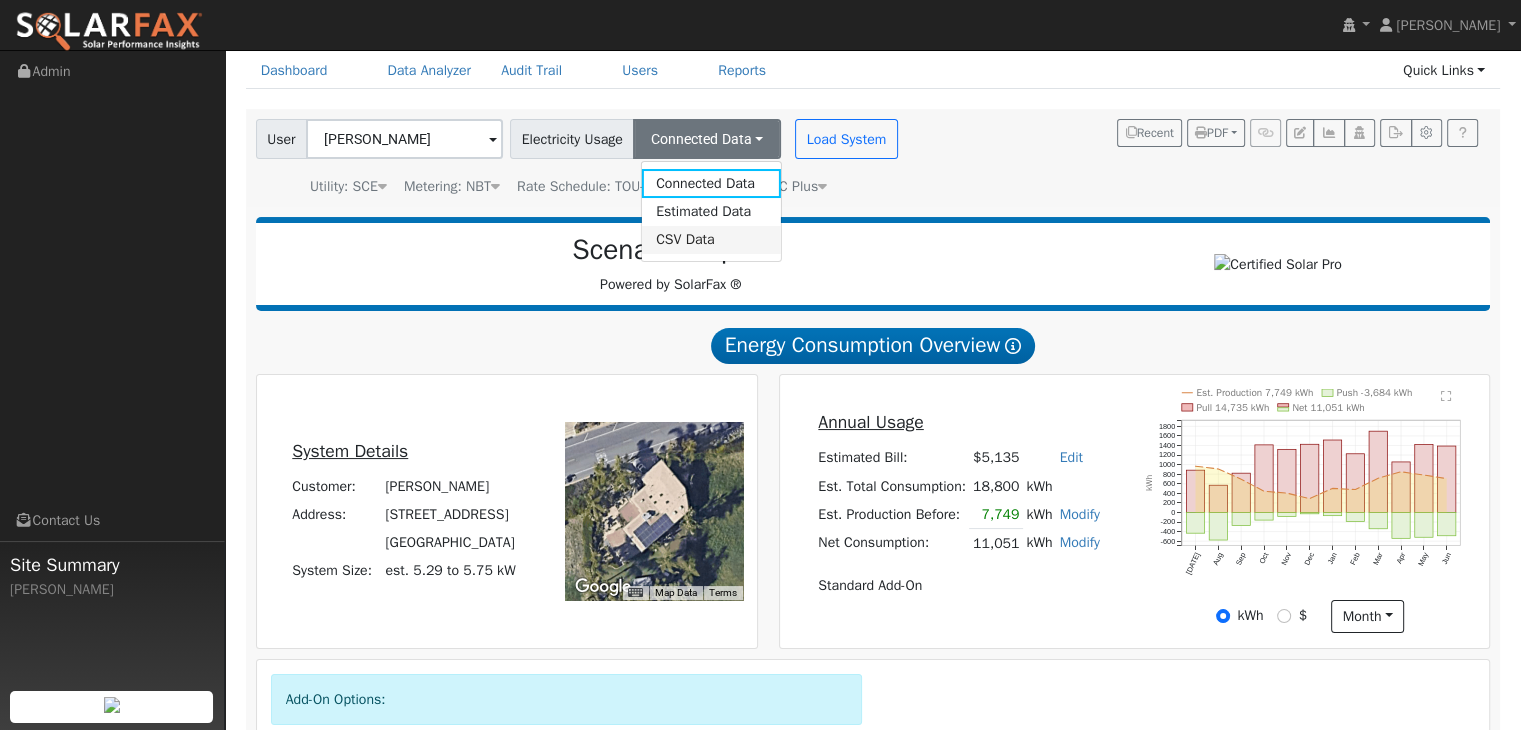click on "CSV Data" at bounding box center [711, 240] 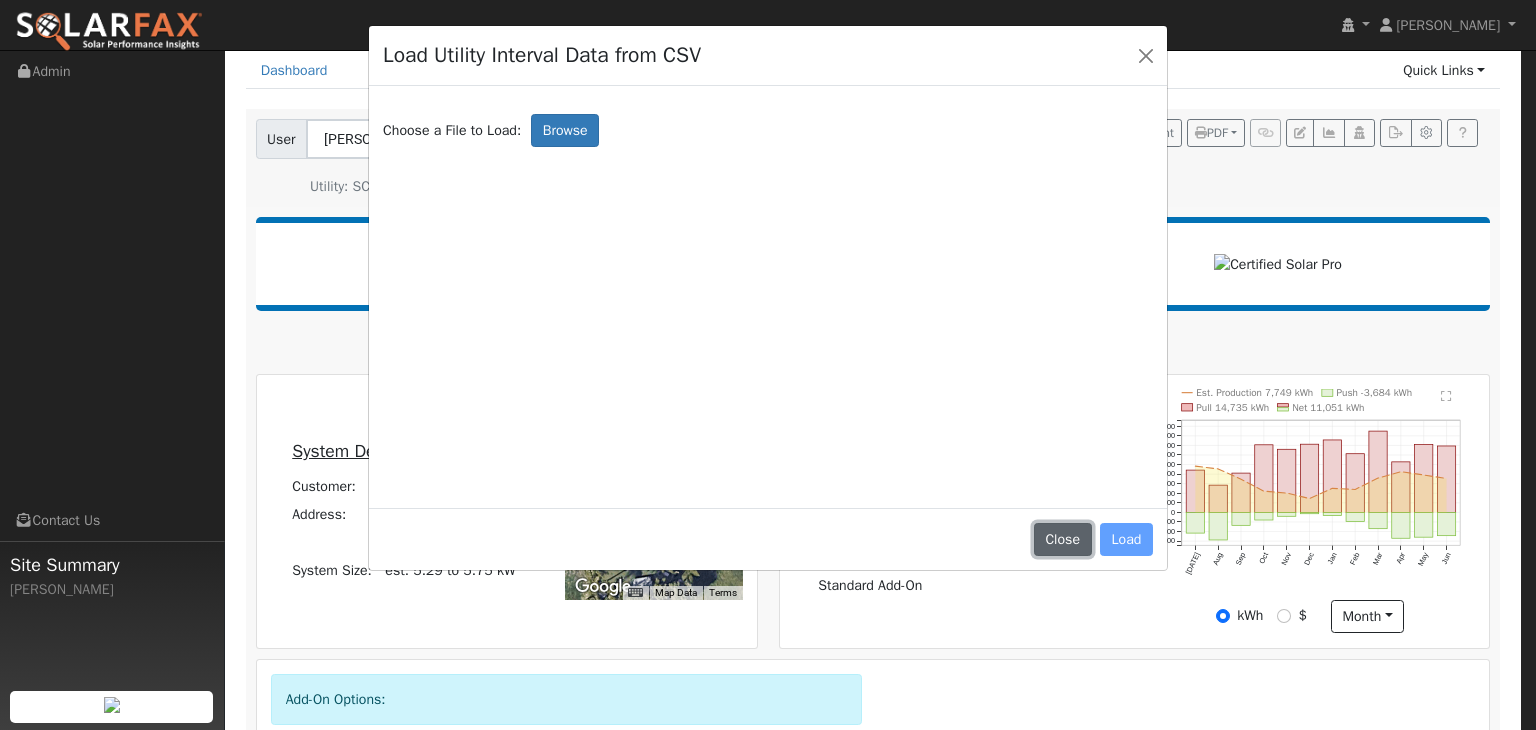 click on "Close" at bounding box center [1063, 540] 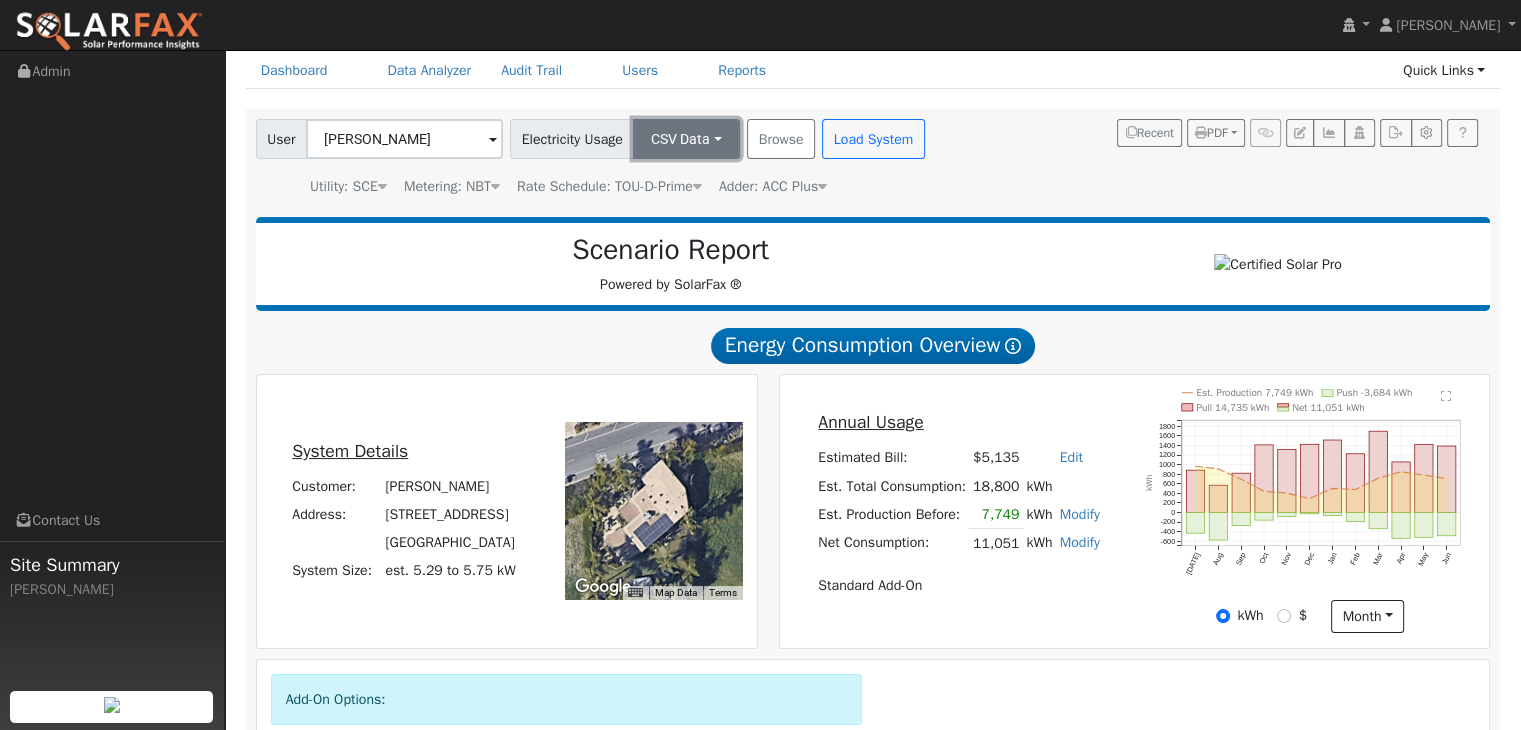 click on "CSV Data" at bounding box center (686, 139) 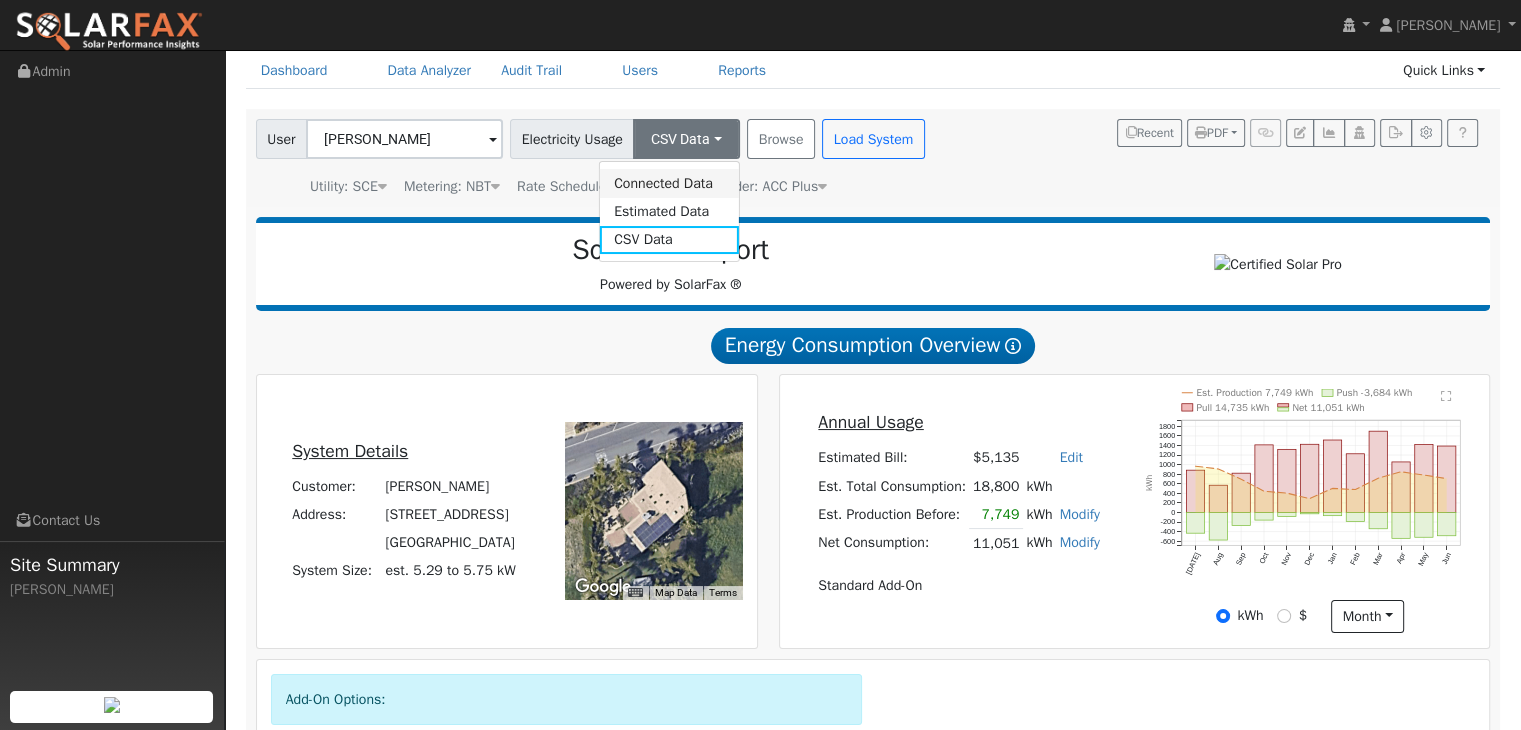 click on "Connected Data" at bounding box center [669, 183] 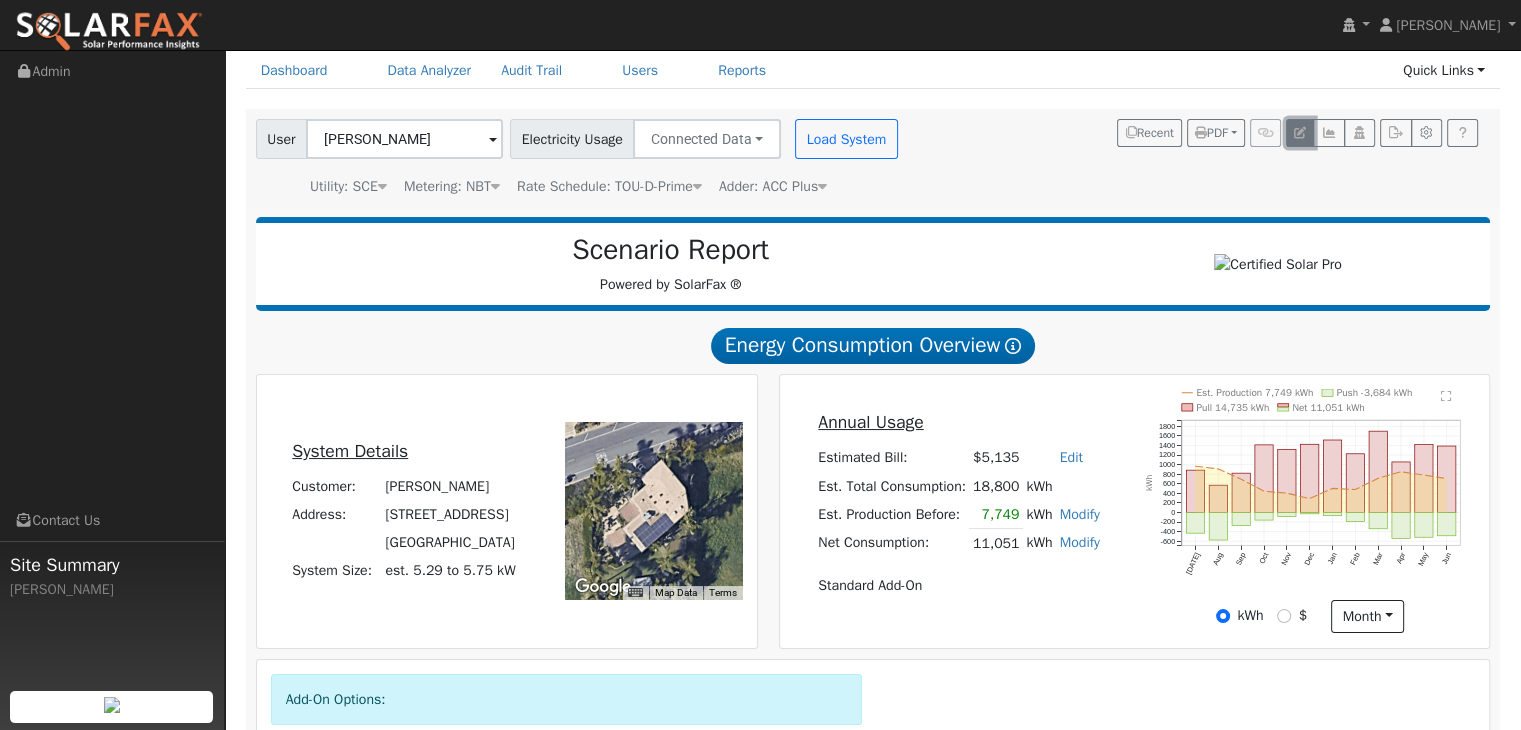 click at bounding box center (1300, 133) 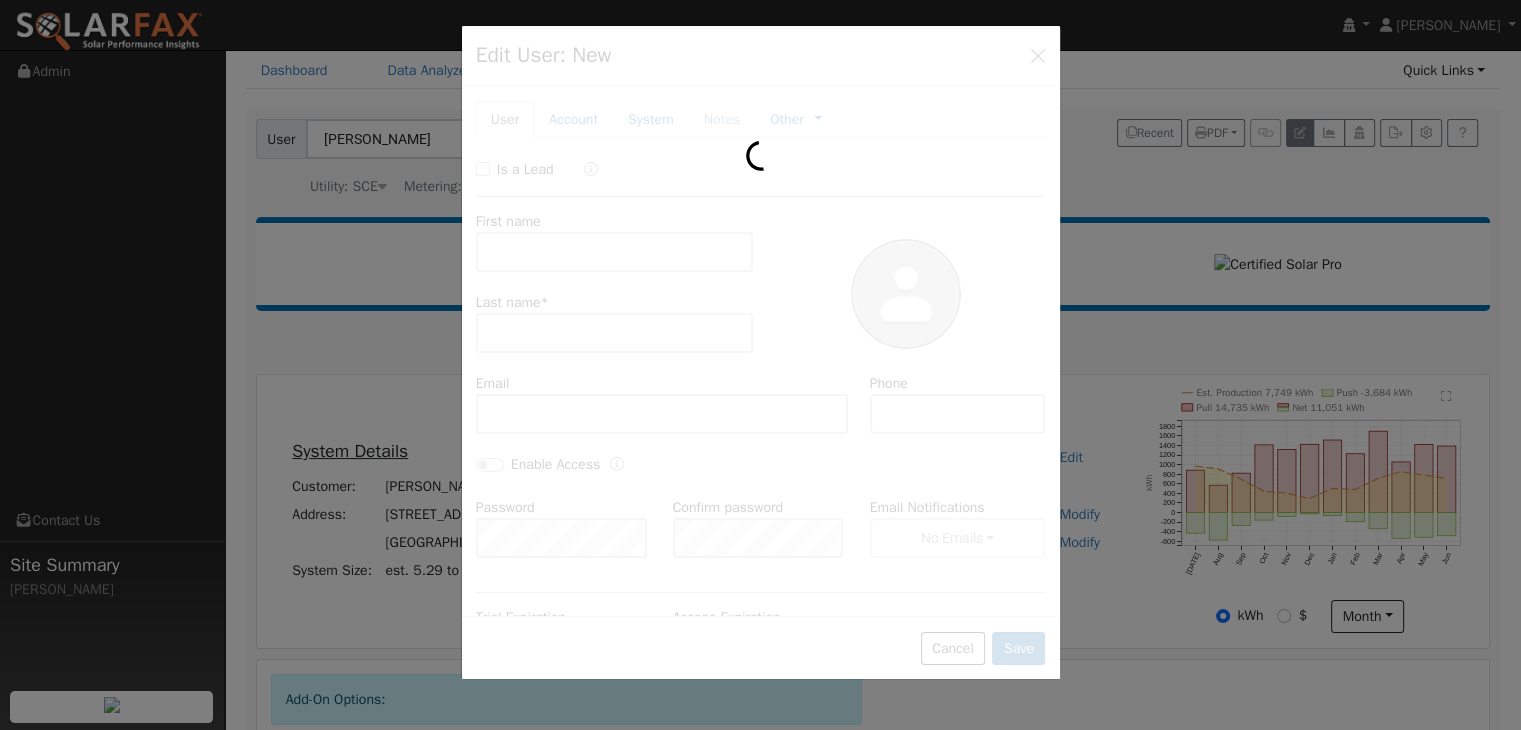 type on "Mark" 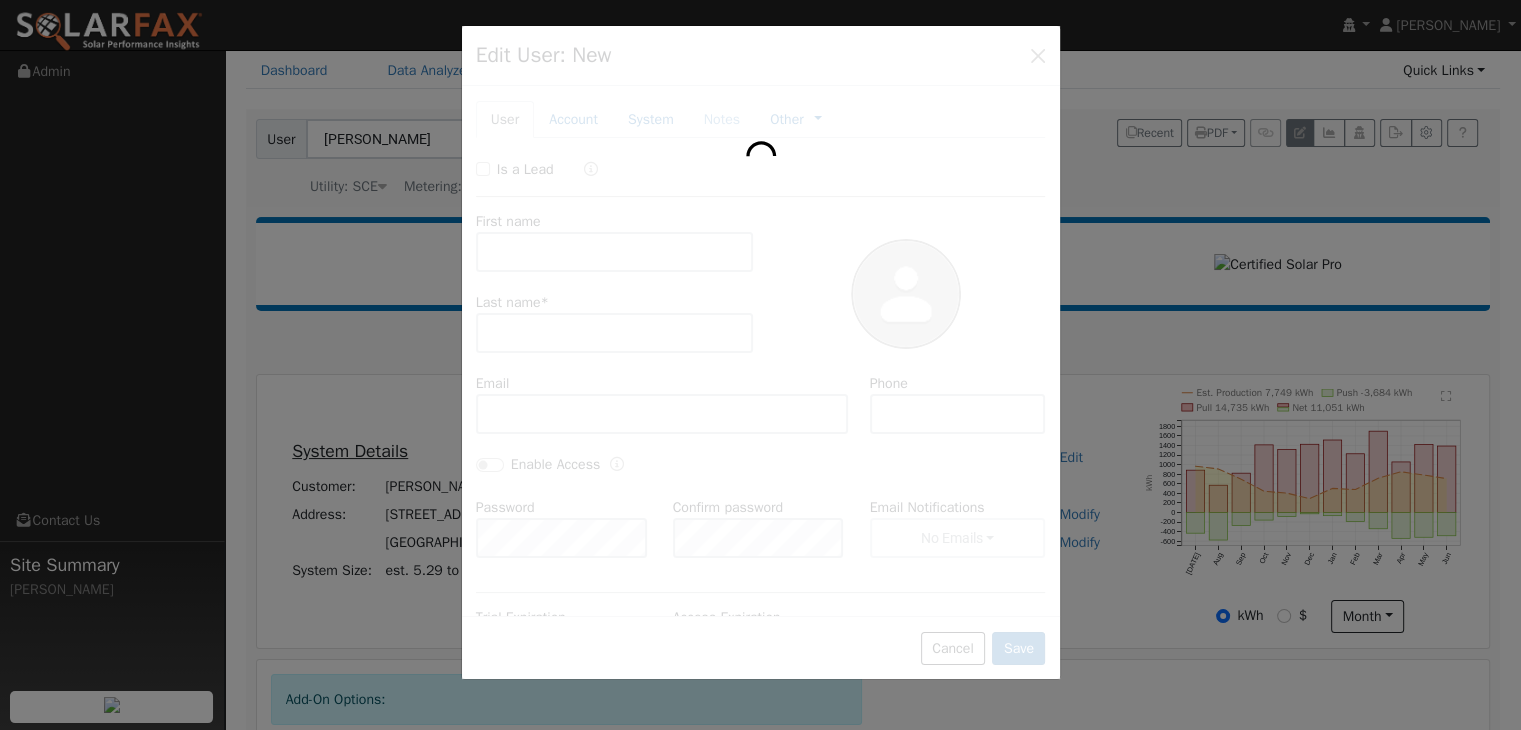 type on "Dziuk" 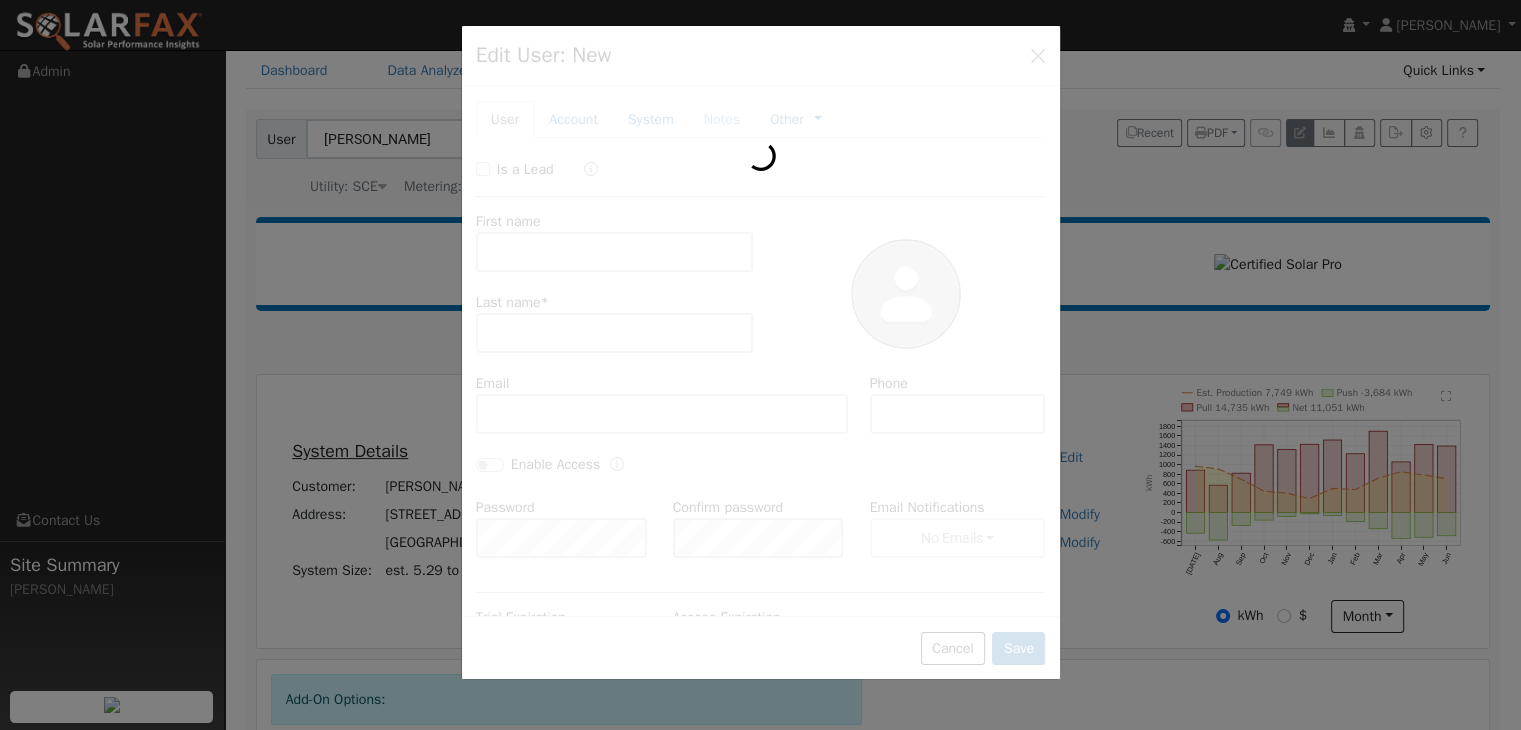 type on "[EMAIL_ADDRESS][DOMAIN_NAME]" 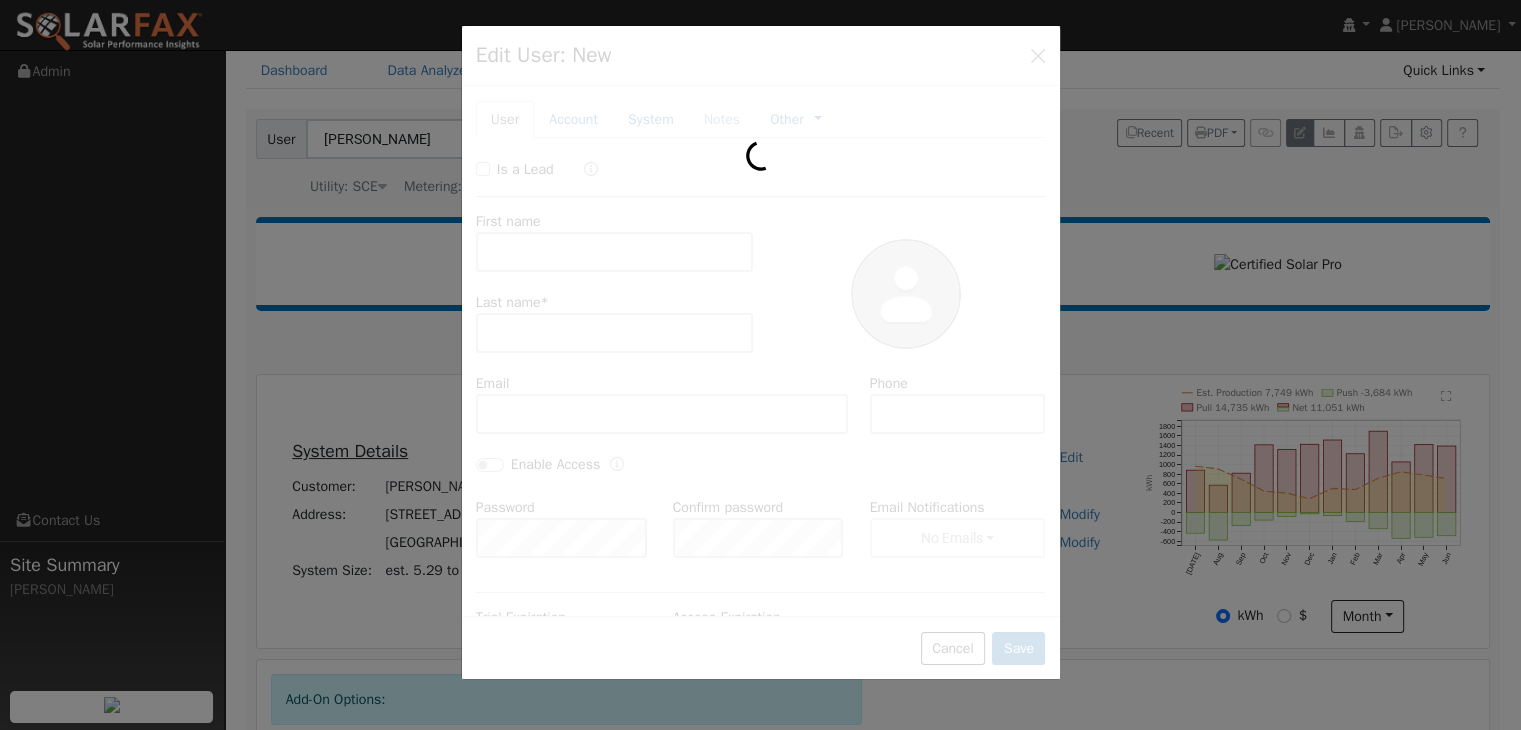 type on "415-530-8848" 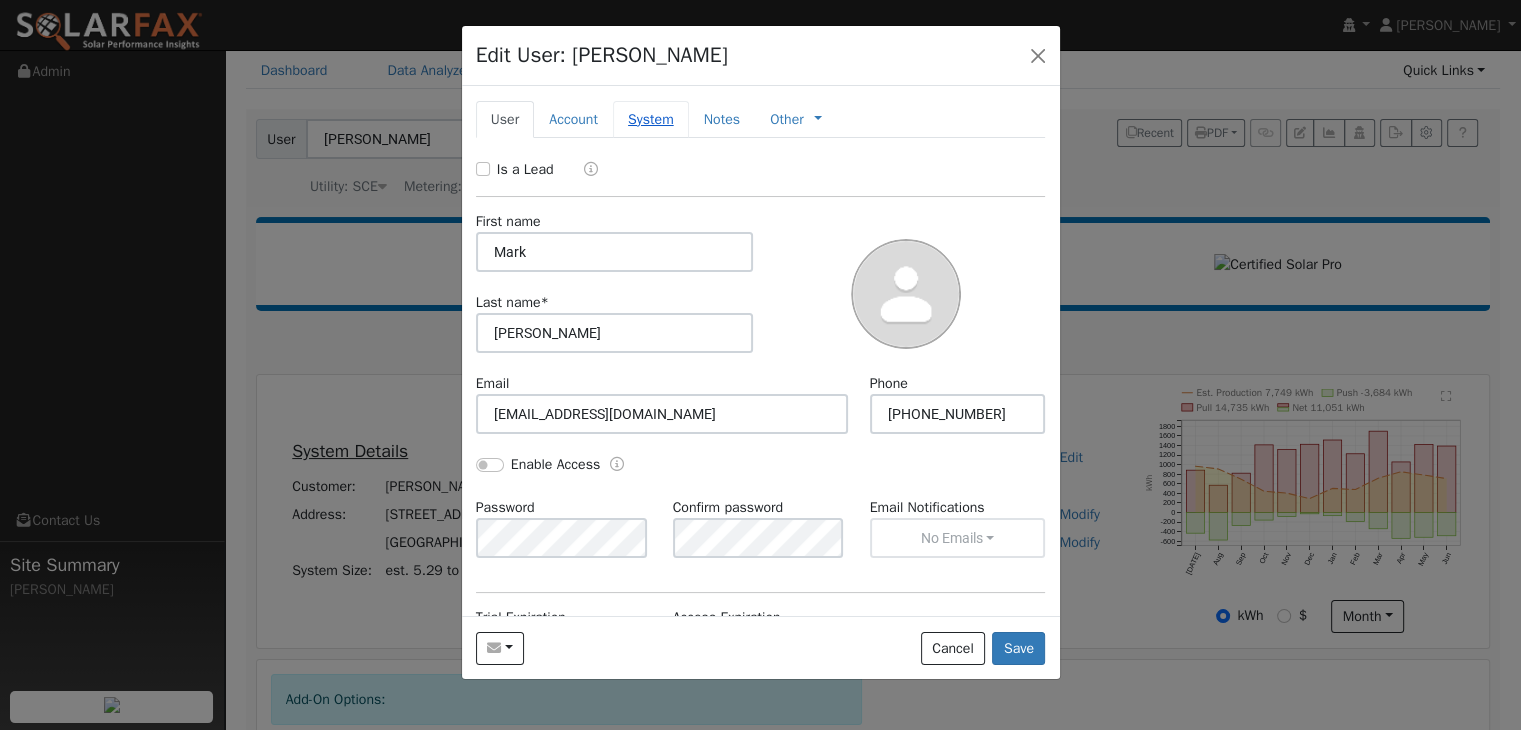 click on "System" at bounding box center (651, 119) 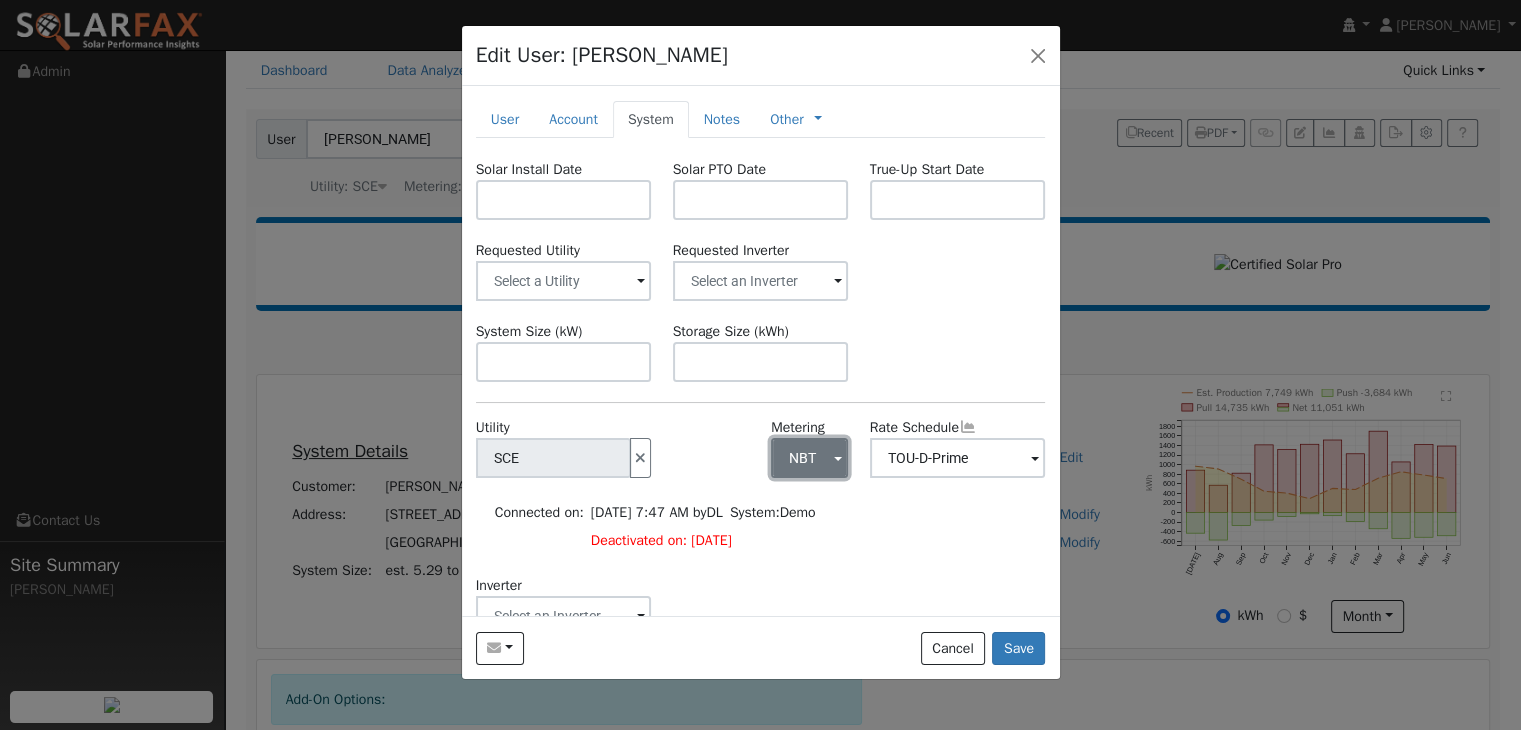click on "NBT" at bounding box center [809, 458] 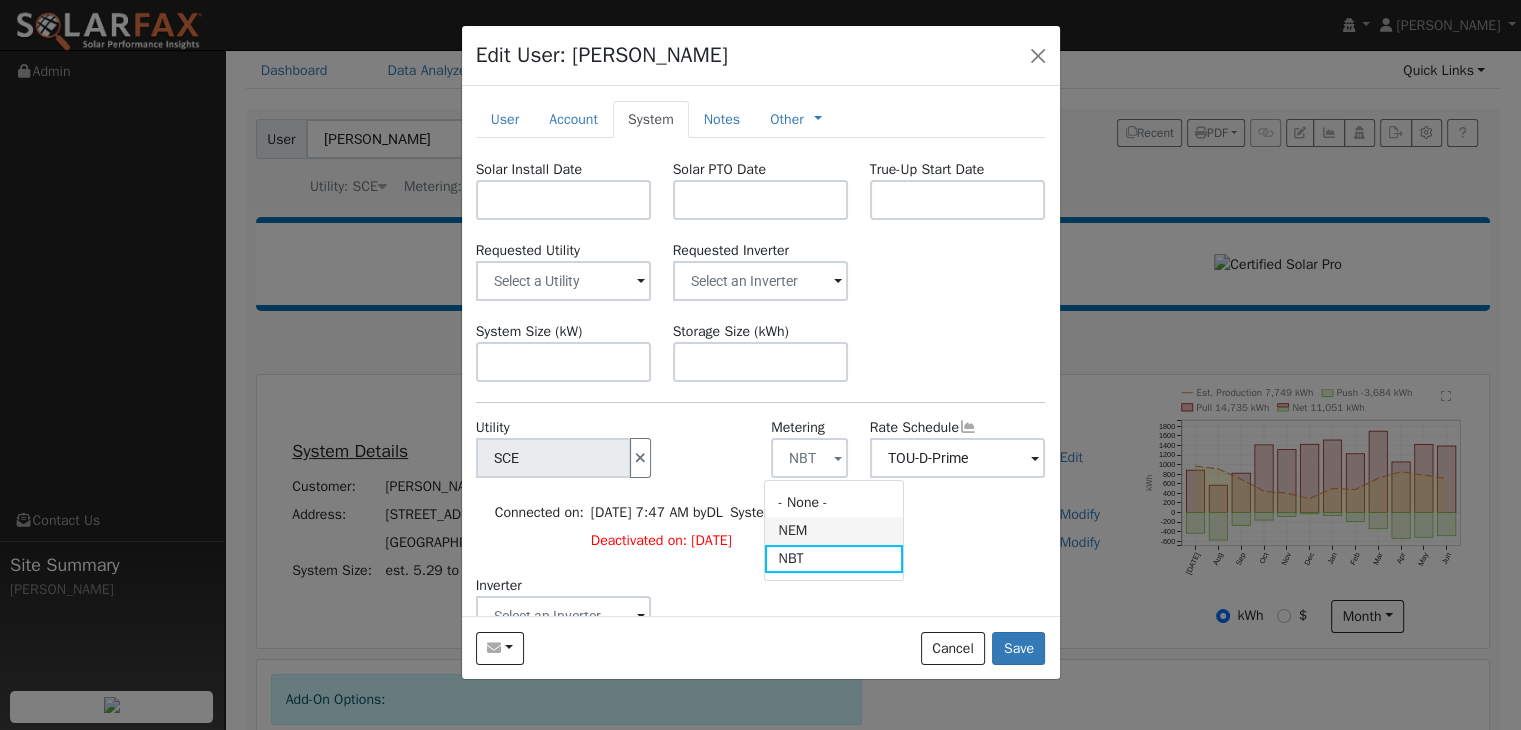 click on "NEM" at bounding box center [834, 531] 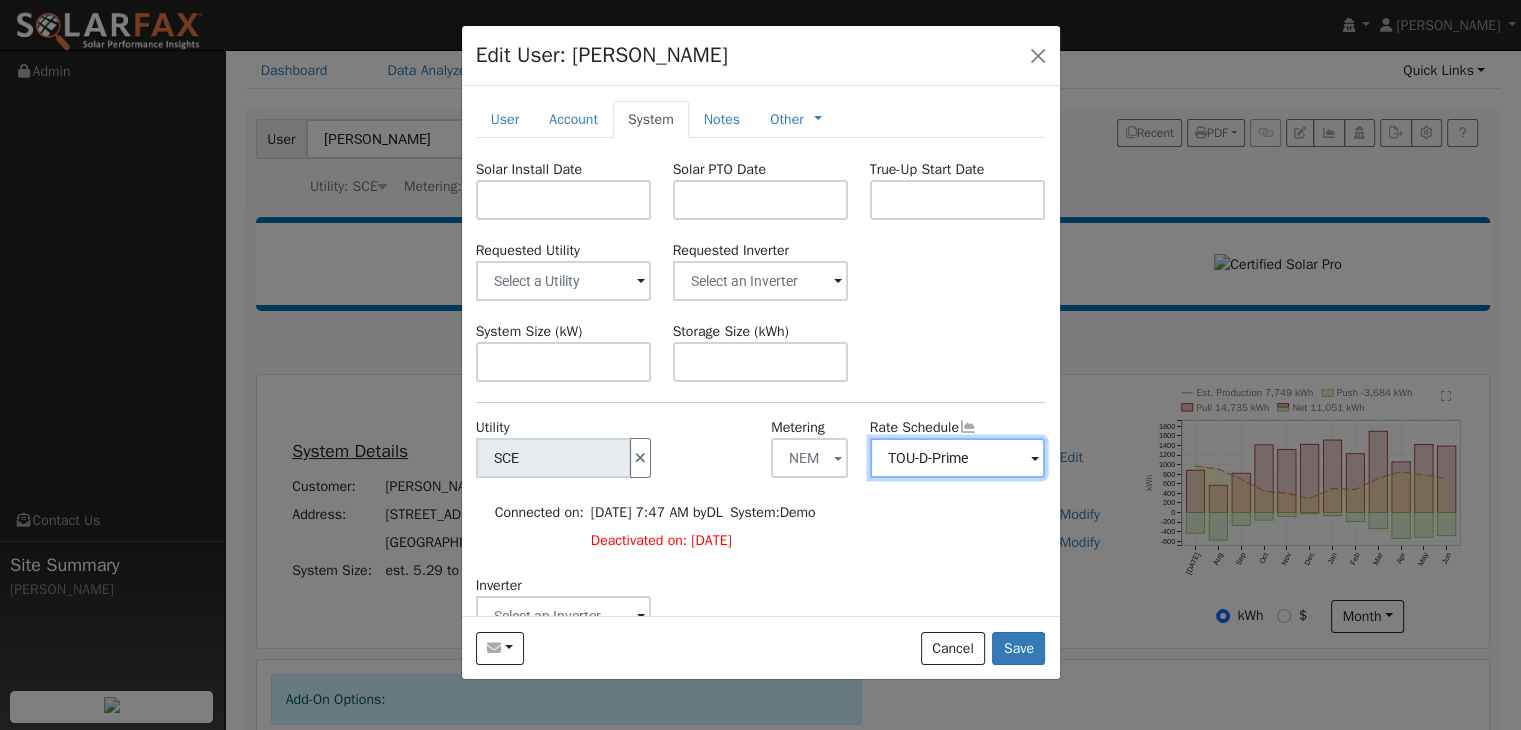 click on "TOU-D-Prime" at bounding box center [553, 458] 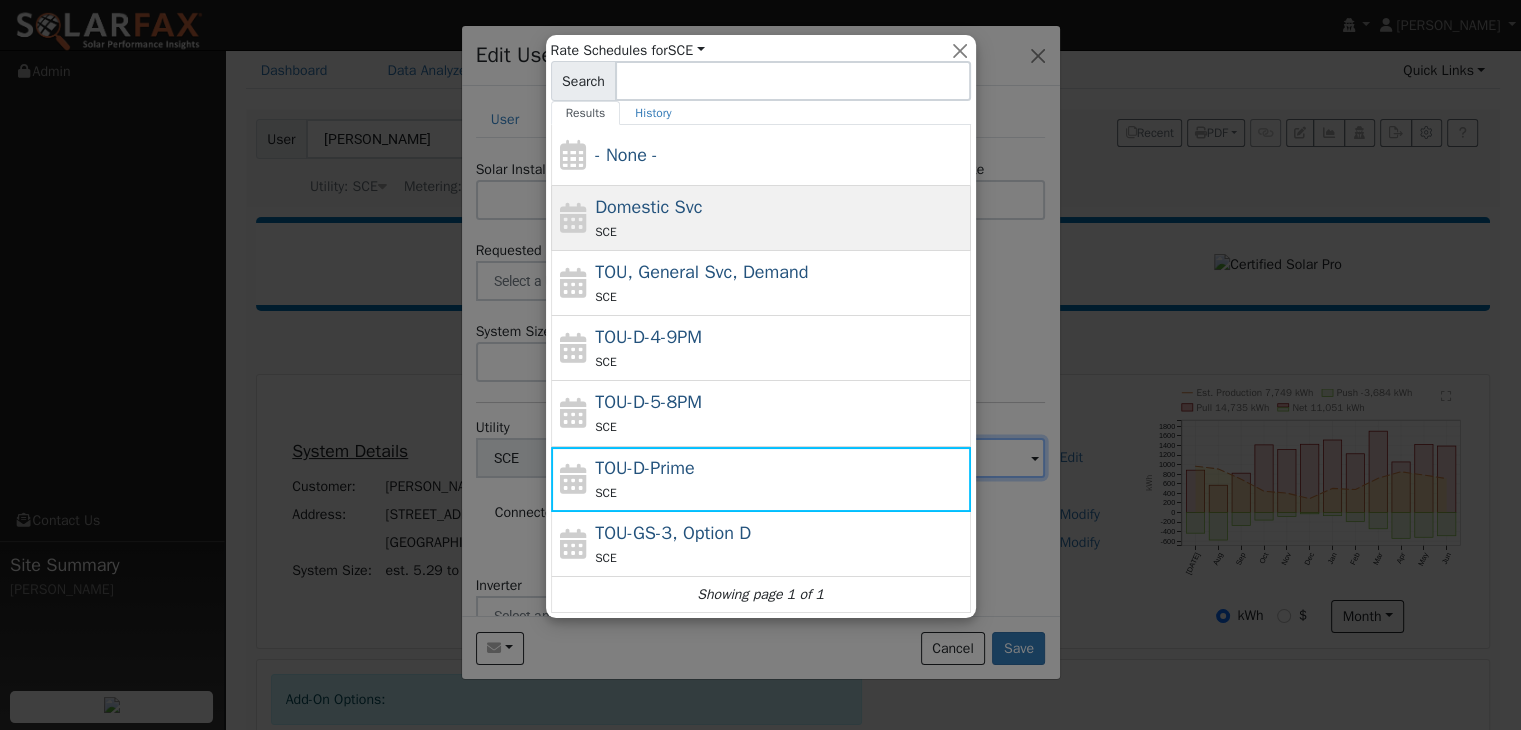 click on "Domestic Svc SCE" at bounding box center (780, 218) 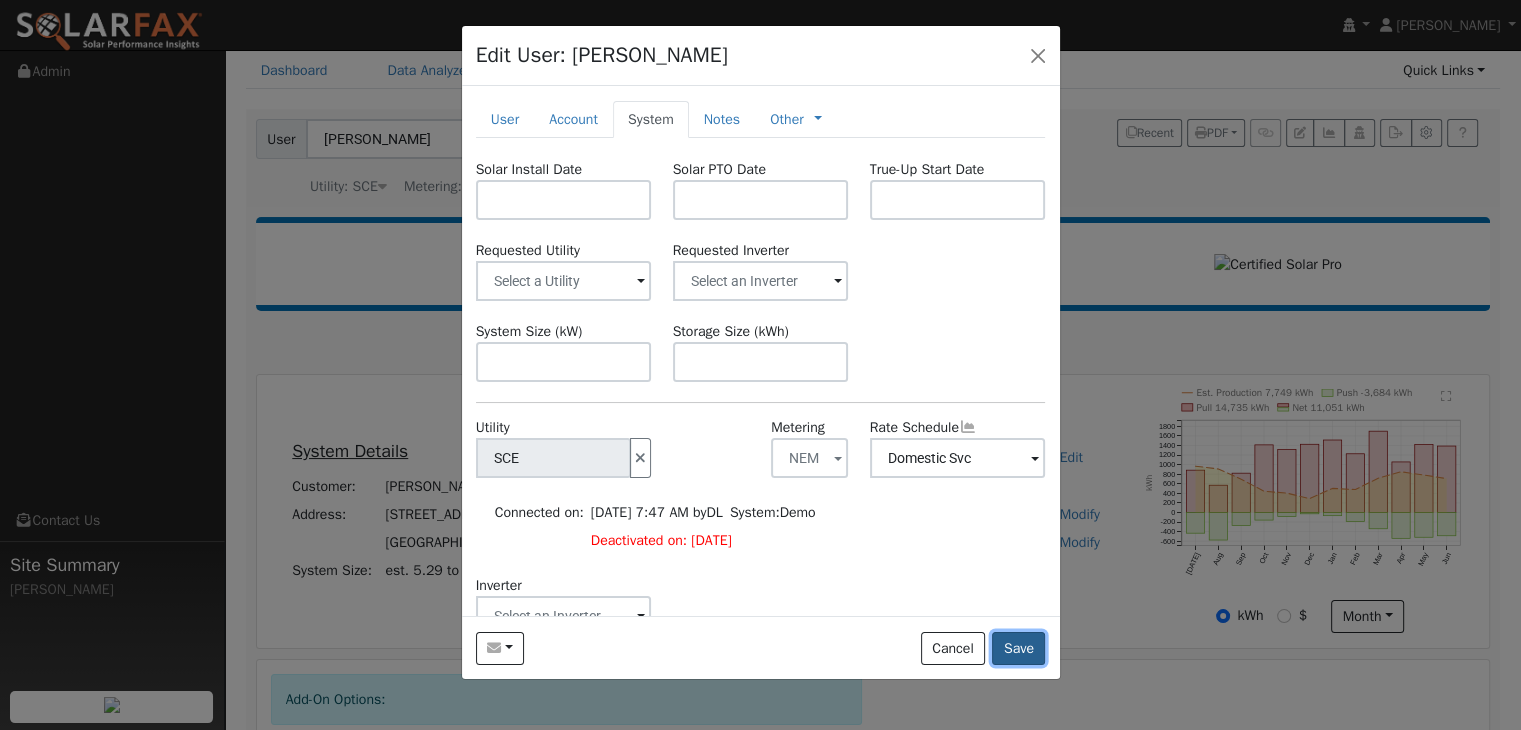 click on "Save" at bounding box center [1018, 649] 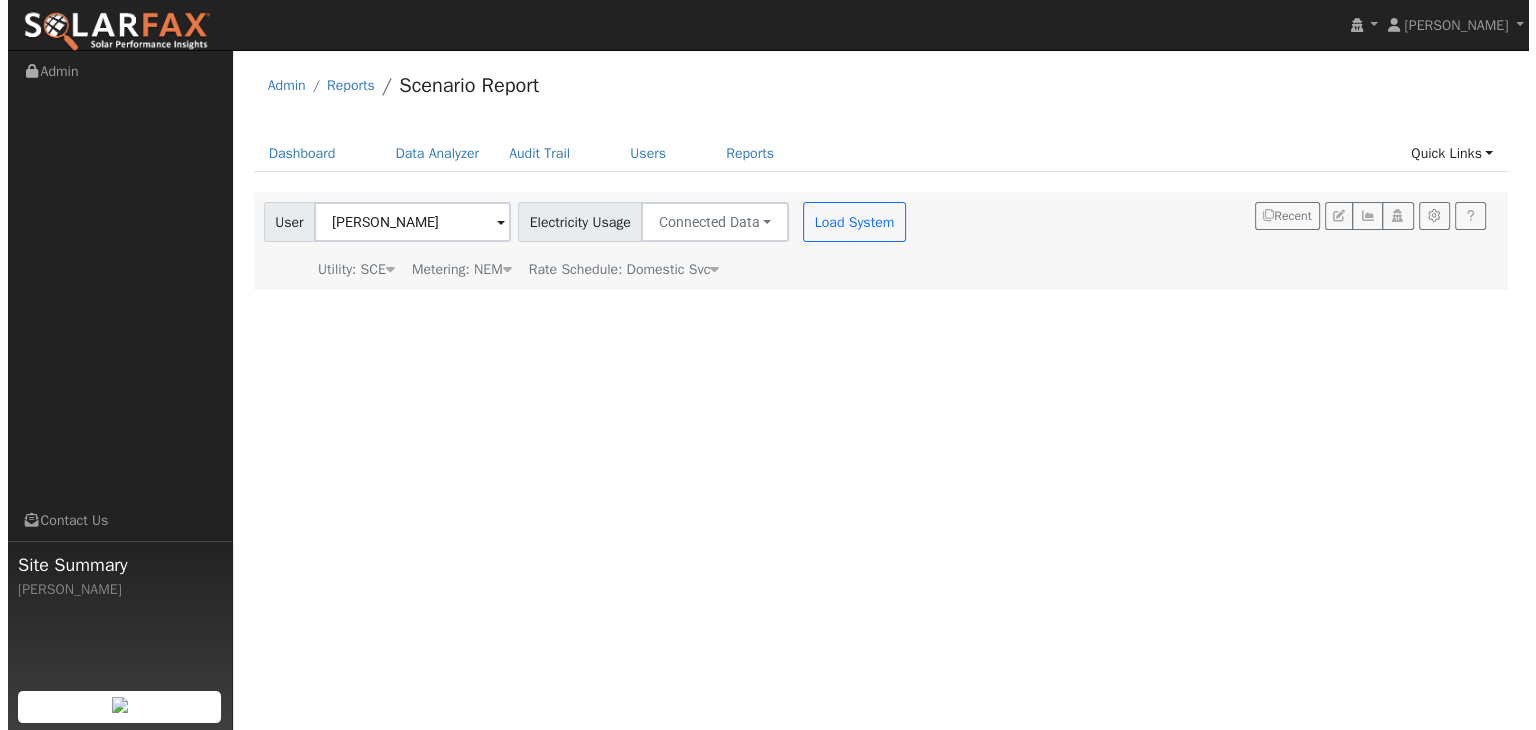 scroll, scrollTop: 0, scrollLeft: 0, axis: both 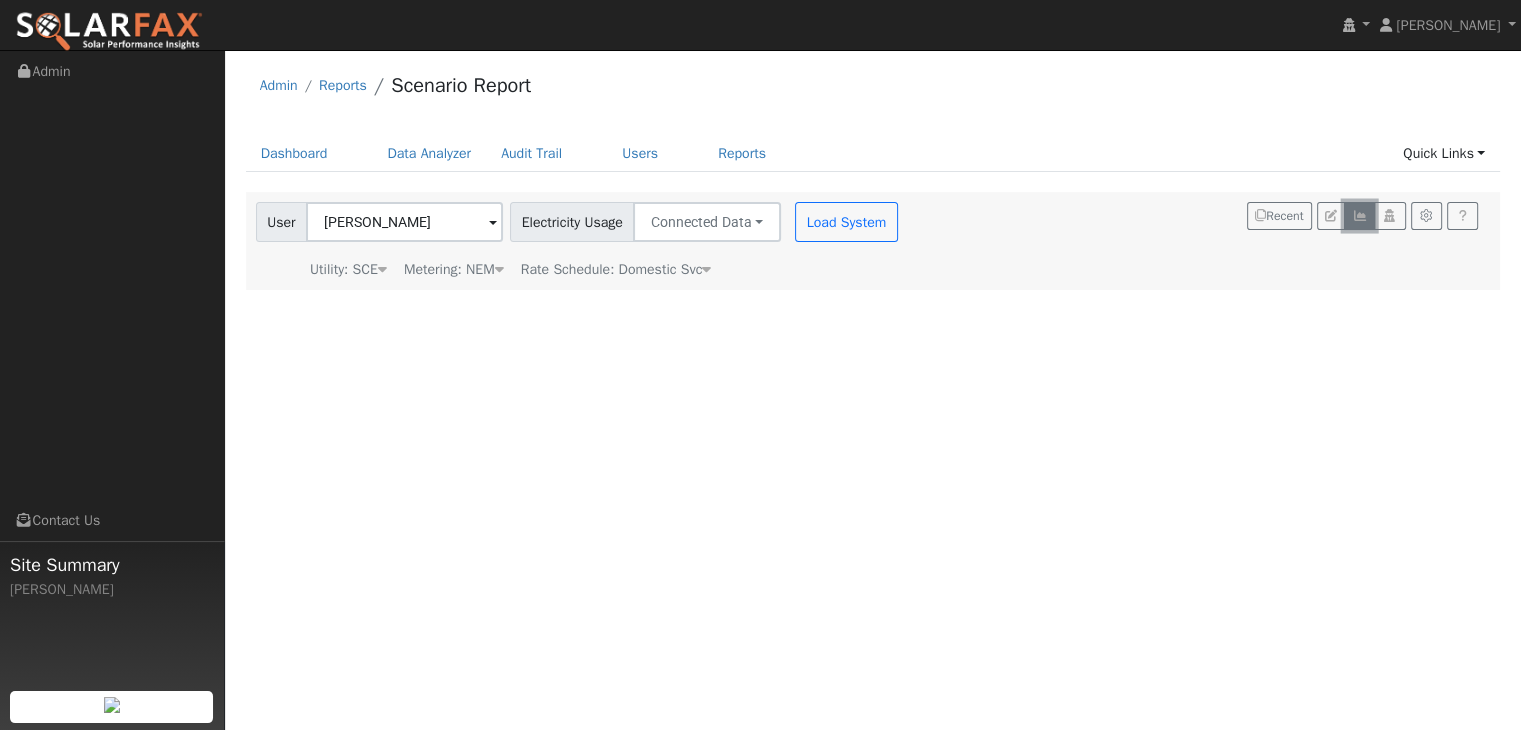 click at bounding box center (1359, 216) 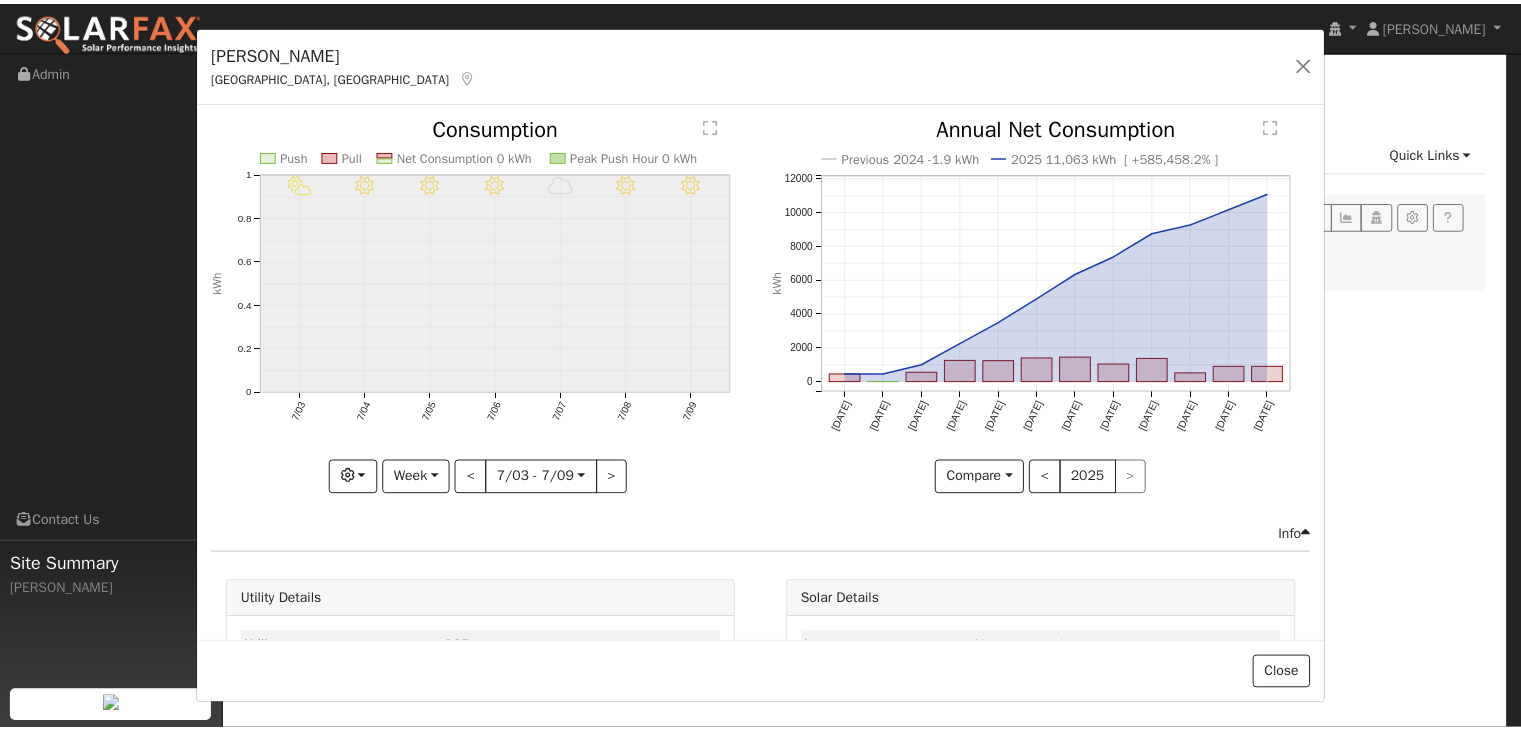 scroll, scrollTop: 0, scrollLeft: 0, axis: both 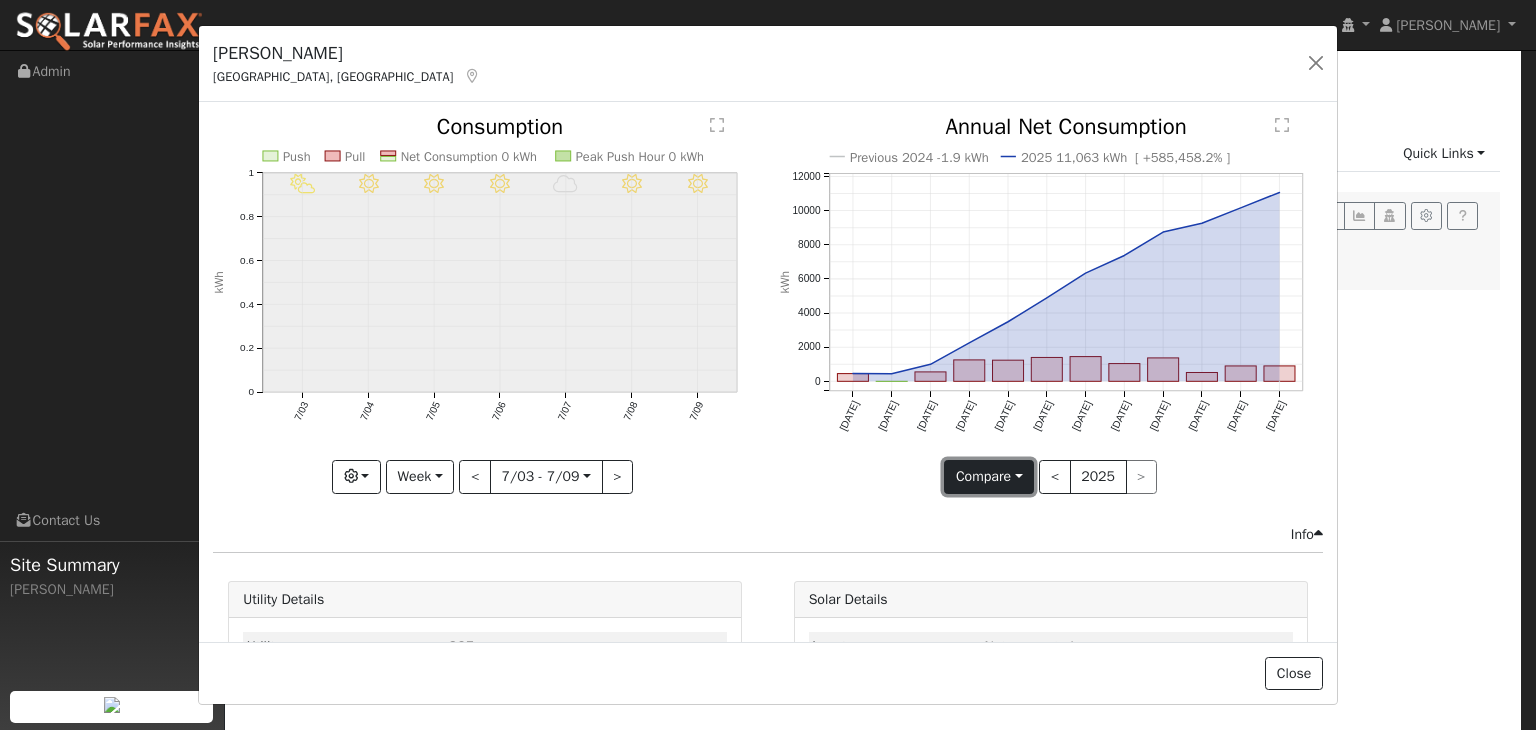 click on "Compare" at bounding box center (989, 477) 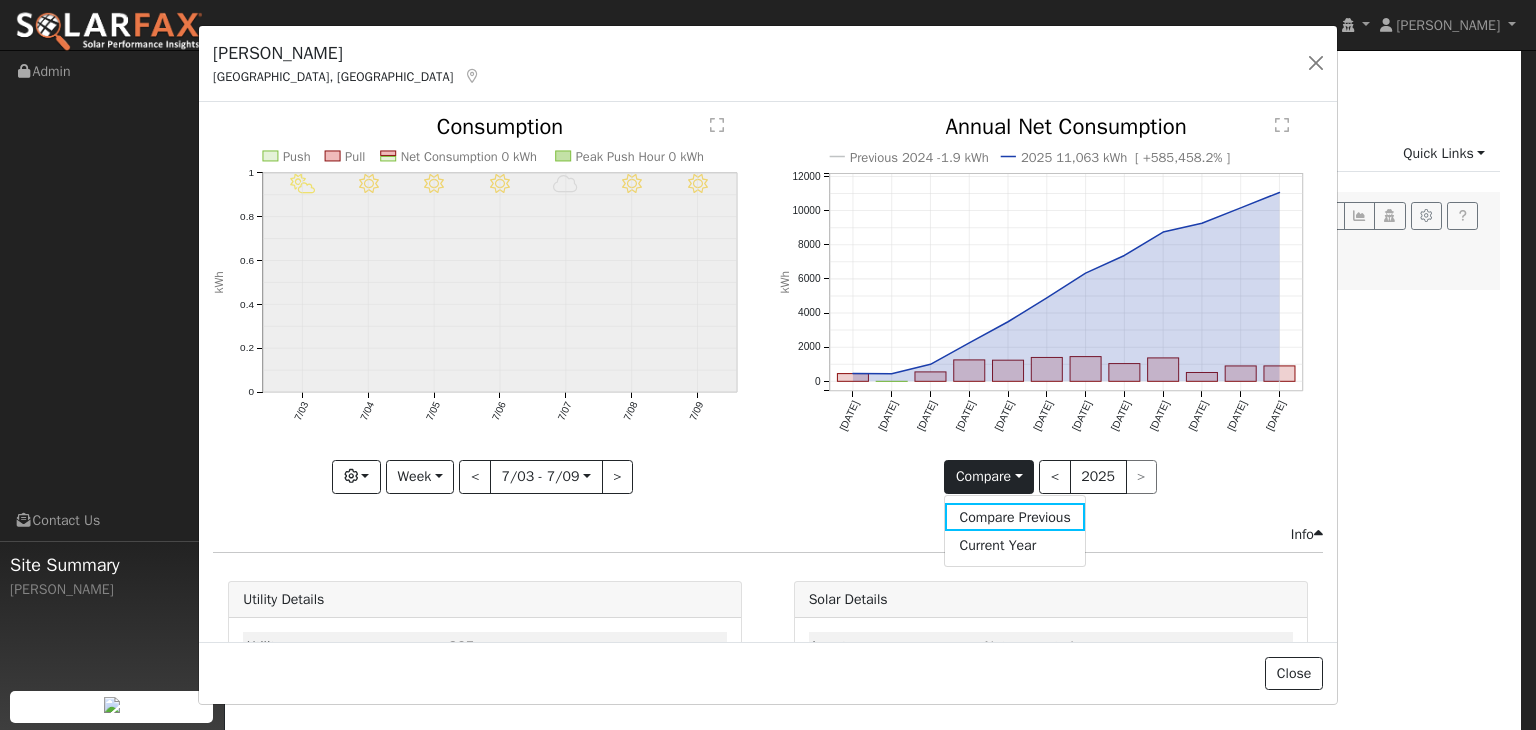 click on "Compare Compare Previous Current Year  <  2025 >" at bounding box center [1051, 477] 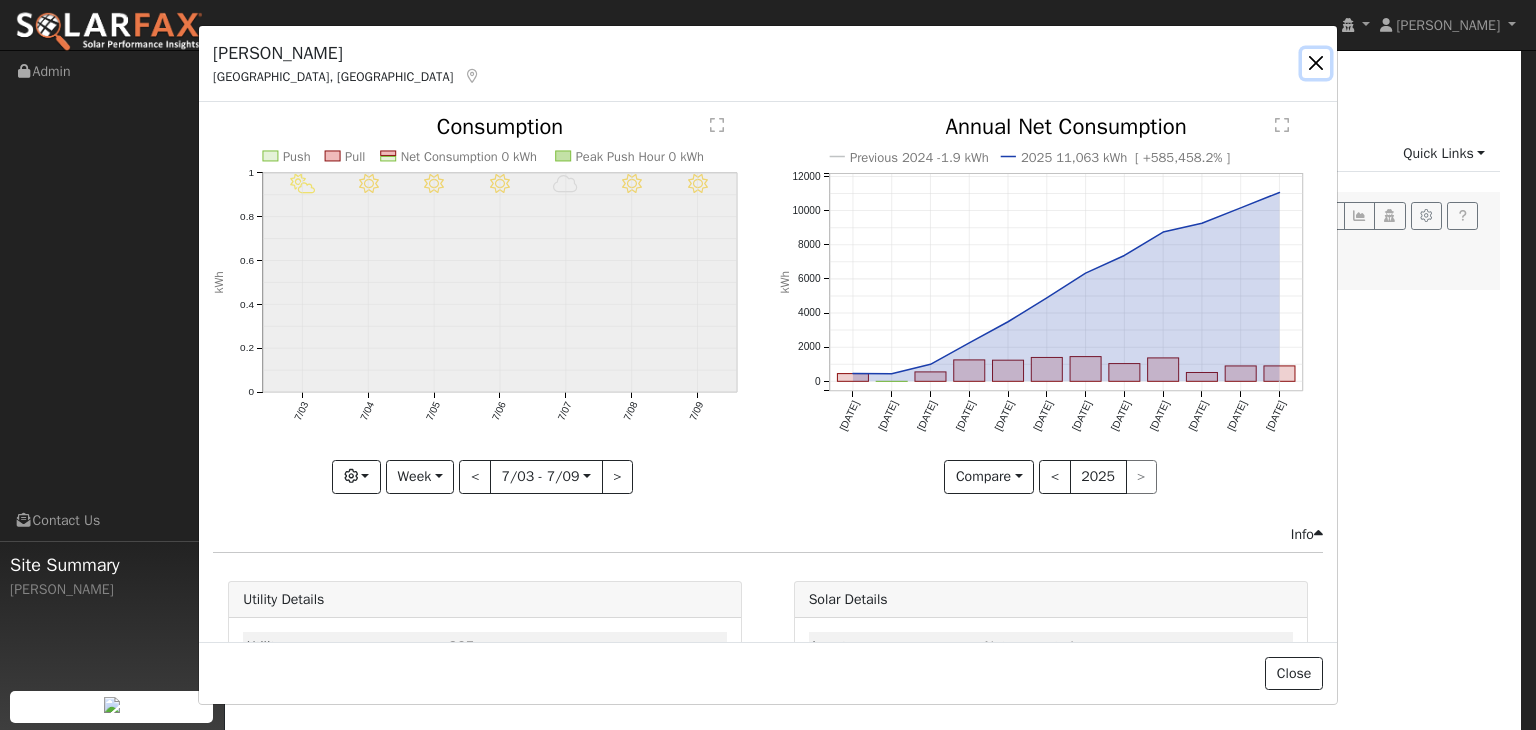click at bounding box center [1316, 63] 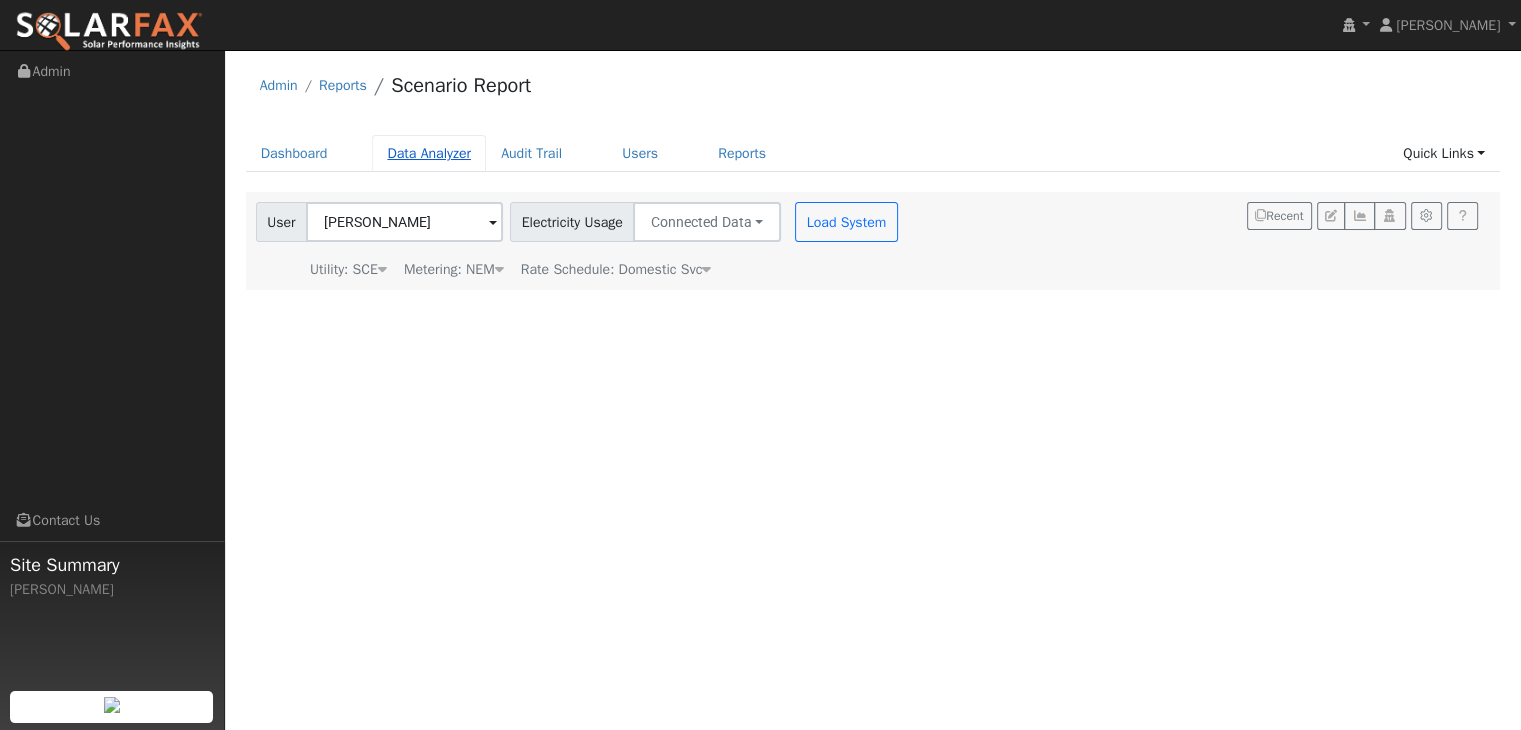 click on "Data Analyzer" at bounding box center (429, 153) 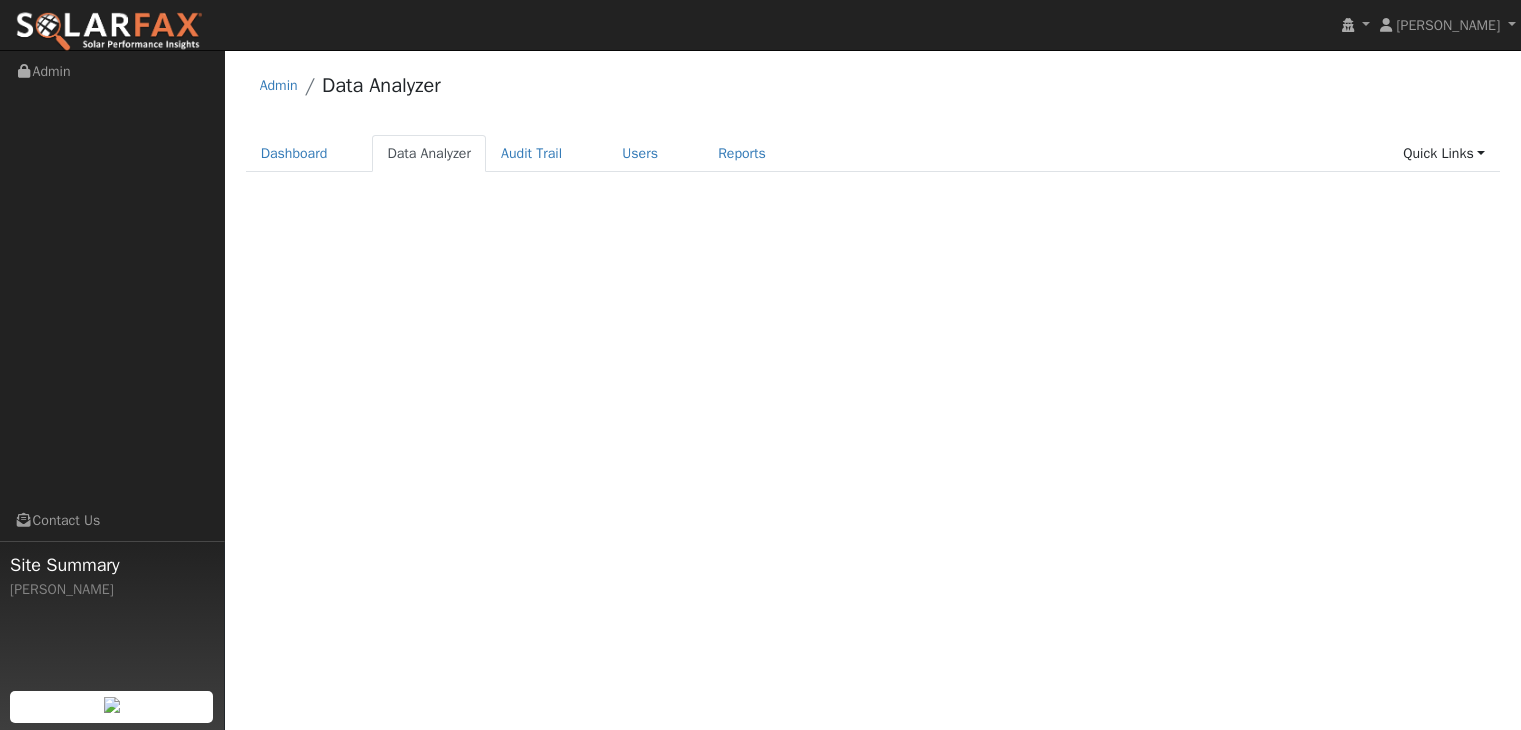 scroll, scrollTop: 0, scrollLeft: 0, axis: both 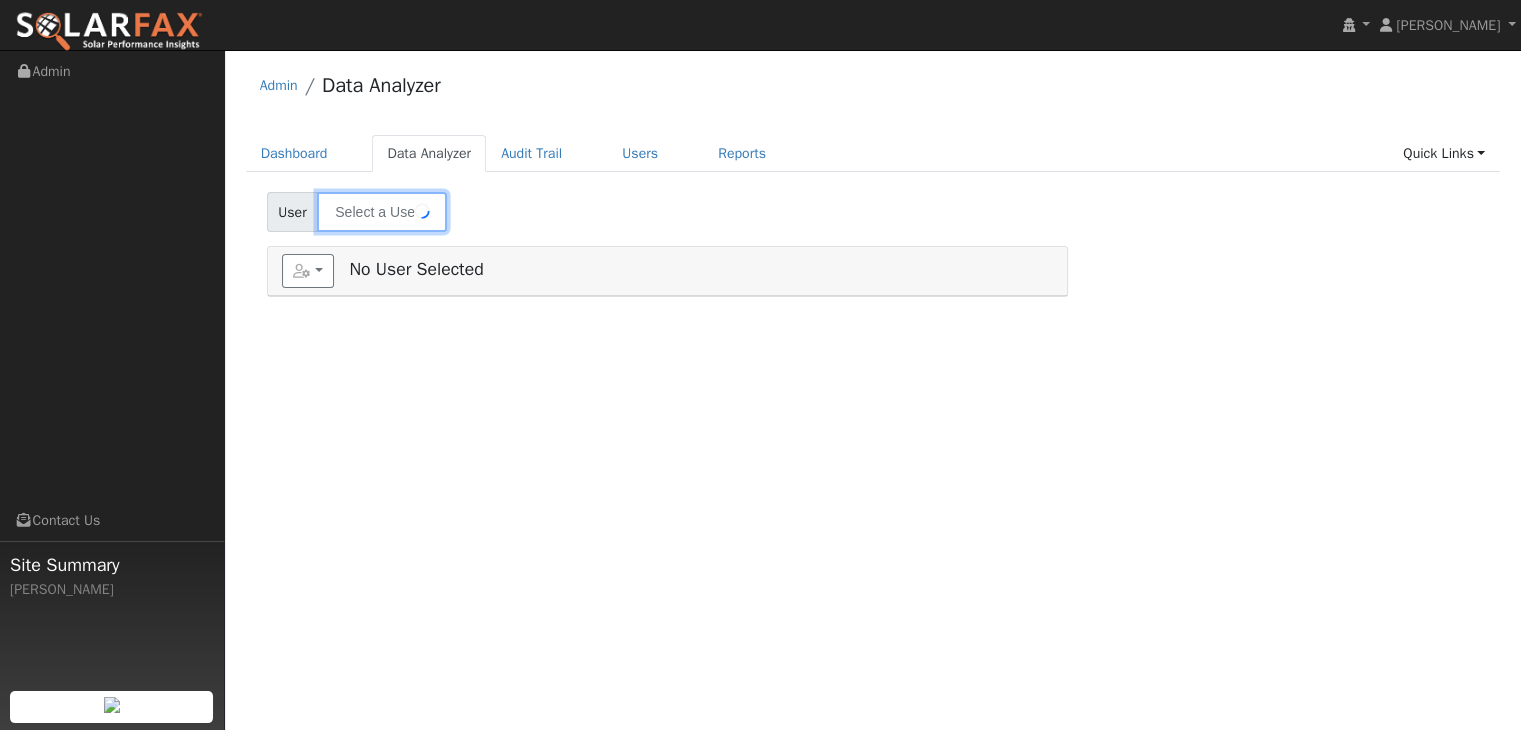 type on "Tony and Mary Rodriquez" 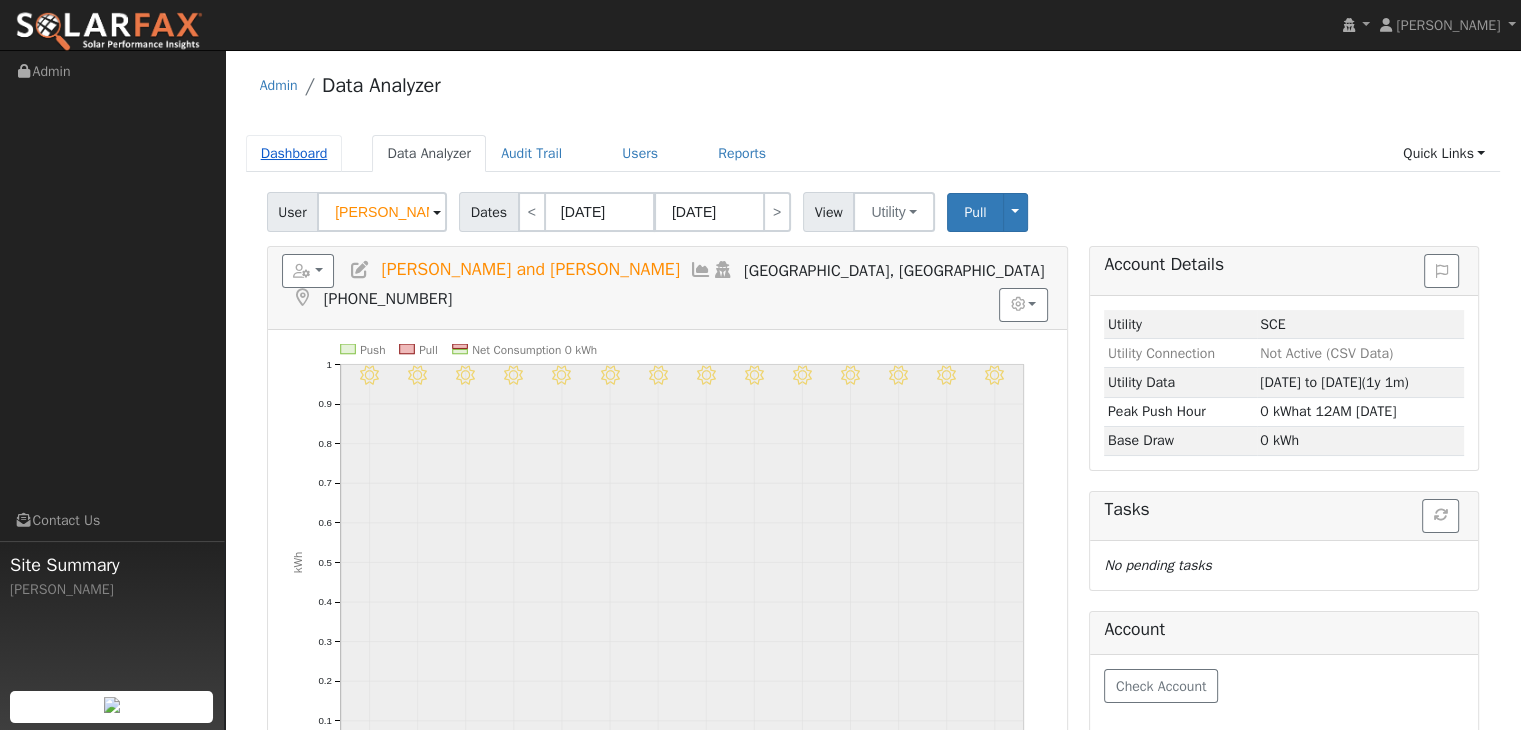 click on "Dashboard" at bounding box center [294, 153] 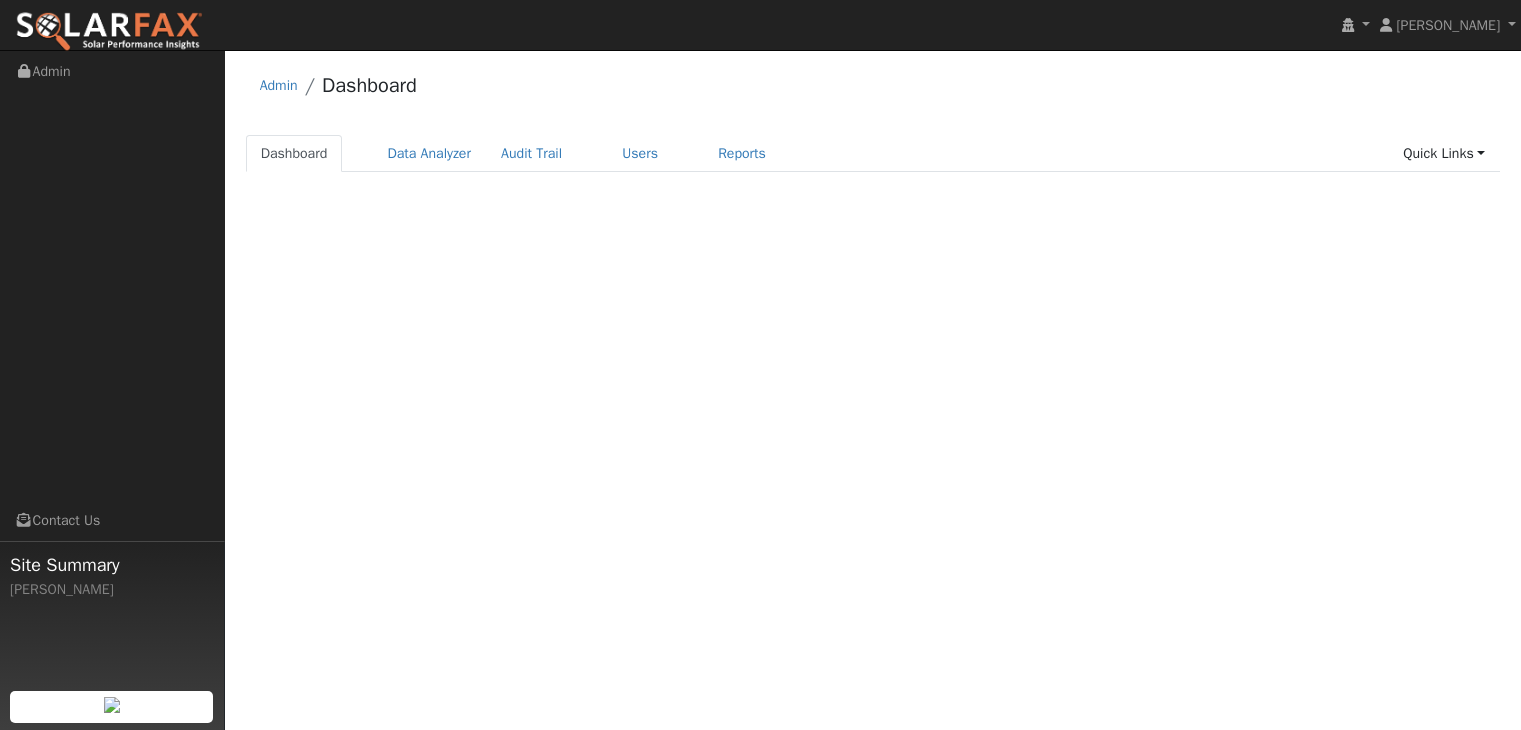scroll, scrollTop: 0, scrollLeft: 0, axis: both 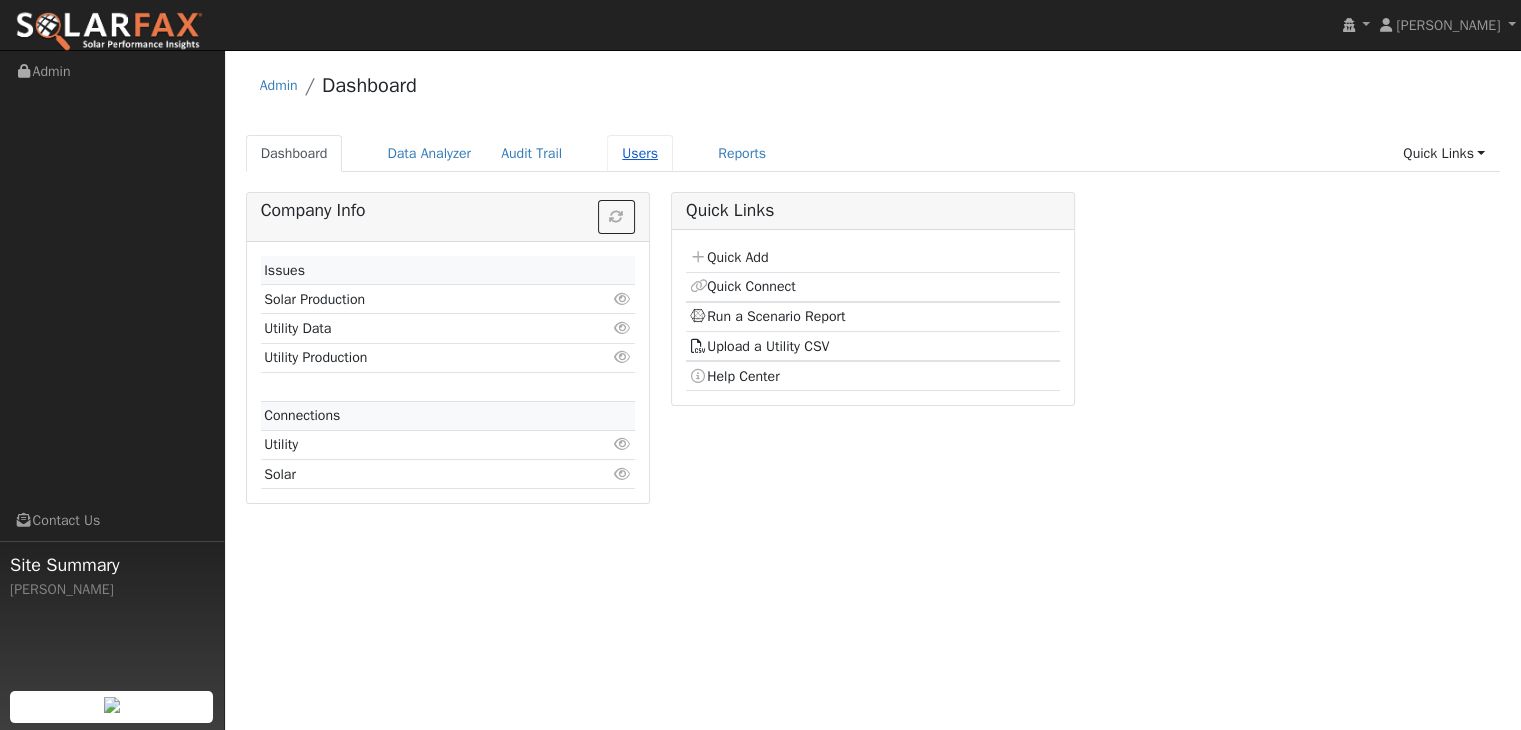 click on "Users" at bounding box center (640, 153) 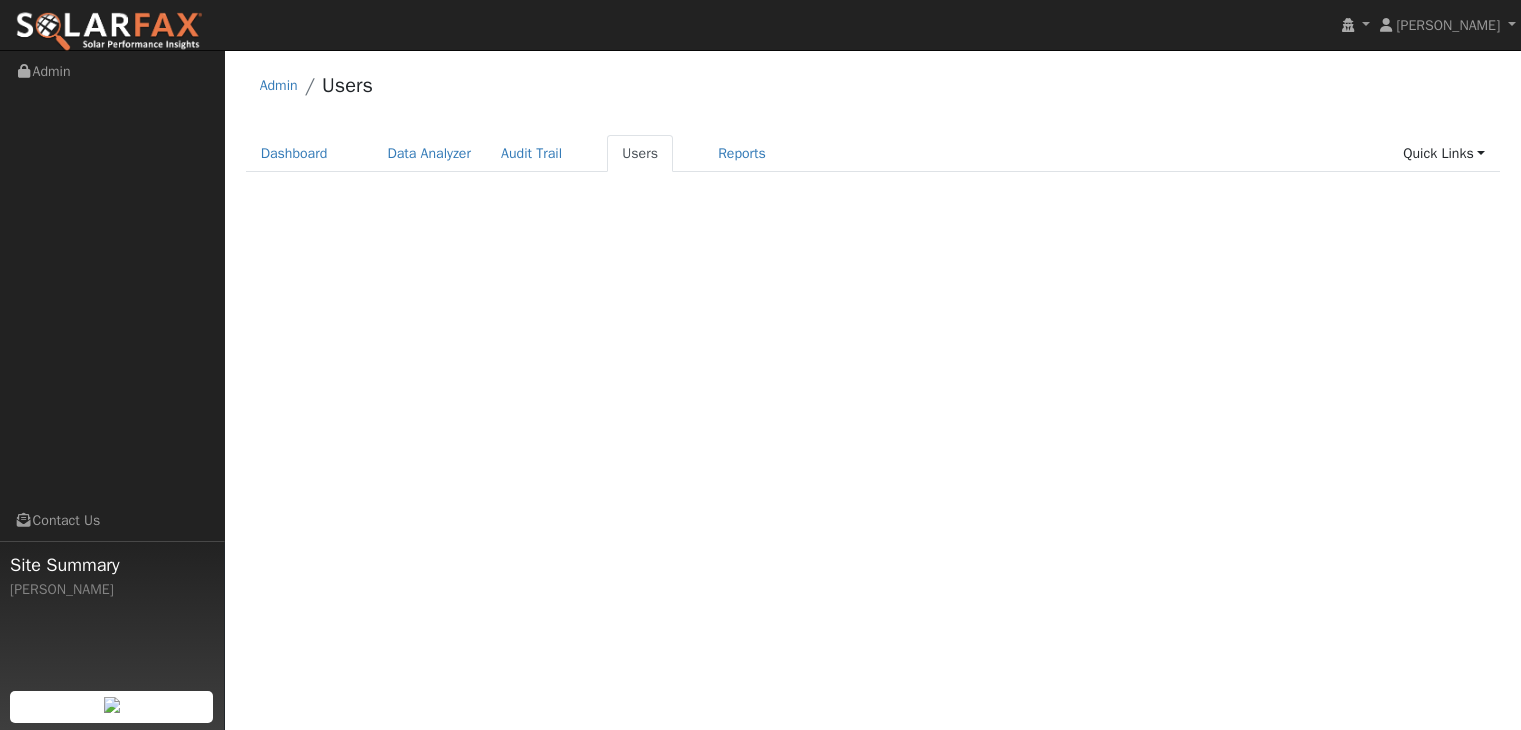 scroll, scrollTop: 0, scrollLeft: 0, axis: both 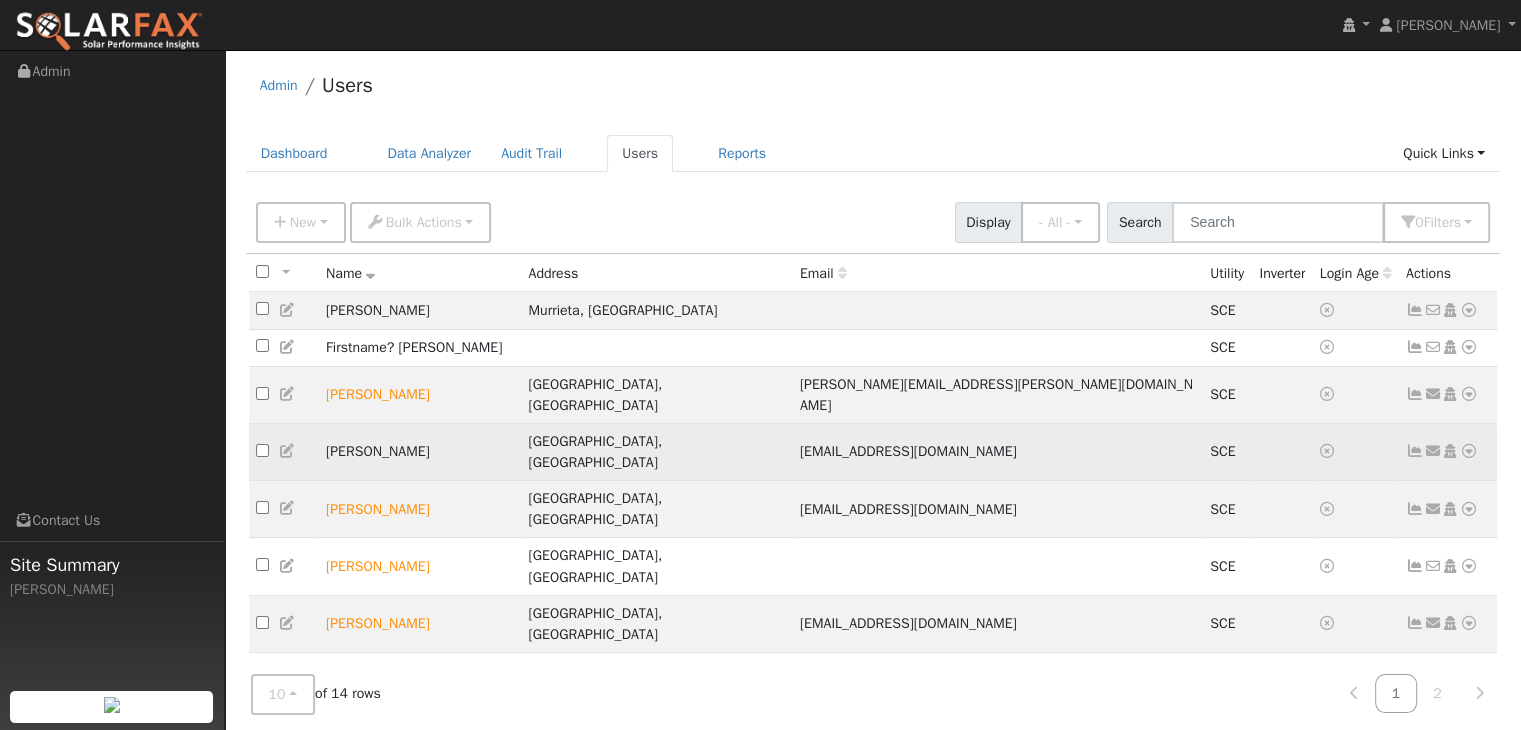 click at bounding box center [1469, 451] 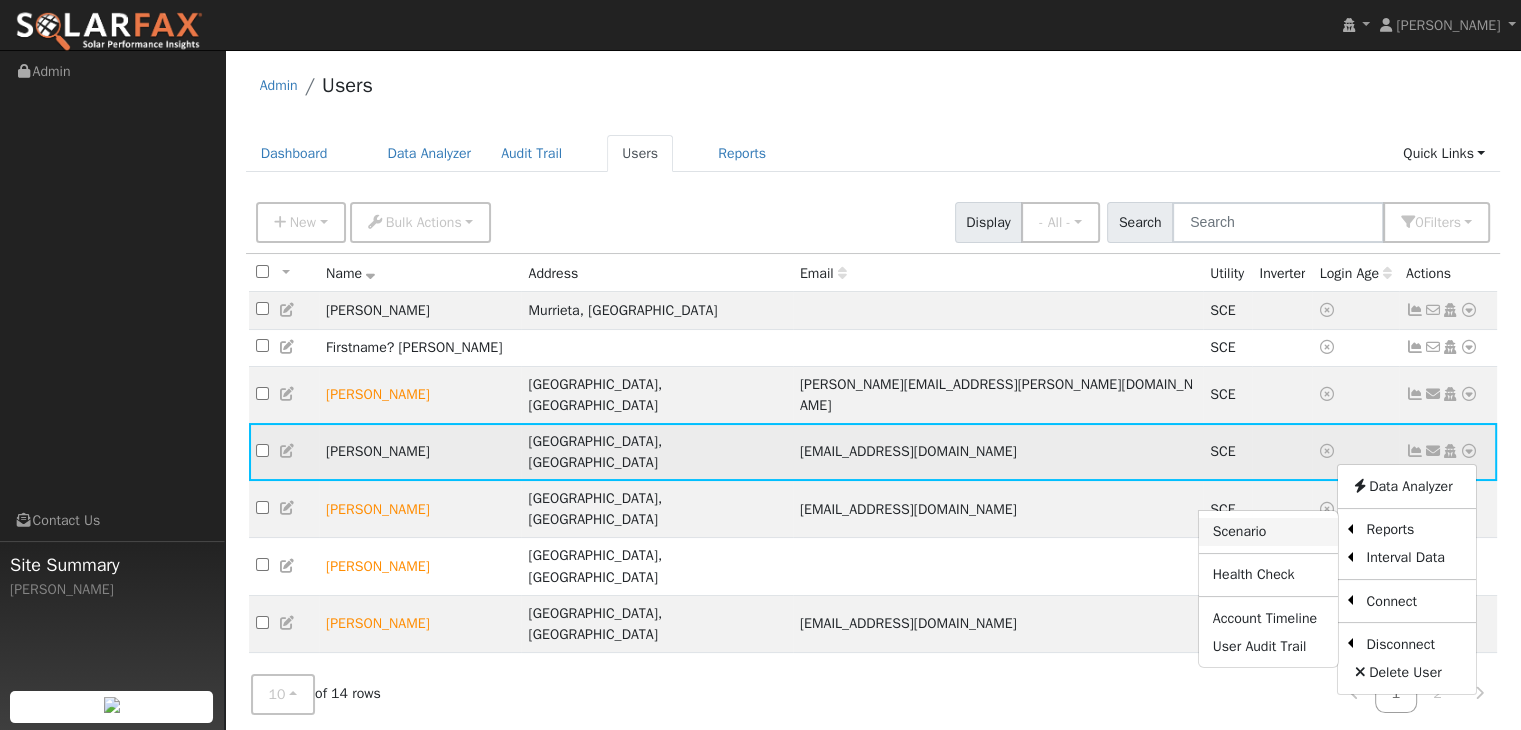 click on "Scenario" at bounding box center (1268, 532) 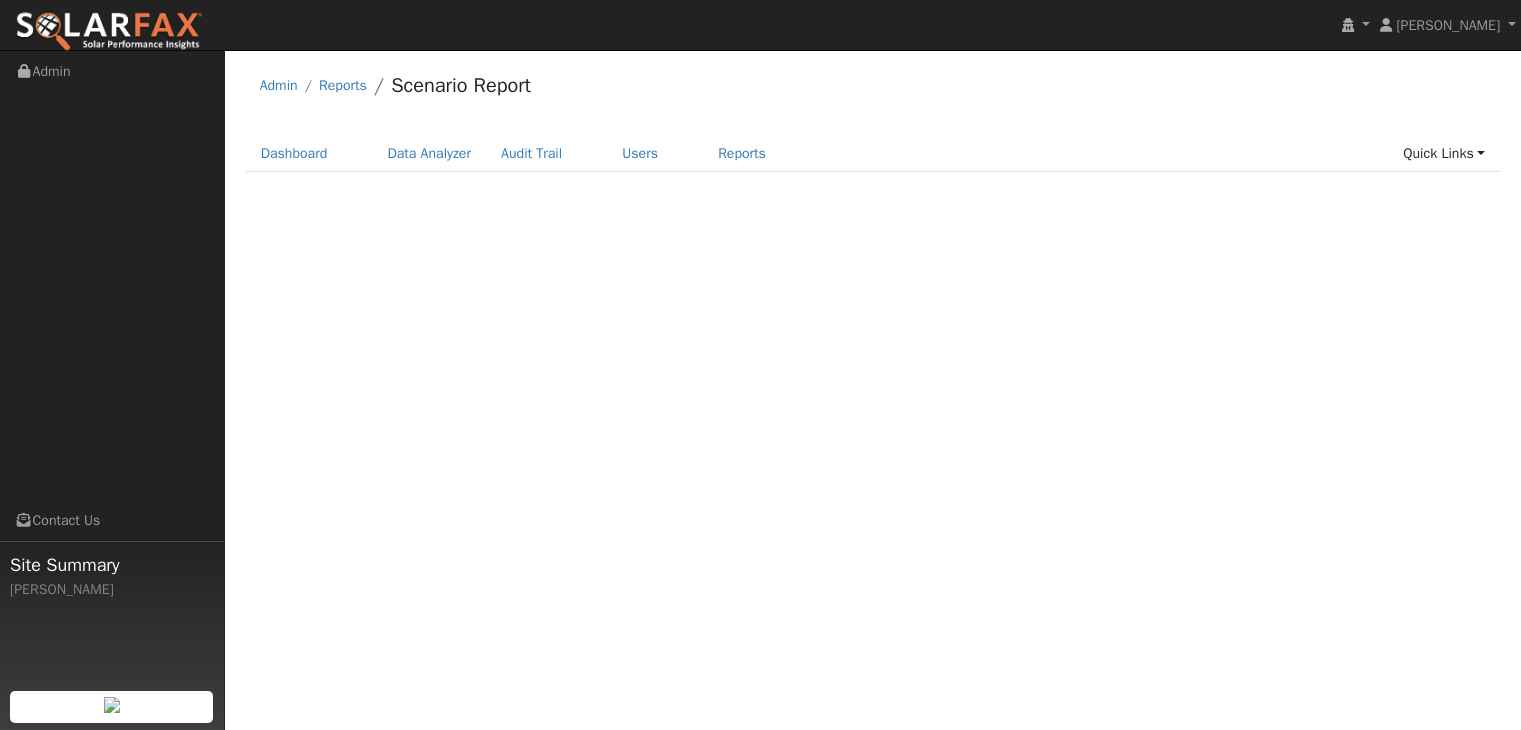 scroll, scrollTop: 0, scrollLeft: 0, axis: both 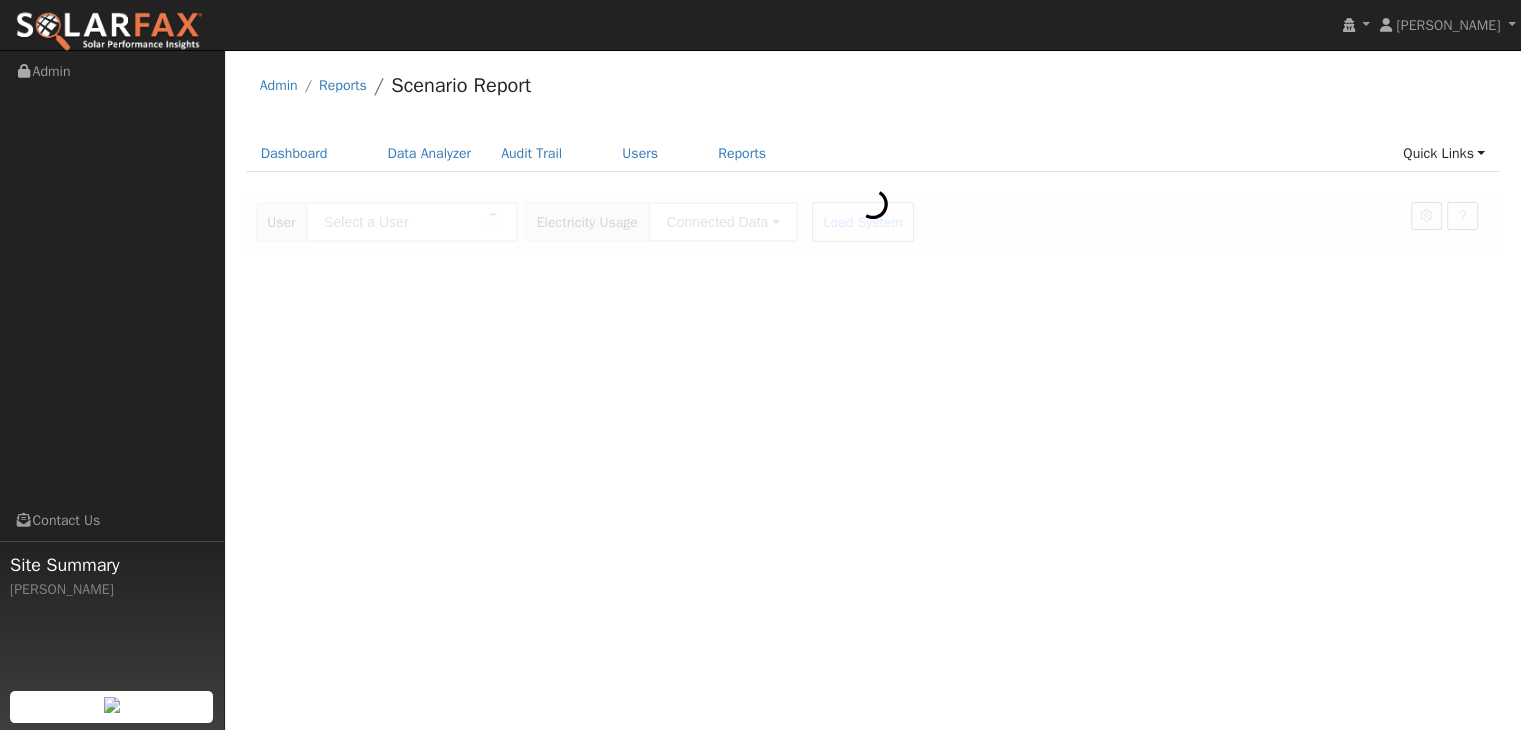 type on "[PERSON_NAME]" 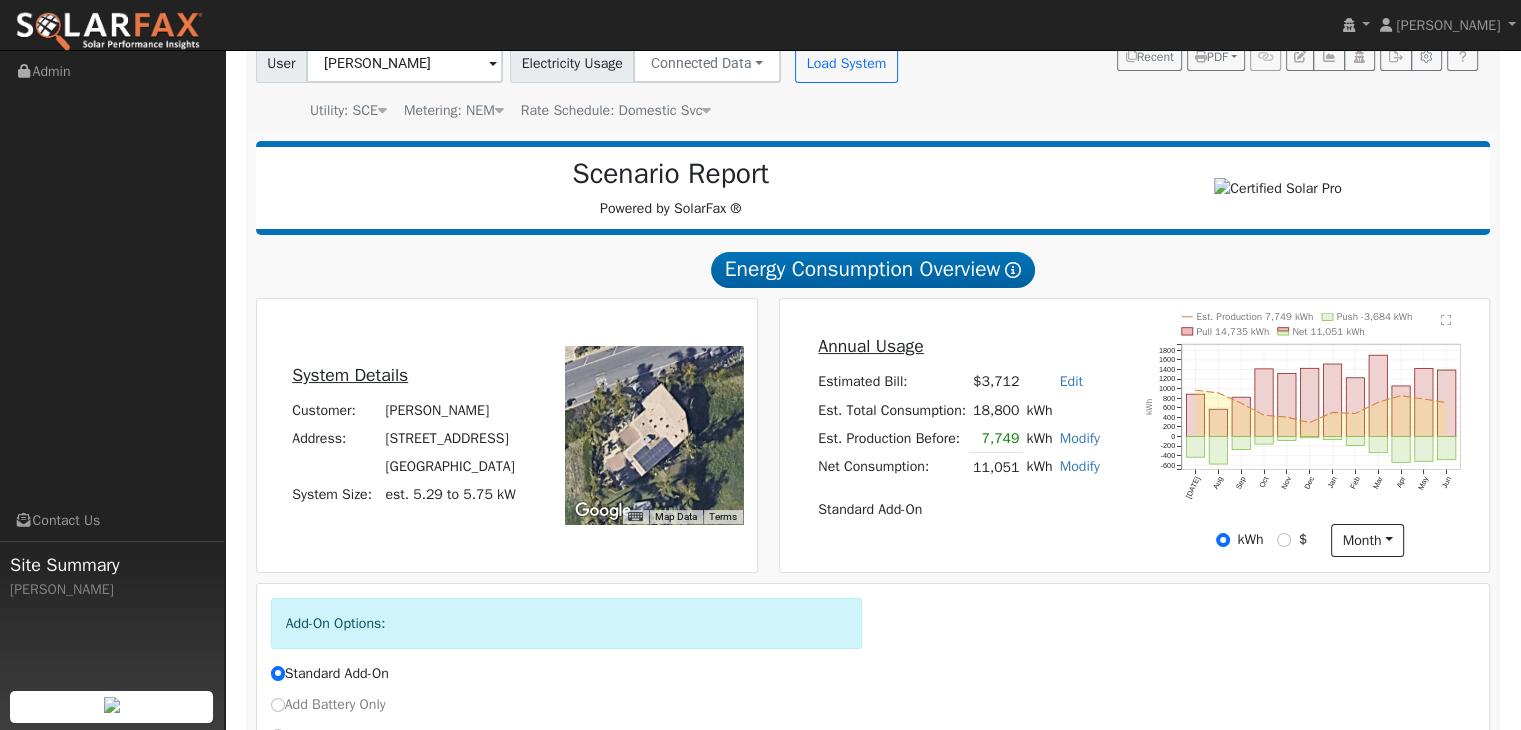 scroll, scrollTop: 160, scrollLeft: 0, axis: vertical 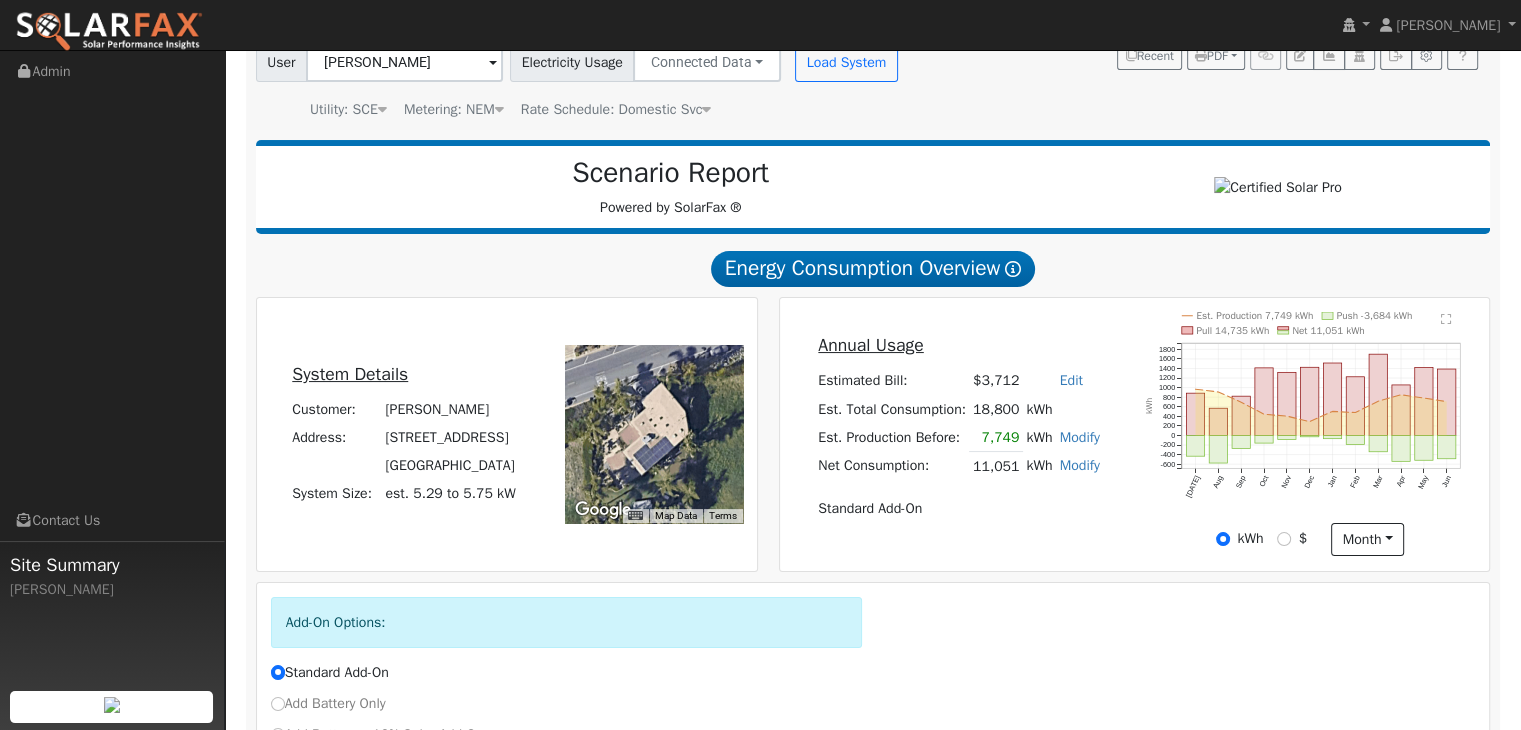 click on "Modify" at bounding box center (1080, 437) 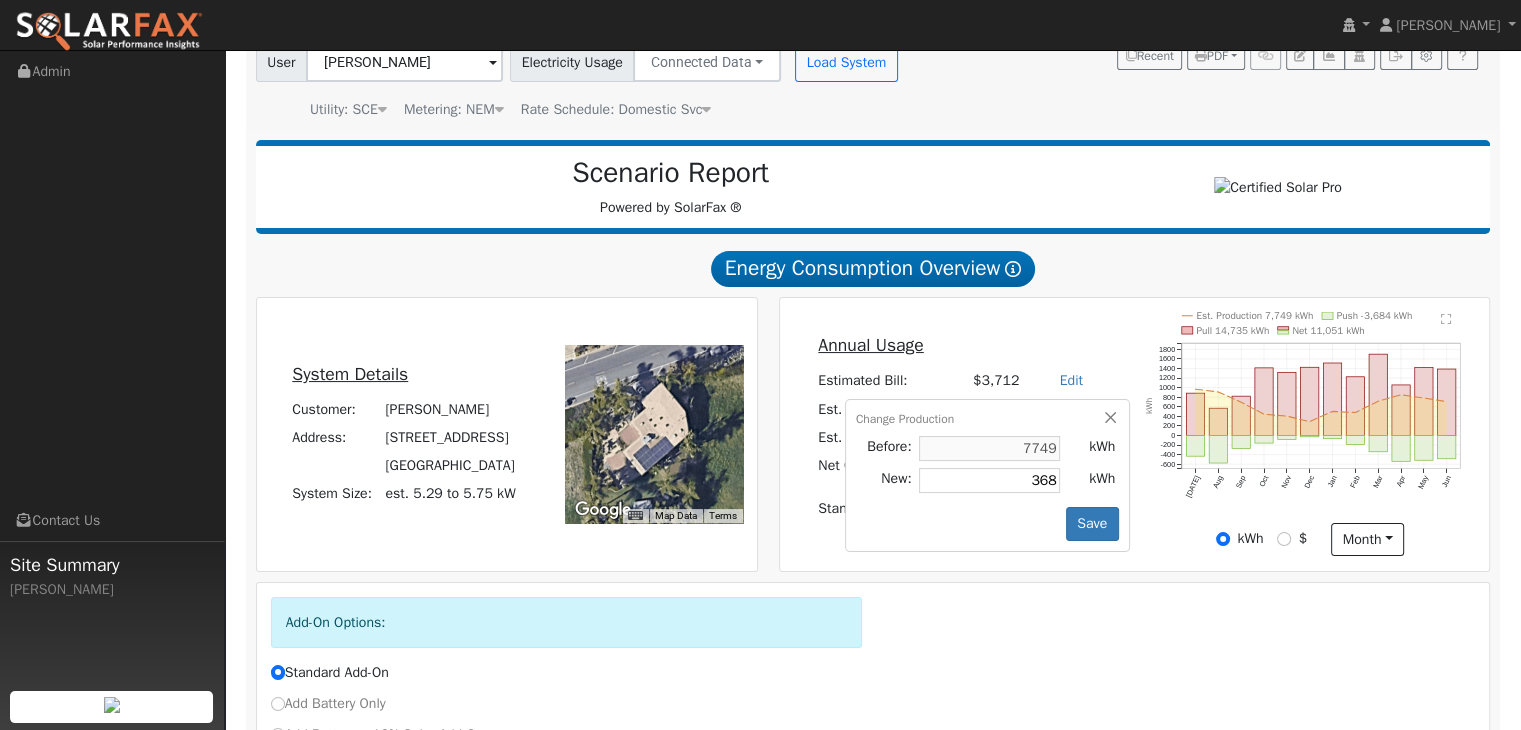 type on "3684" 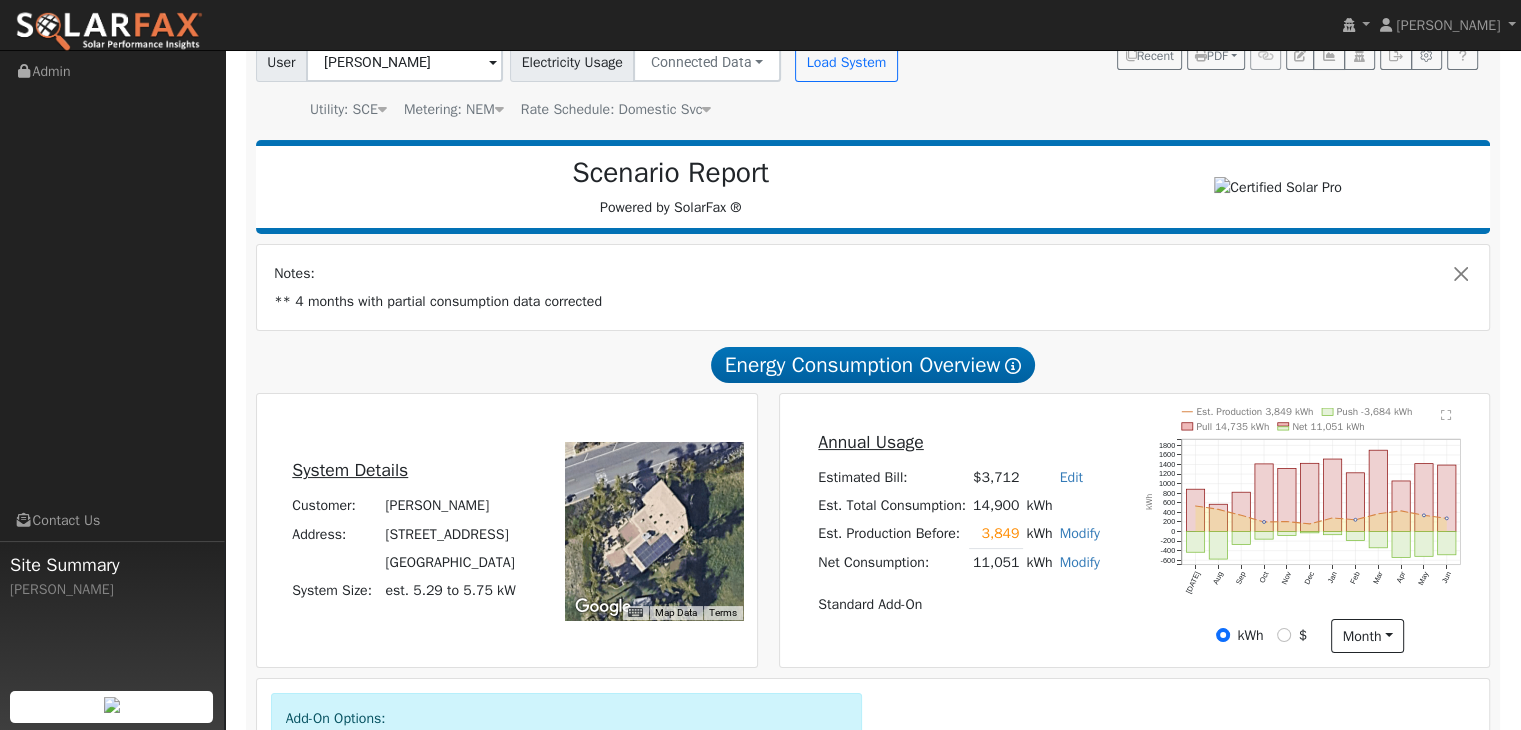 click on "Modify" at bounding box center [1080, 562] 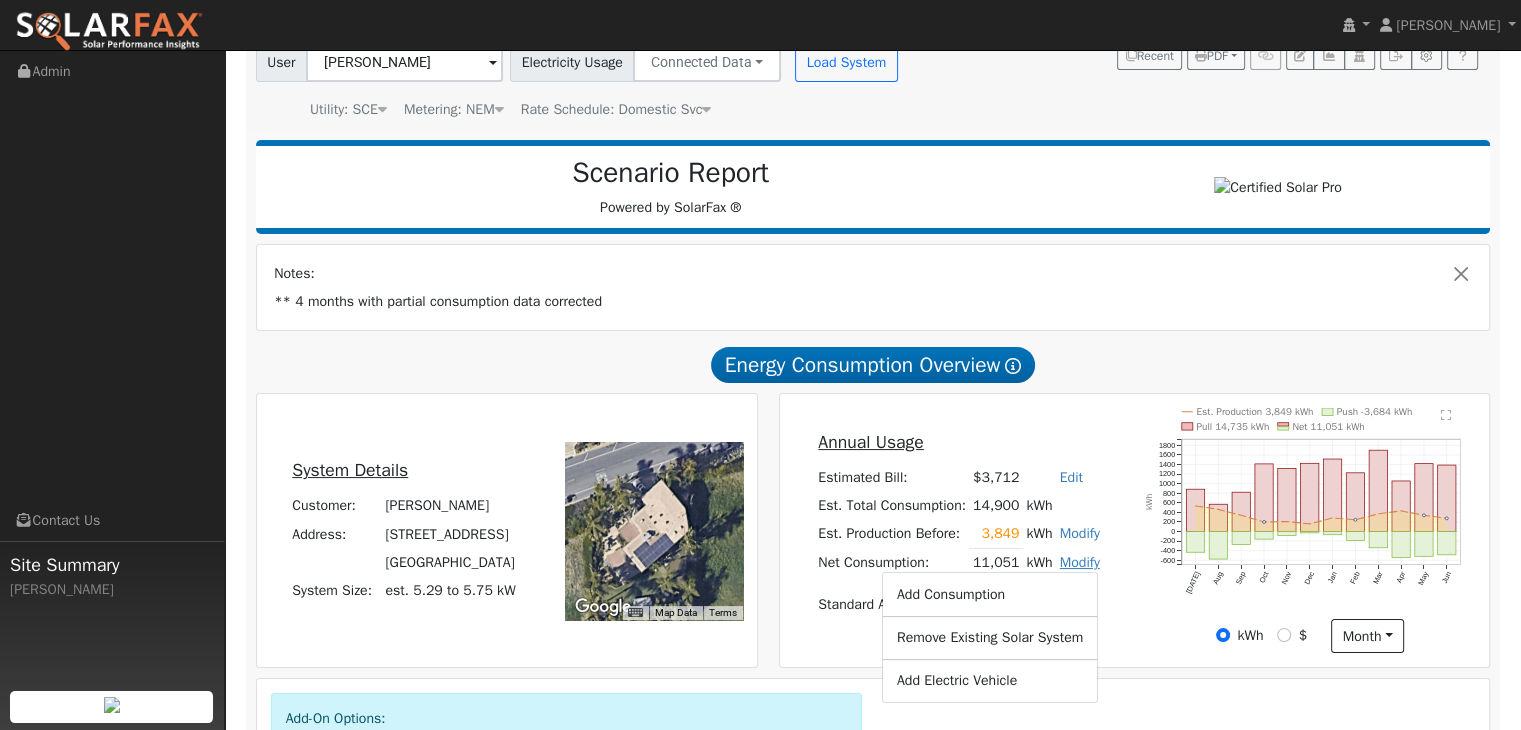 click on "Modify" at bounding box center (1080, 562) 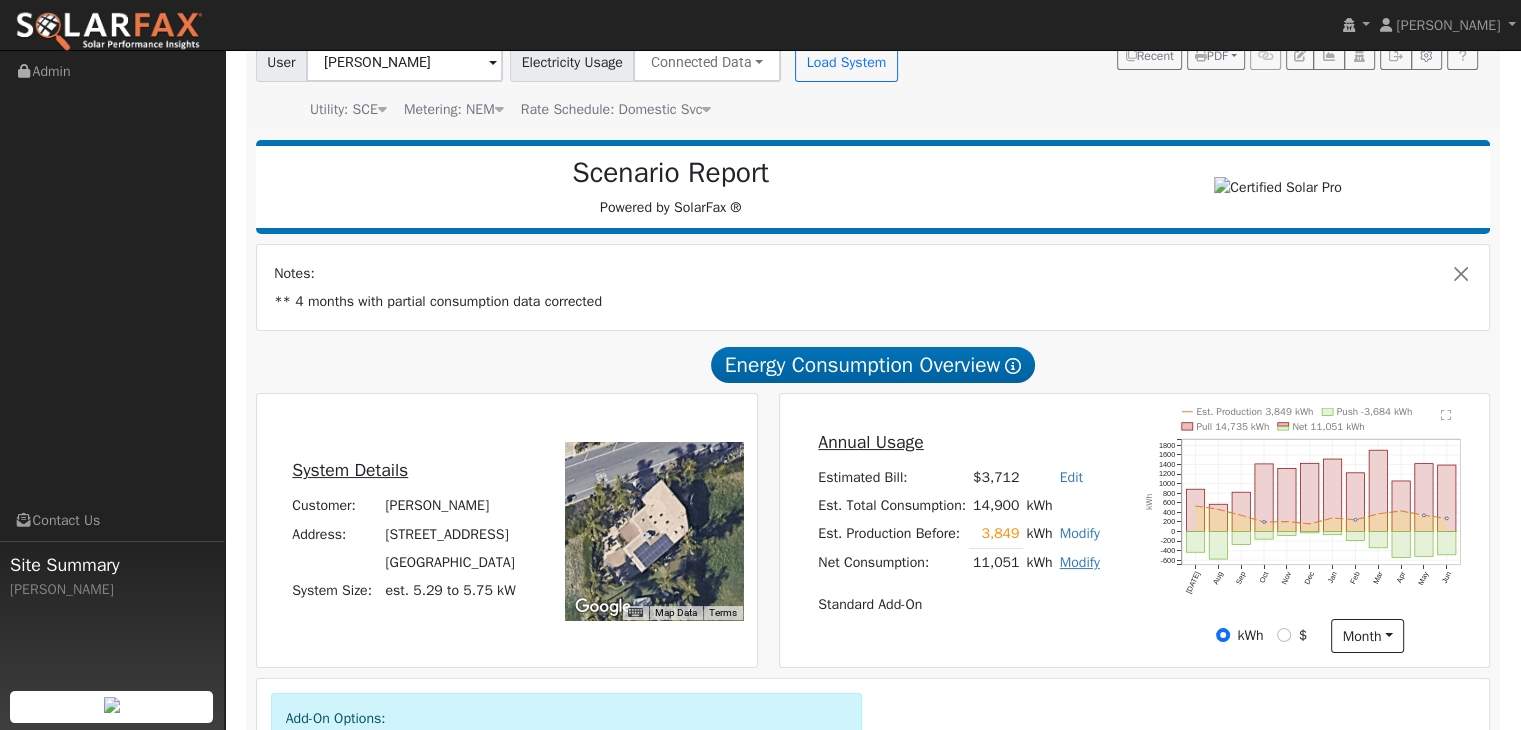 click on "Modify" at bounding box center (1080, 562) 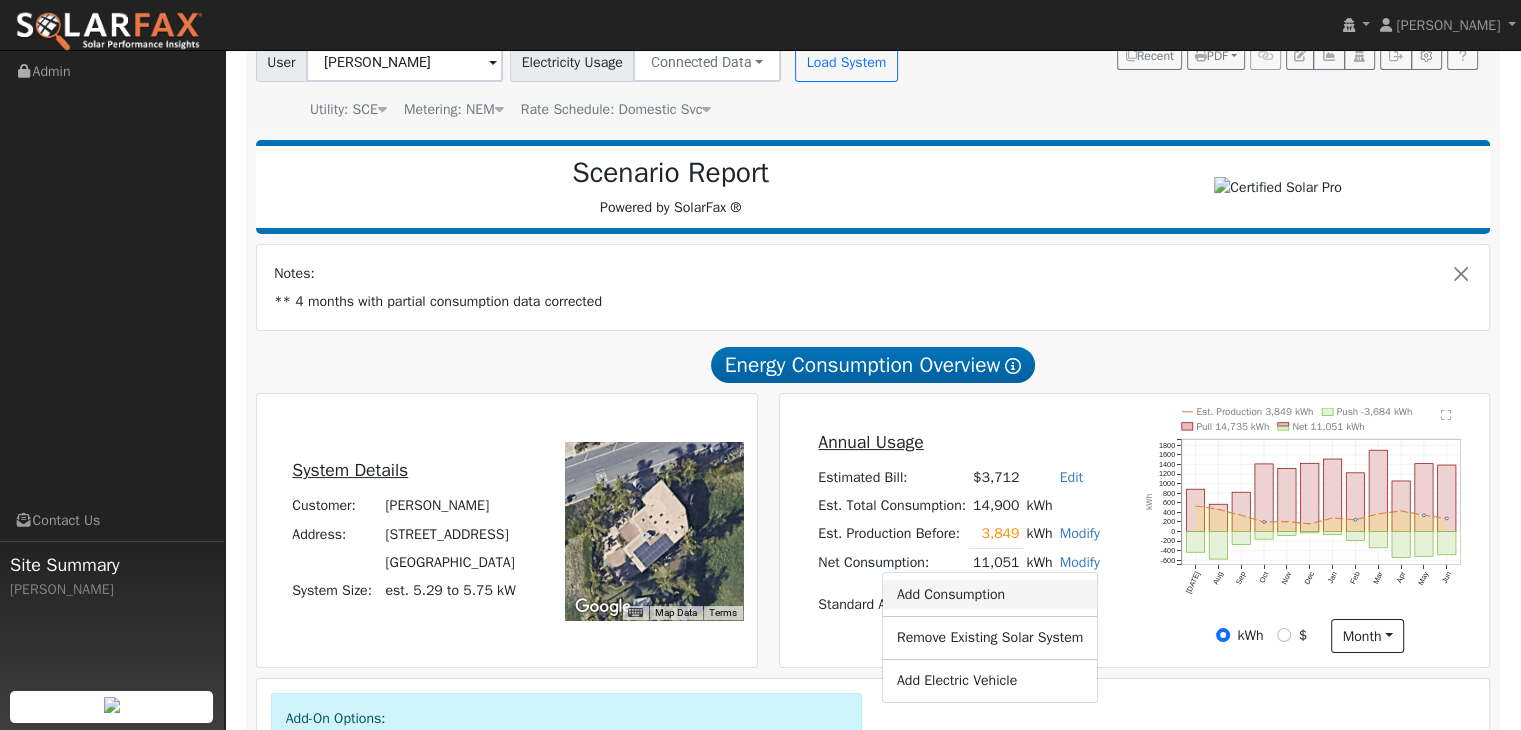 click on "Add Consumption" at bounding box center (990, 594) 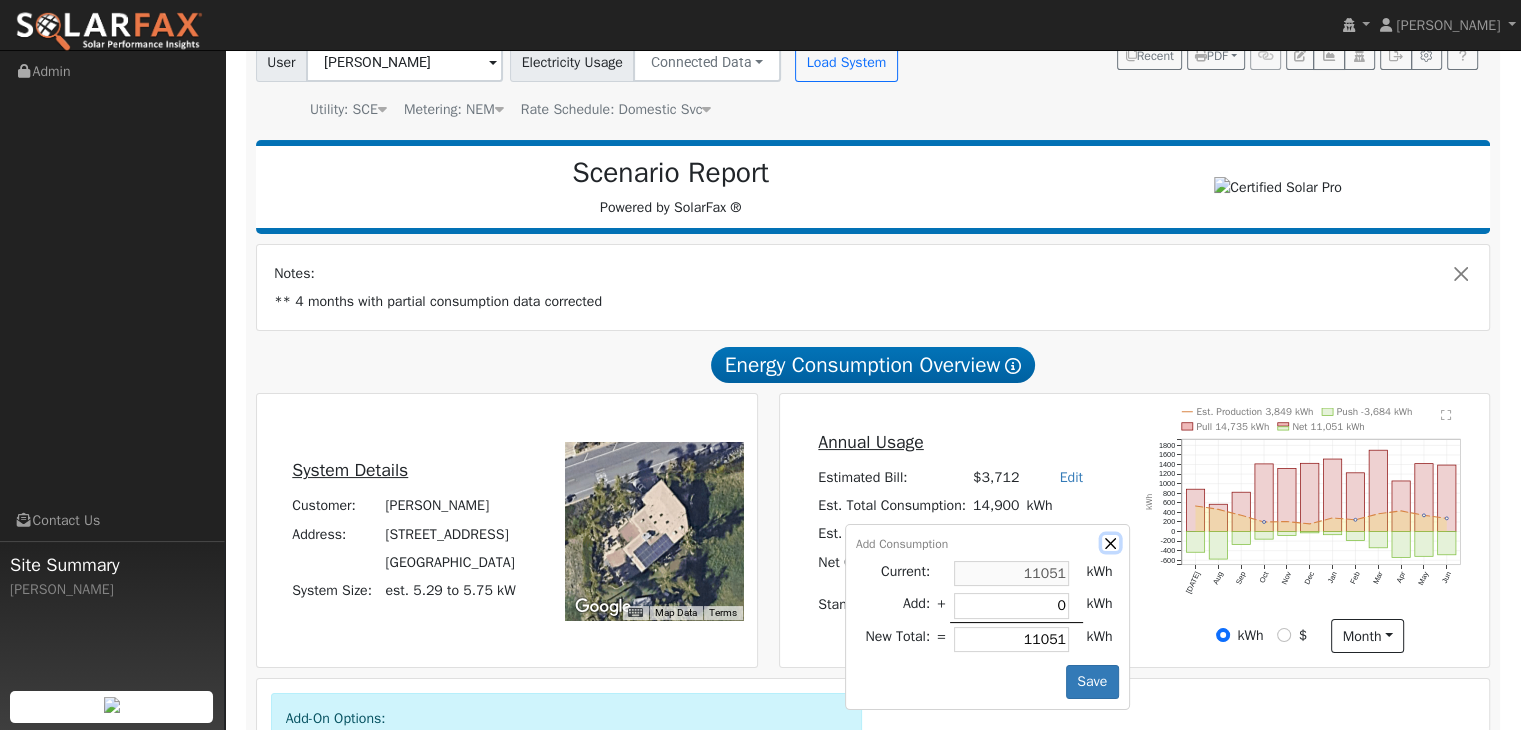 click at bounding box center (1110, 543) 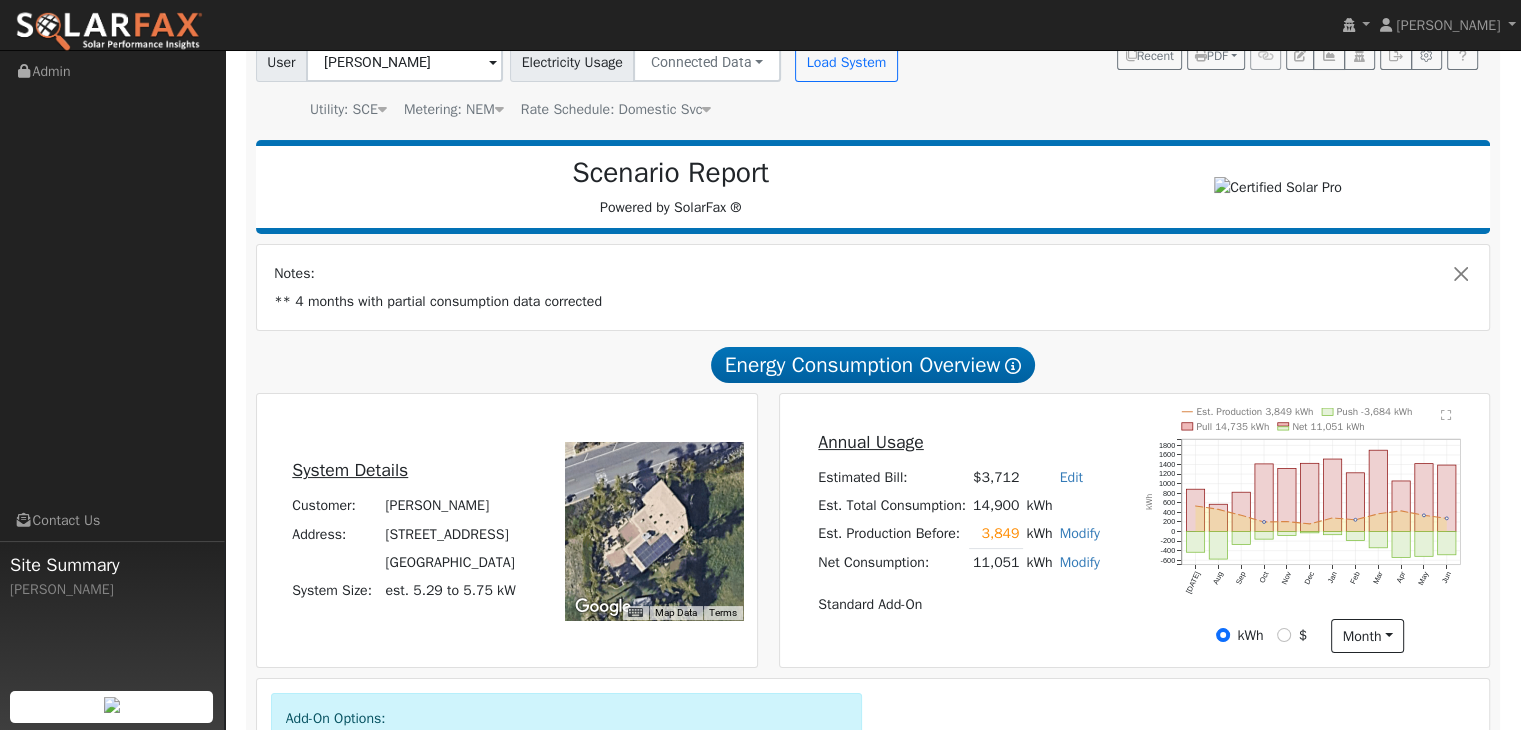 click on "Modify" at bounding box center [1080, 533] 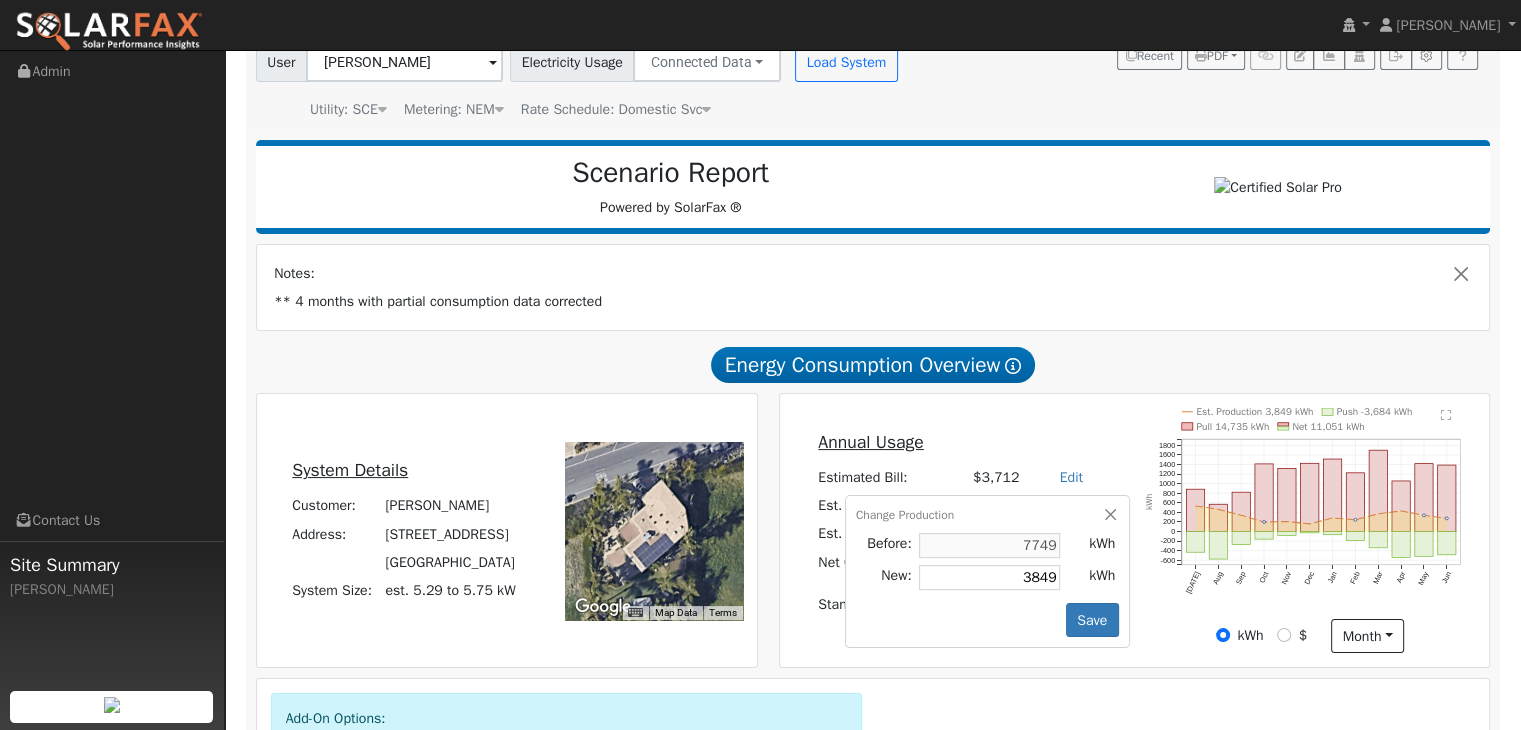 click on "Change Production  Before: 7749 kWh New: 3849 kWh Save" at bounding box center [987, 571] 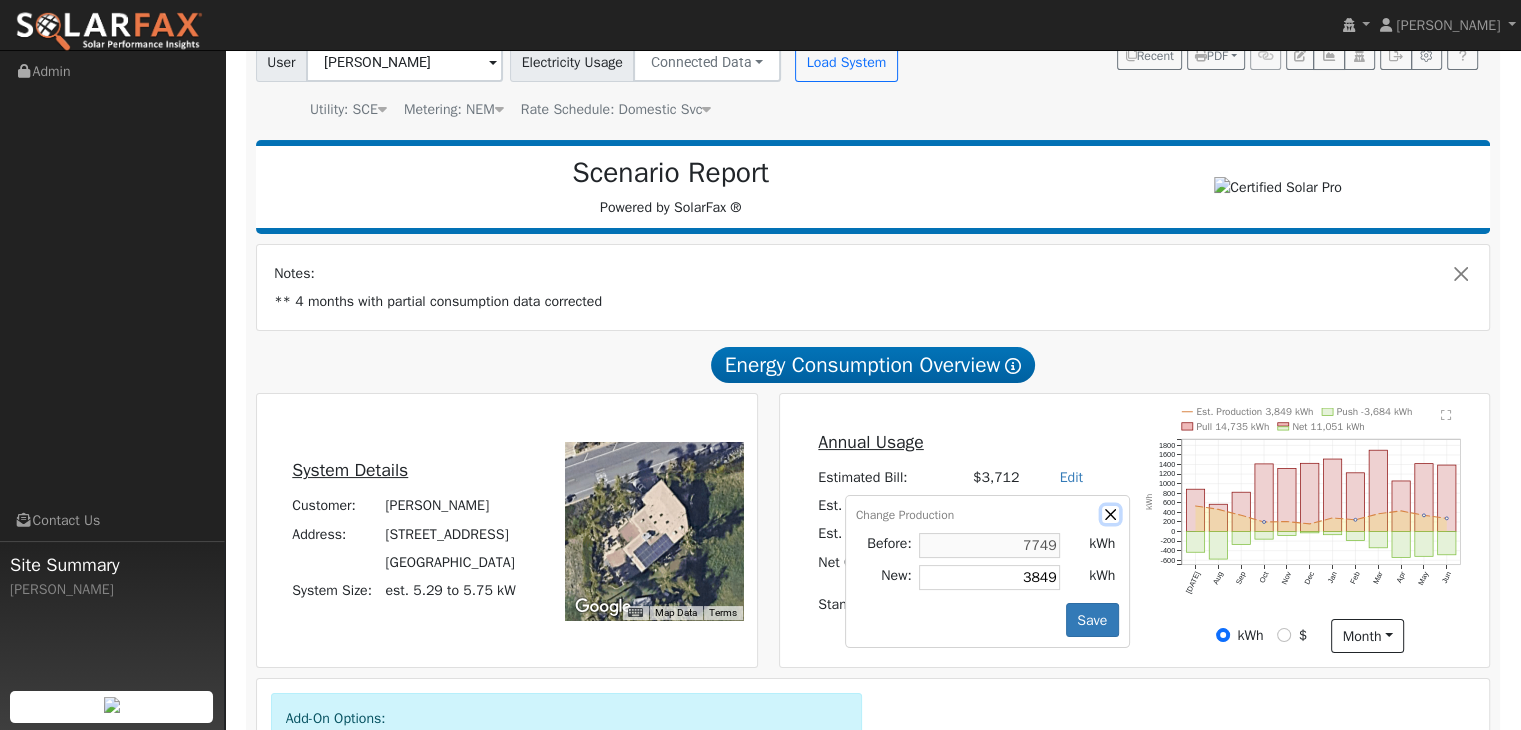 click at bounding box center [1110, 514] 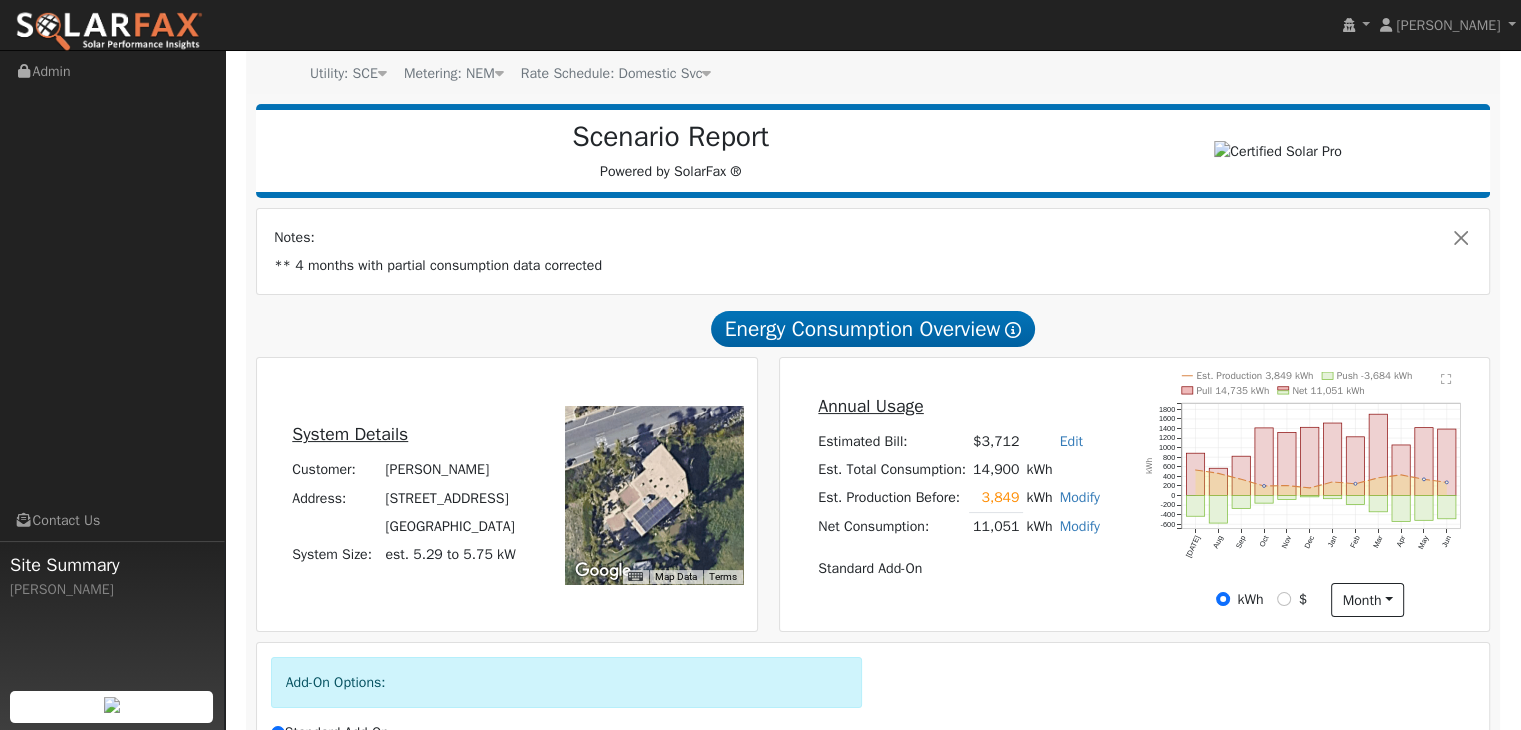 scroll, scrollTop: 200, scrollLeft: 0, axis: vertical 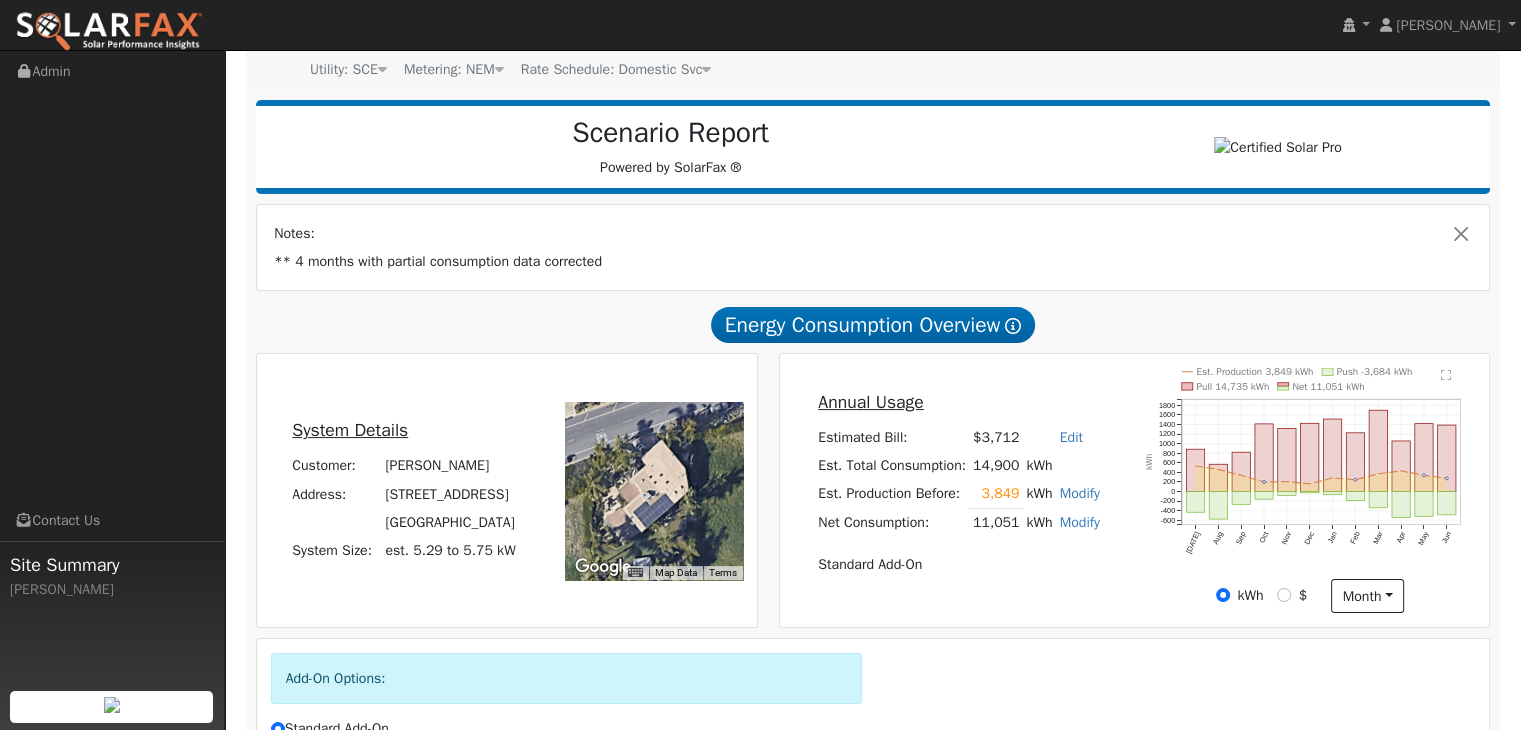 click on "Modify" at bounding box center [1080, 493] 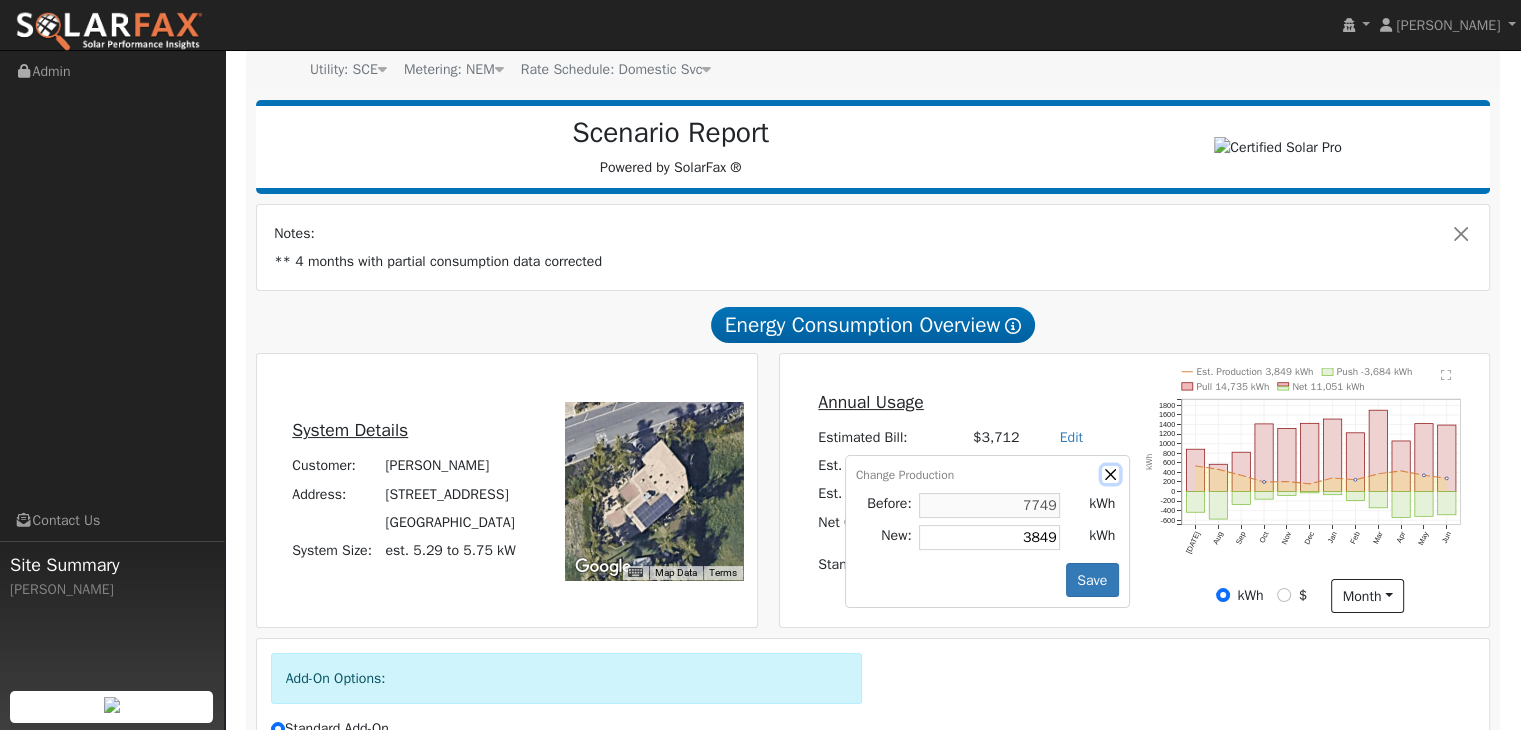 click at bounding box center (1110, 474) 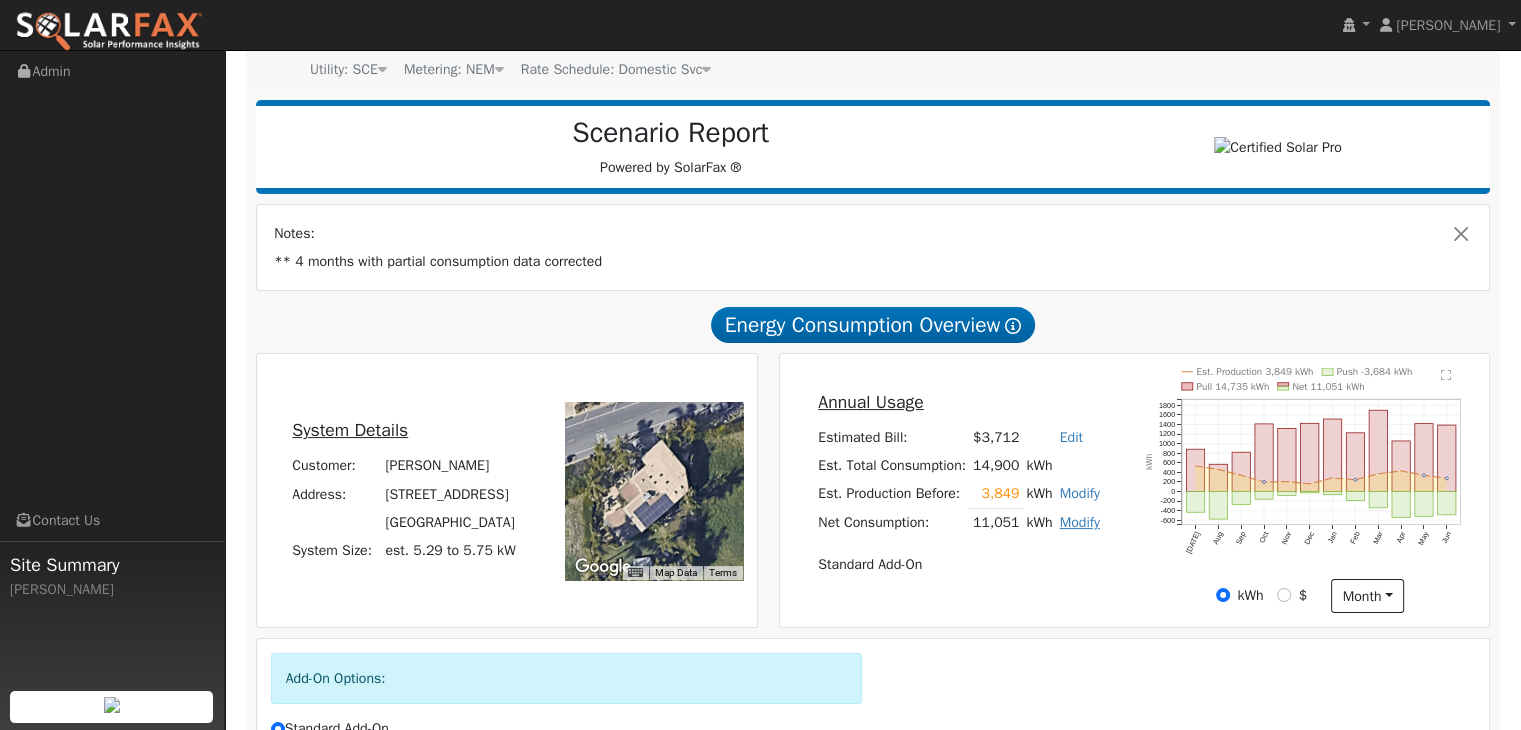 click on "Modify" at bounding box center [1080, 522] 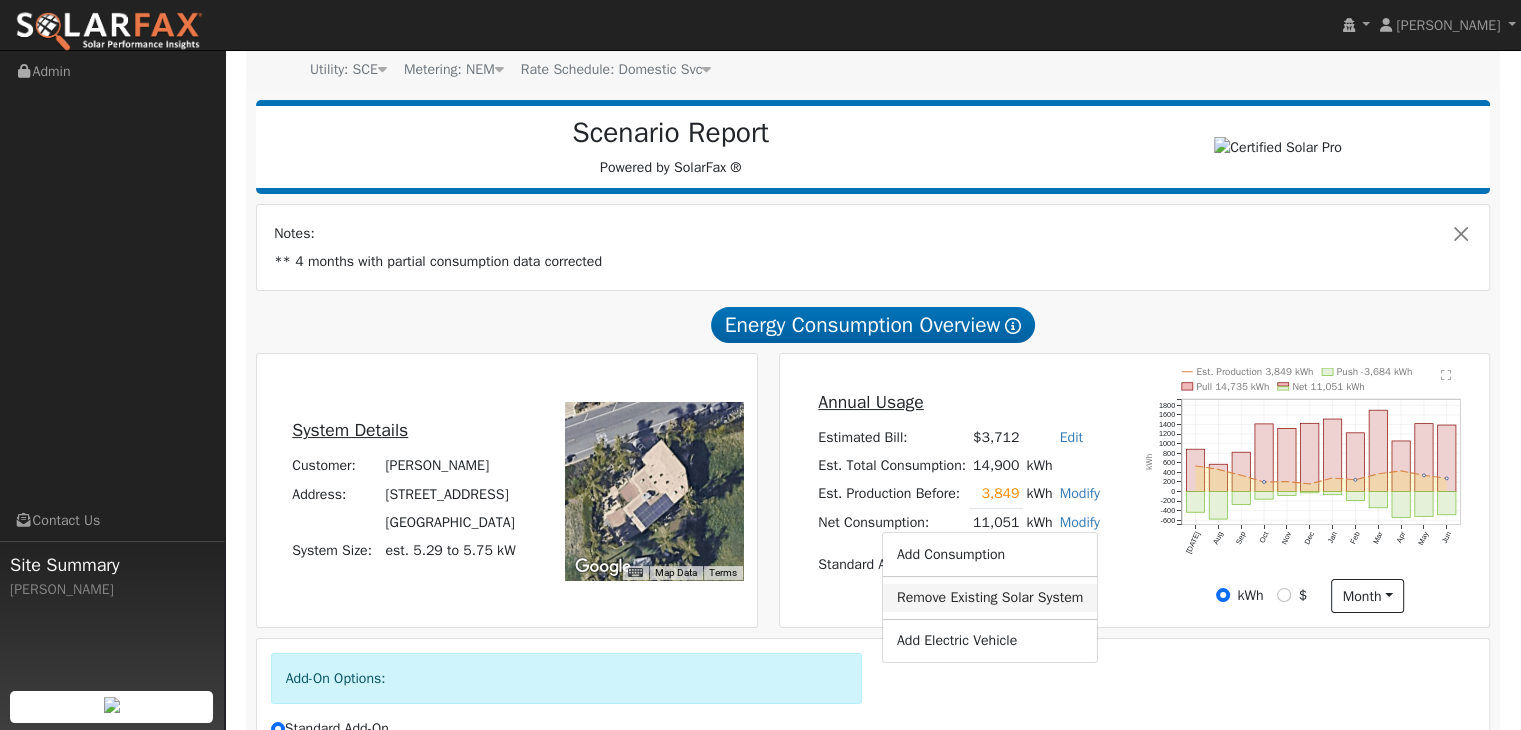 click on "Remove Existing Solar System" at bounding box center [990, 598] 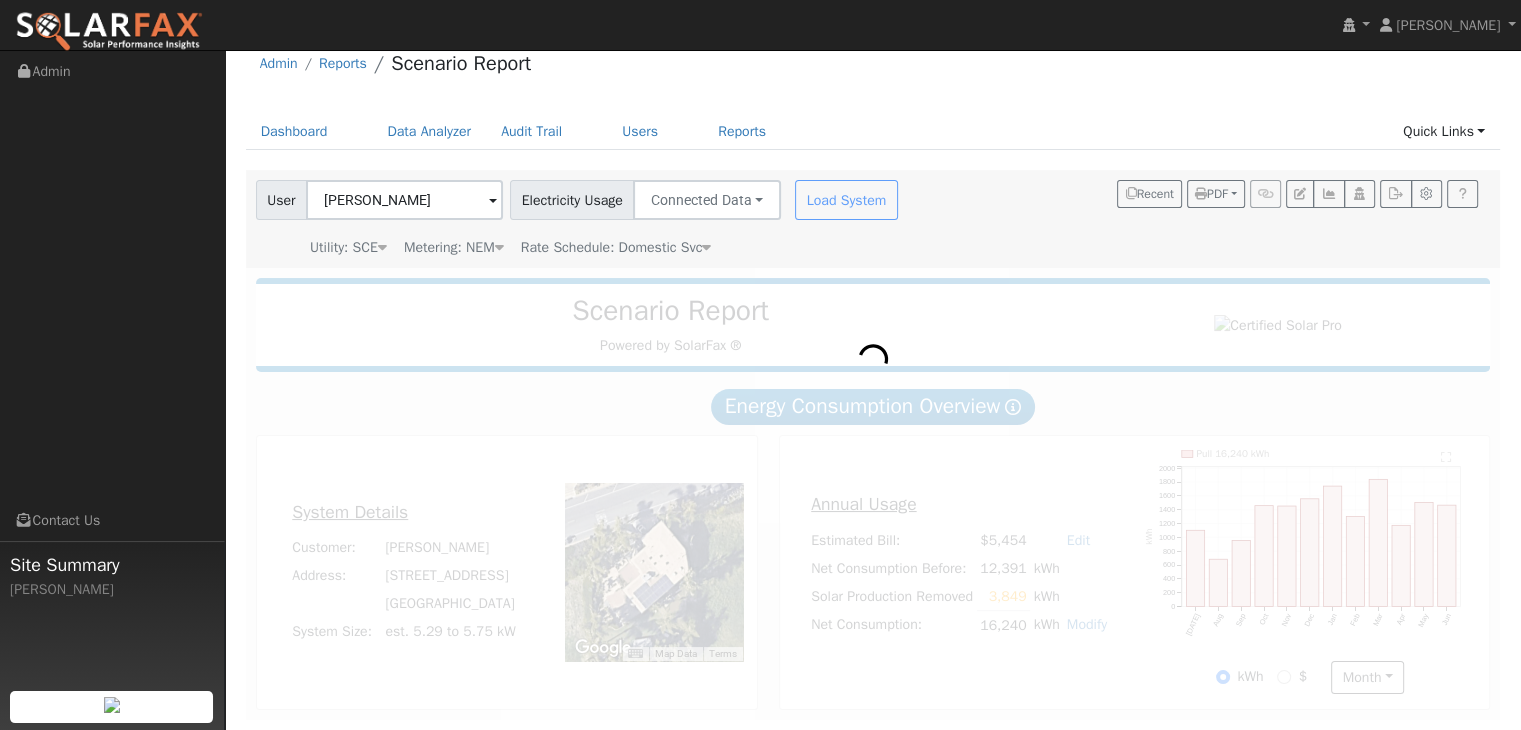 scroll, scrollTop: 200, scrollLeft: 0, axis: vertical 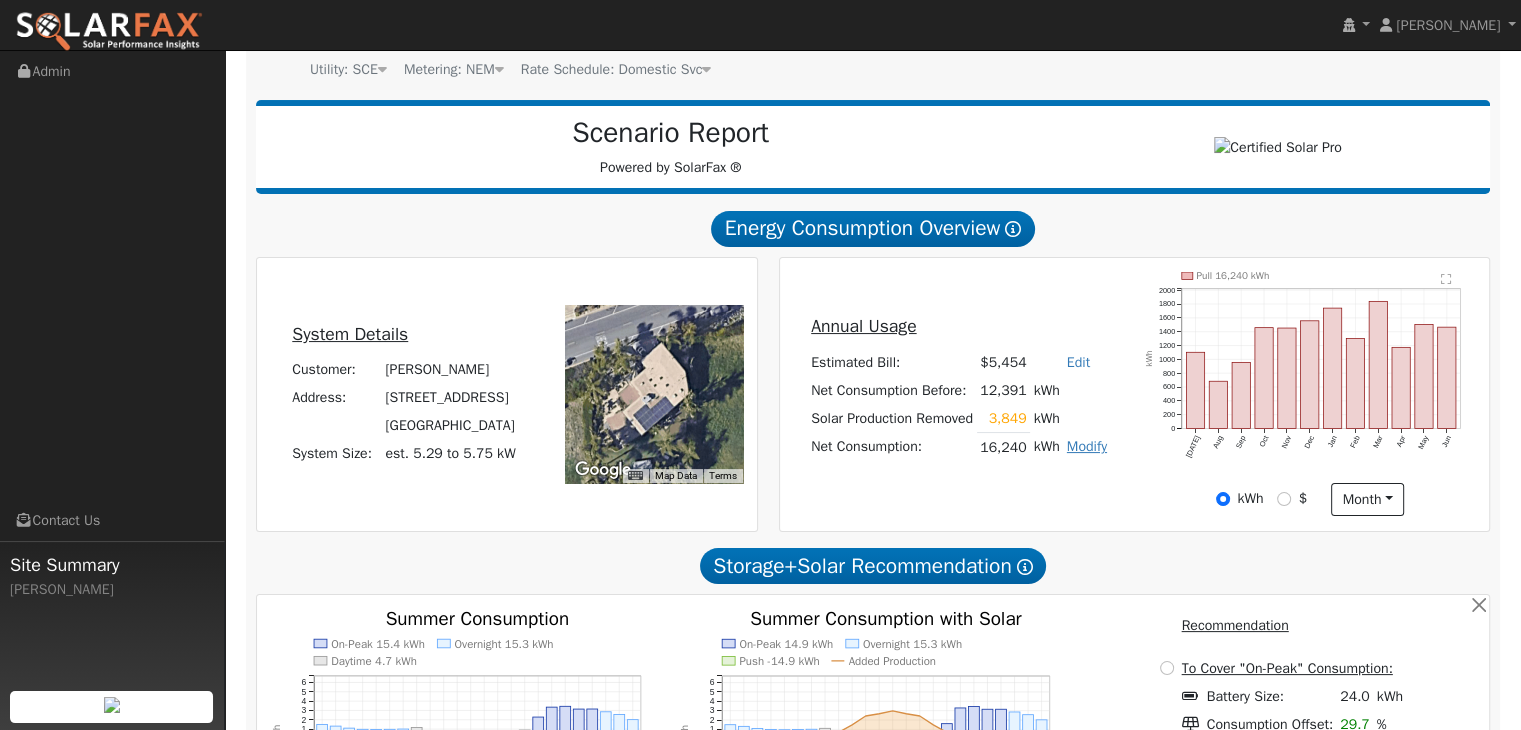 click on "Modify" at bounding box center (1087, 446) 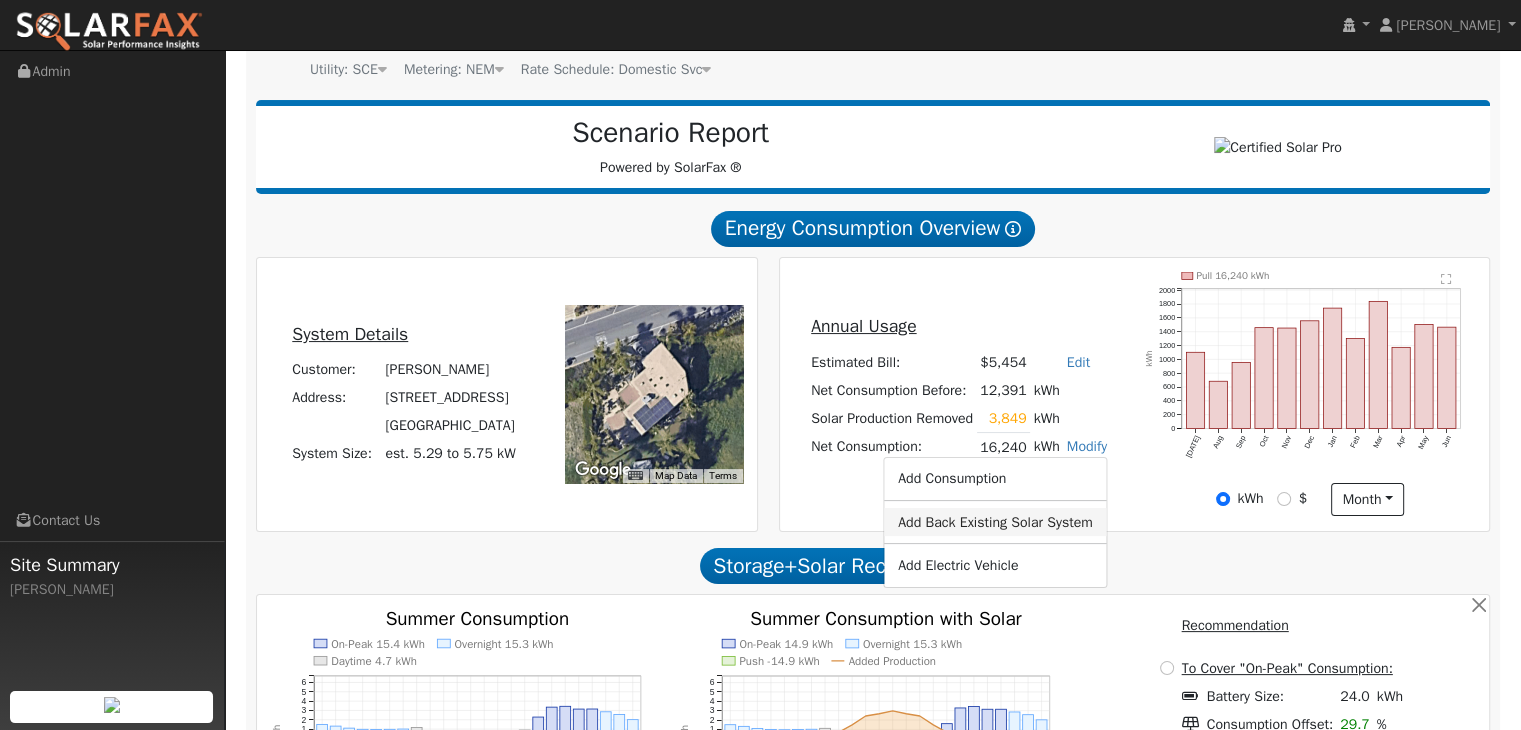 click on "Add Back Existing Solar System" at bounding box center (995, 522) 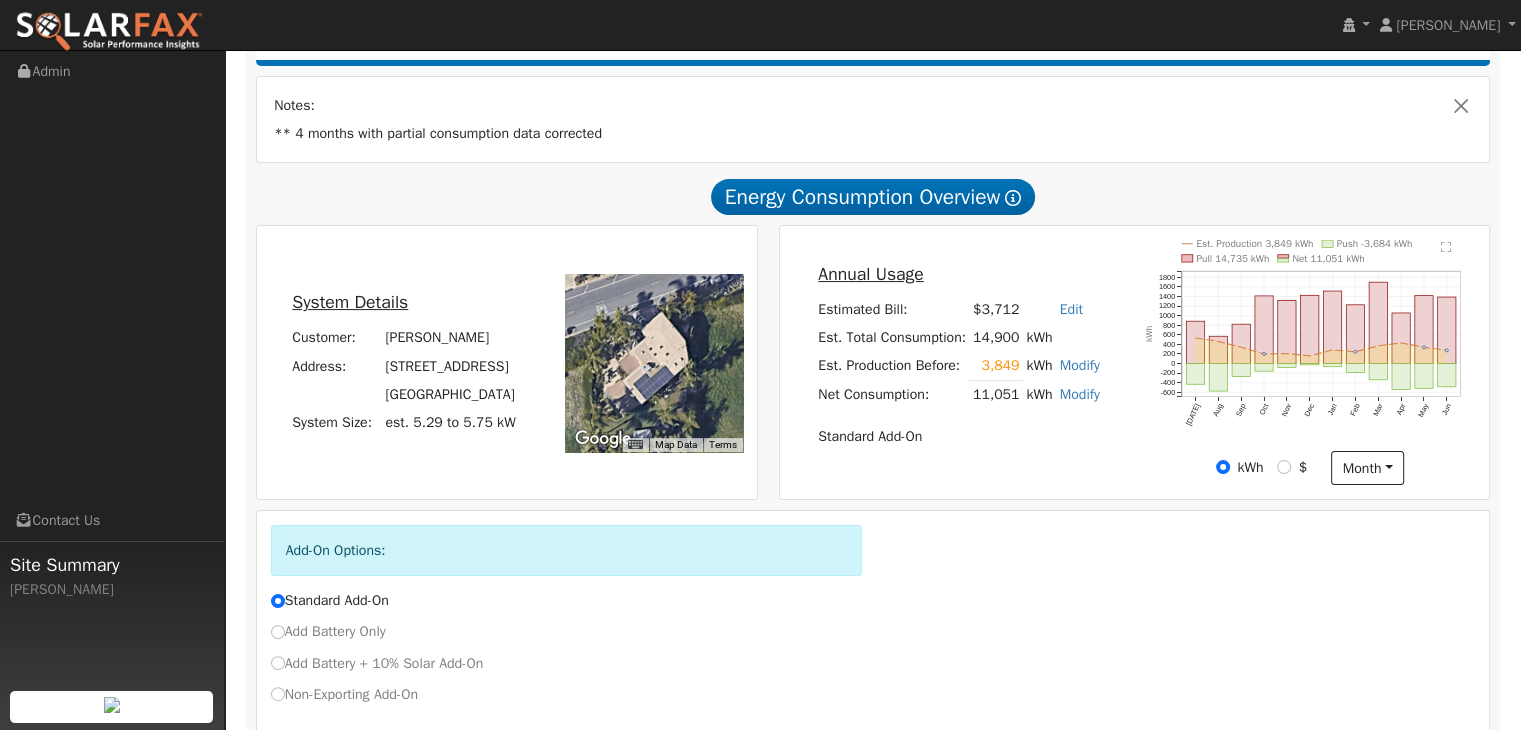 scroll, scrollTop: 330, scrollLeft: 0, axis: vertical 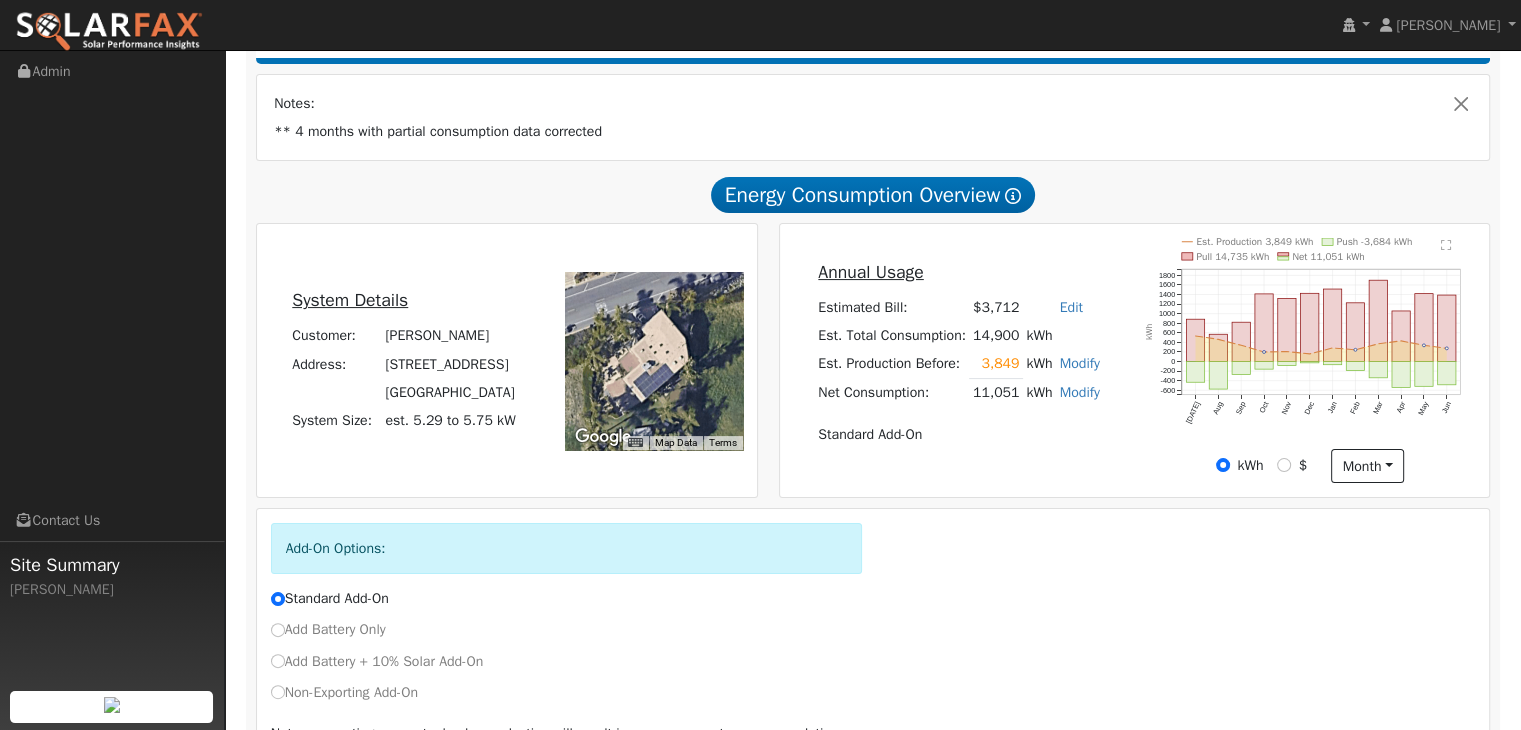 click on "Modify" at bounding box center (1080, 363) 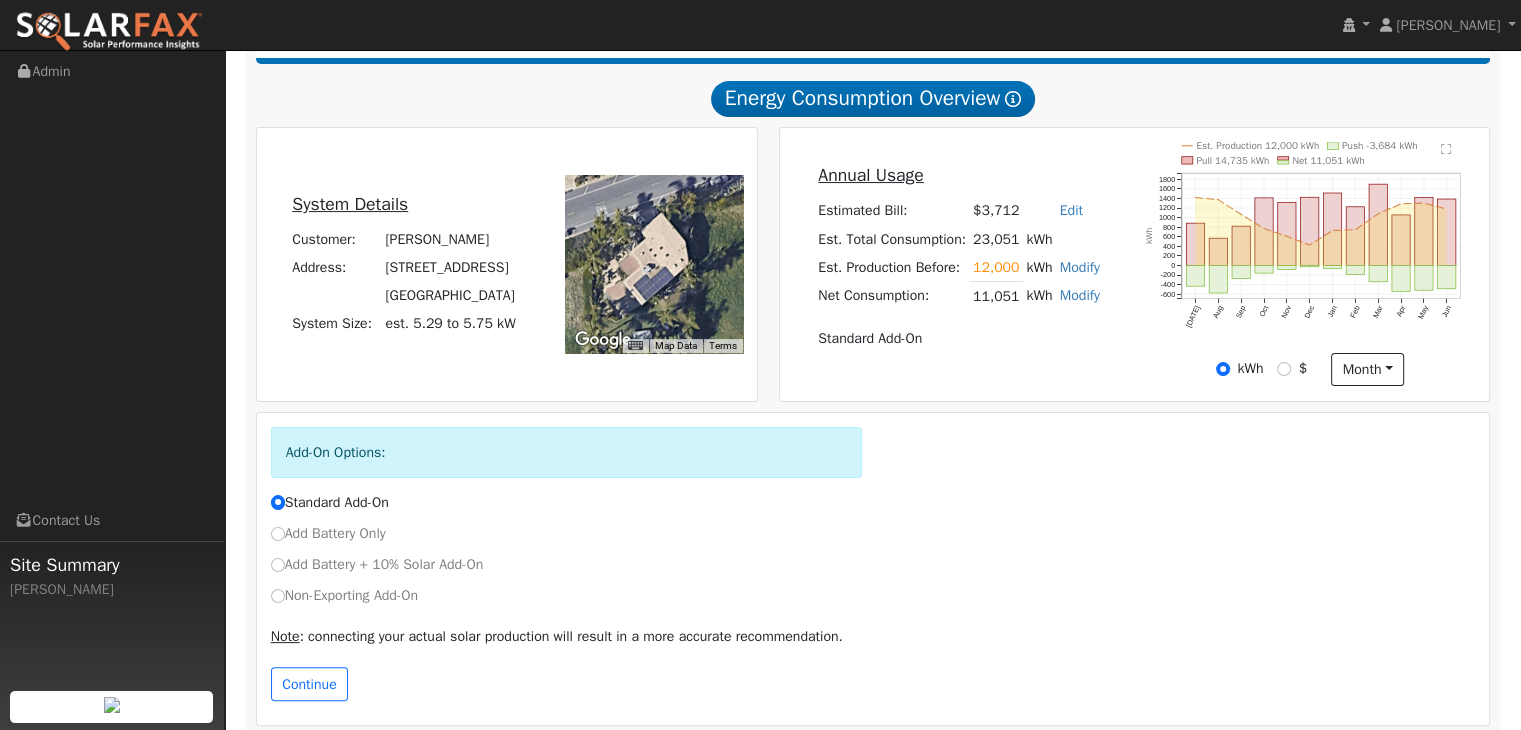 click on "Modify" at bounding box center [1080, 267] 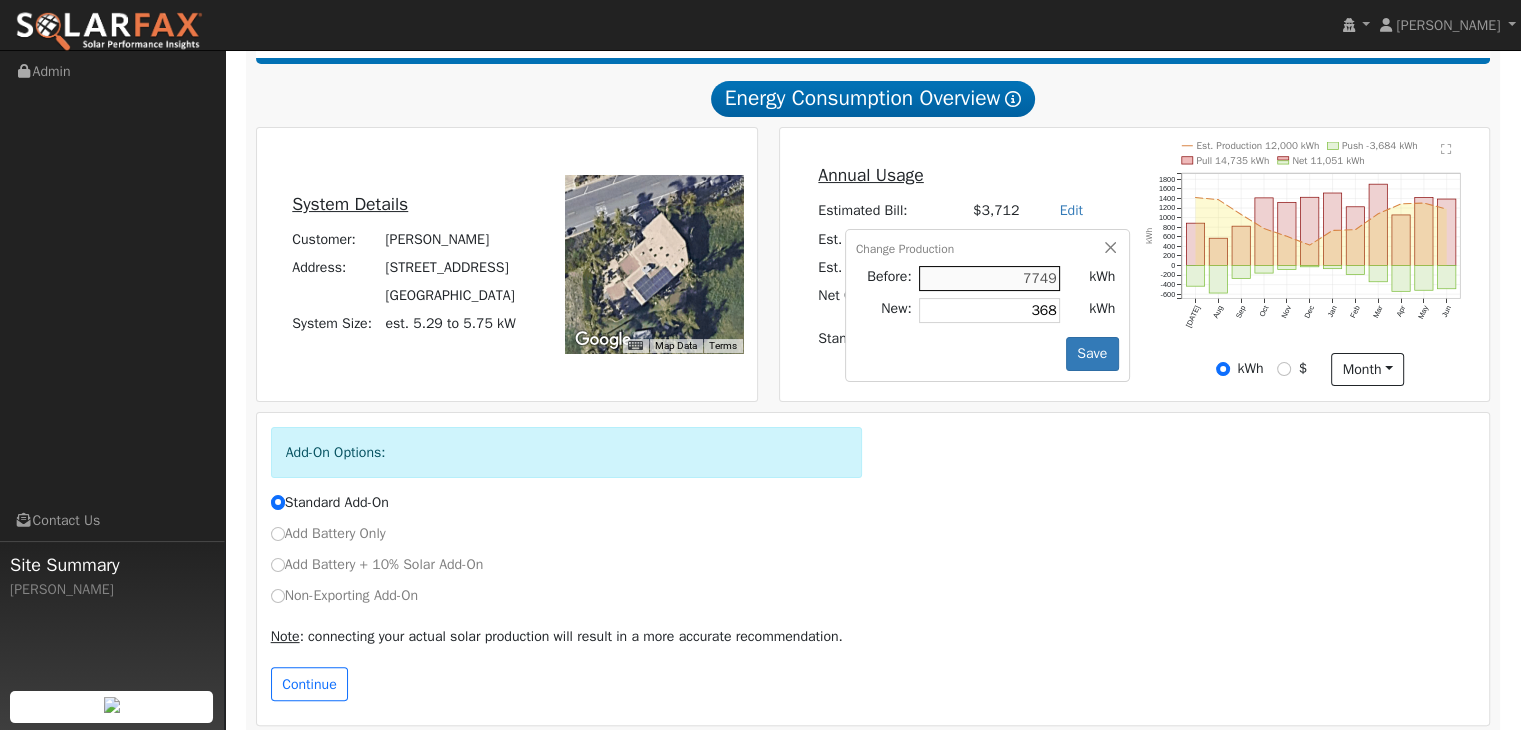 type on "3684" 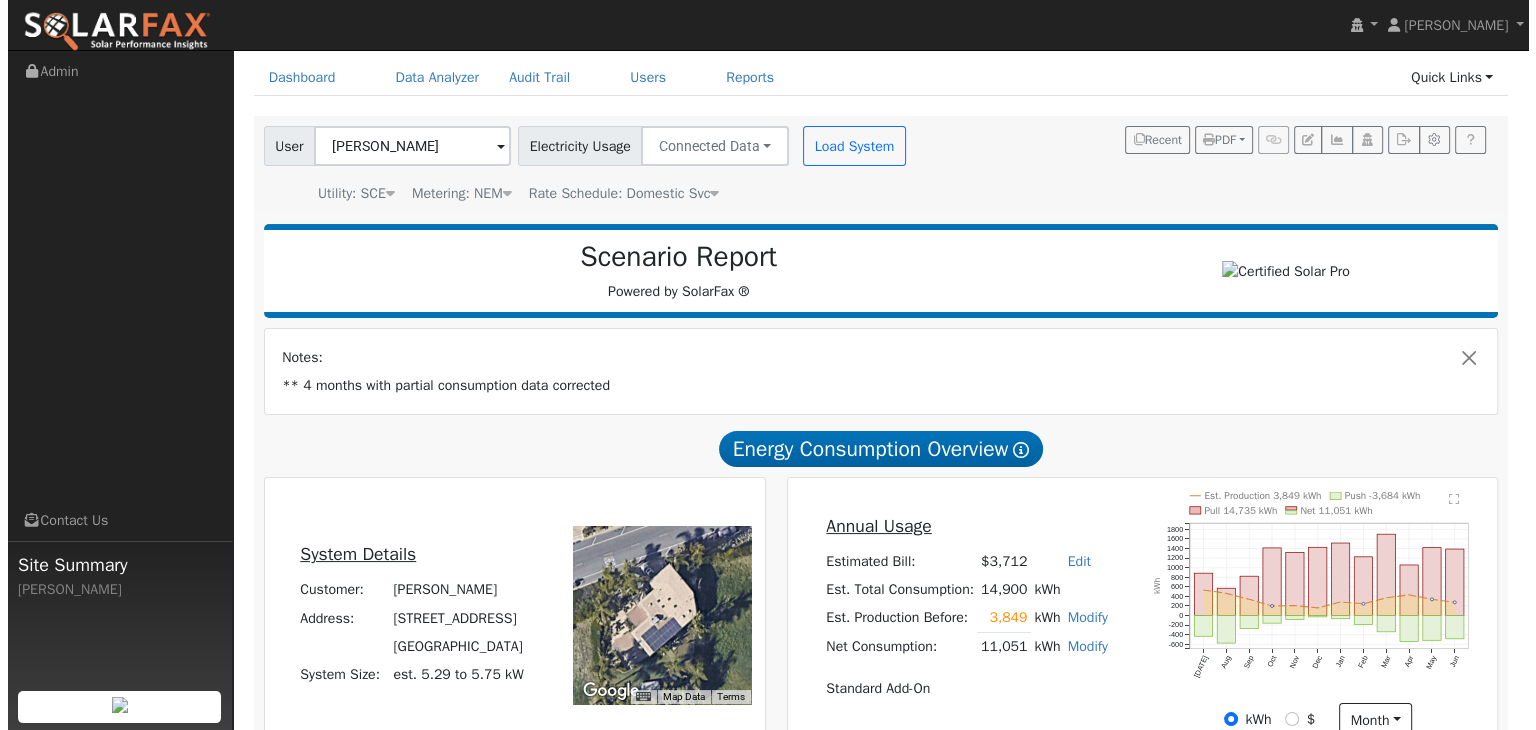 scroll, scrollTop: 75, scrollLeft: 0, axis: vertical 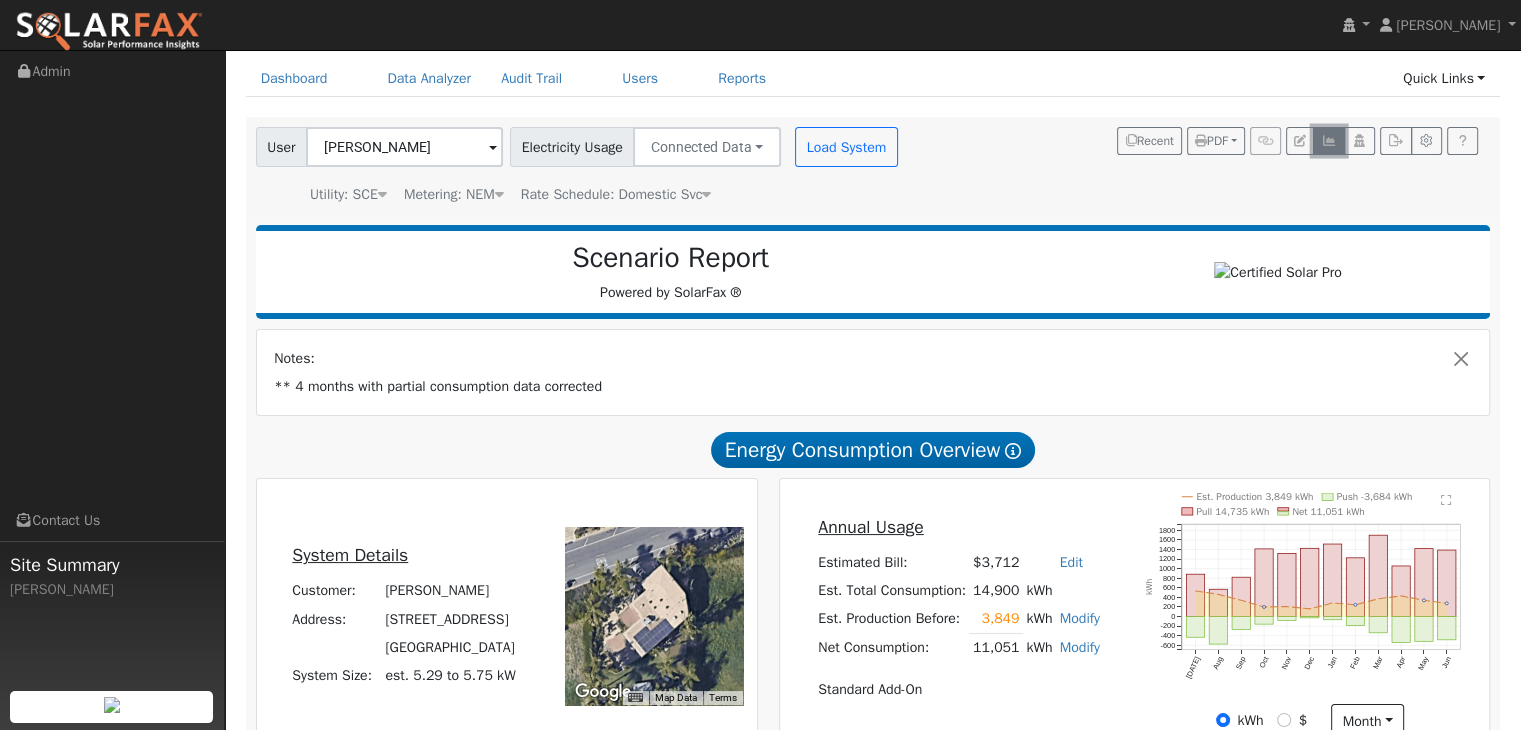 click at bounding box center [1328, 141] 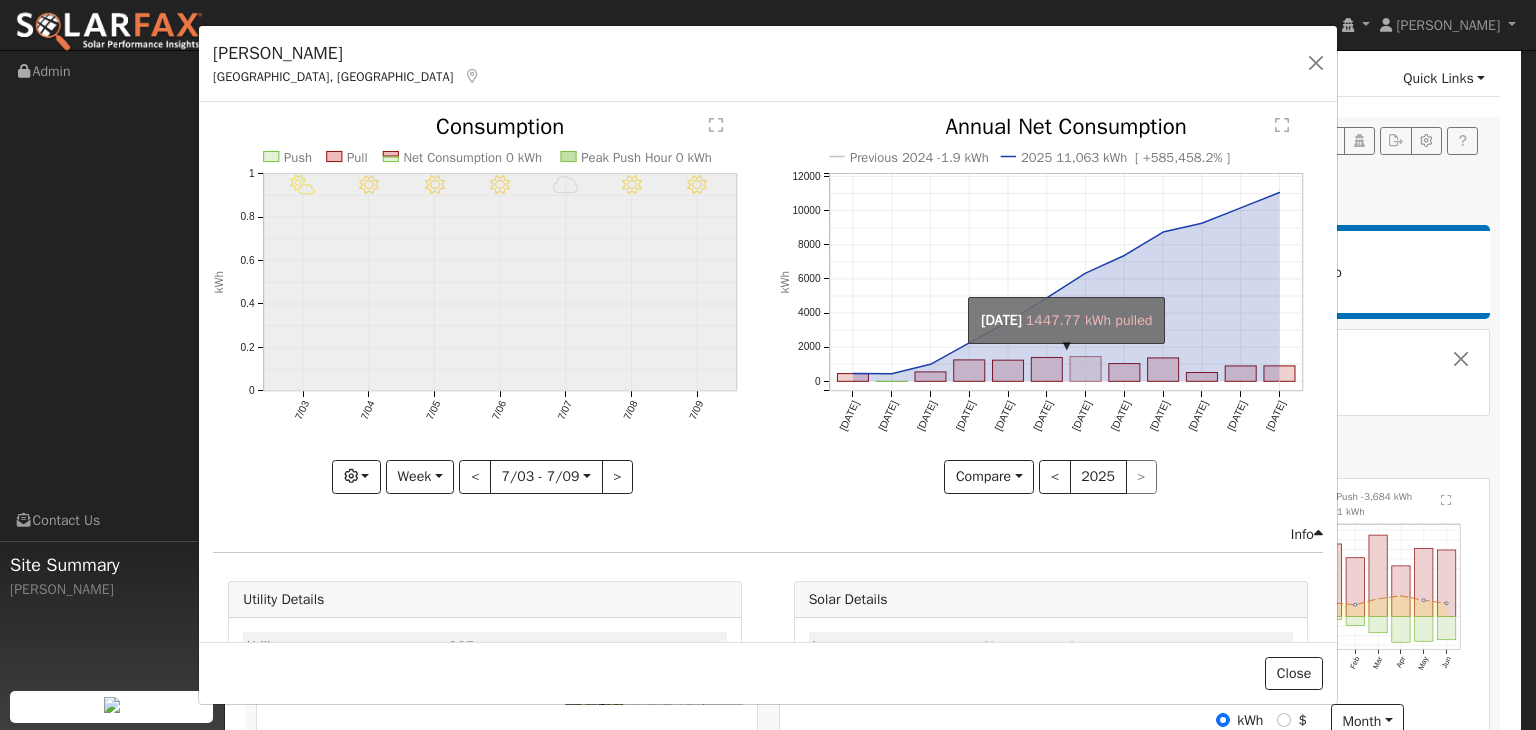 click on "onclick=""" 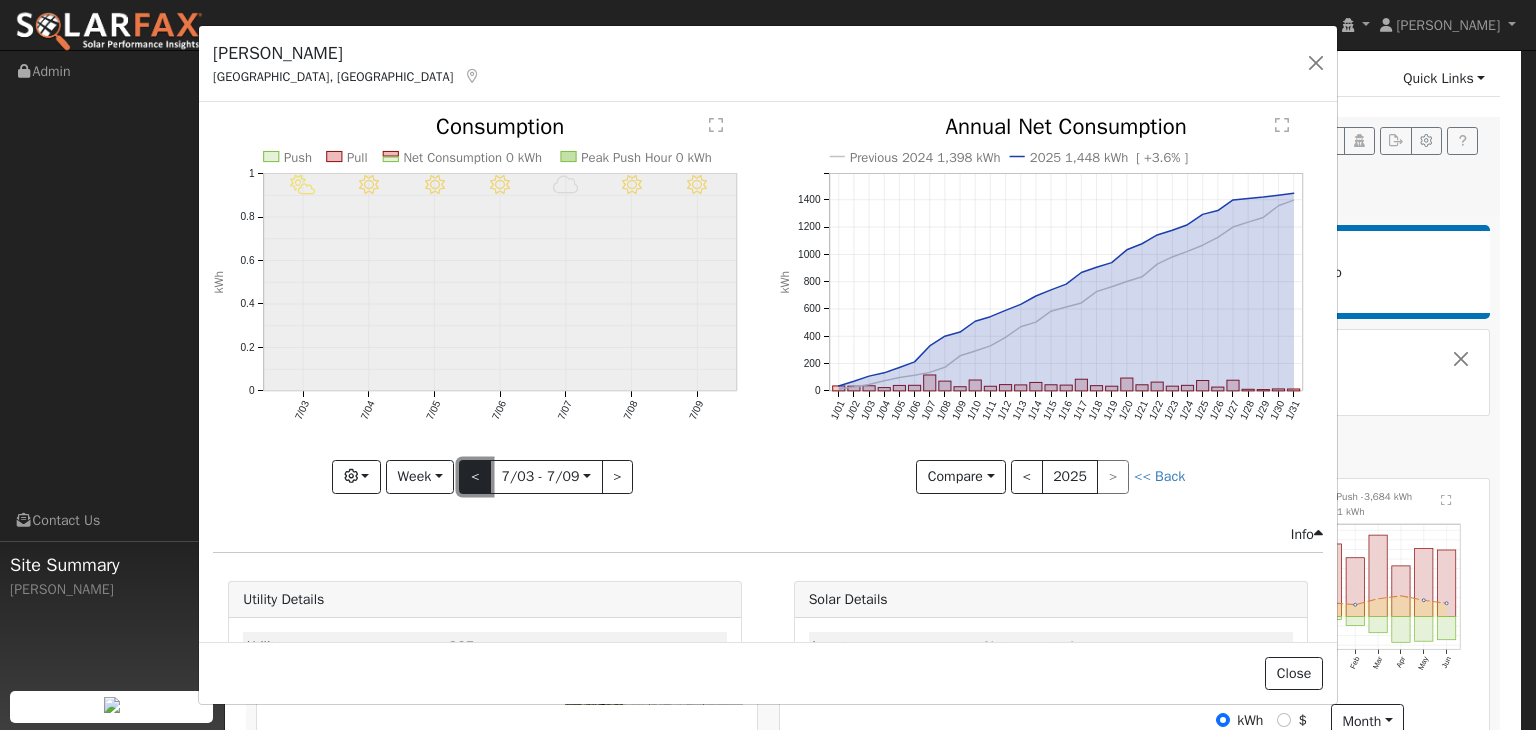 click on "<" at bounding box center (475, 477) 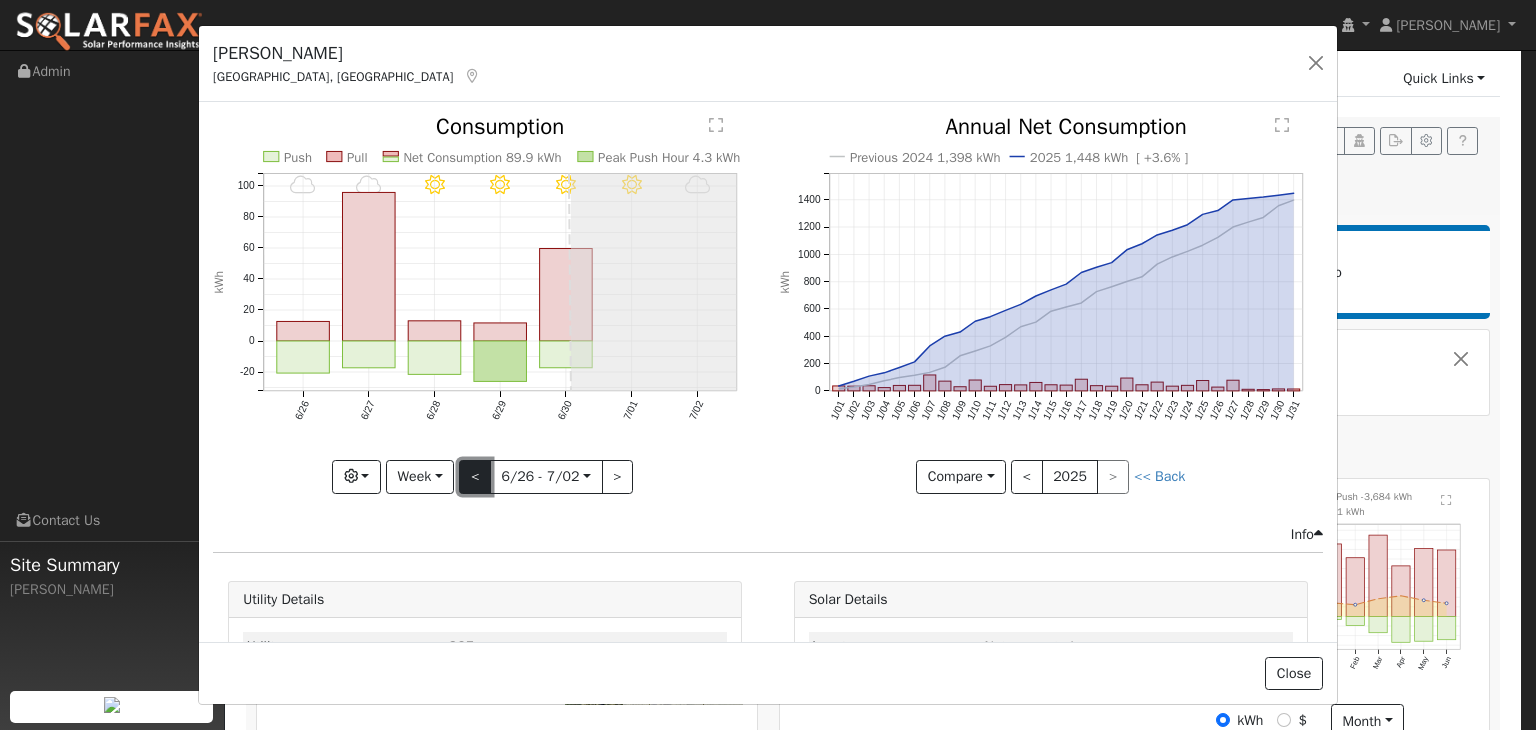 click on "<" at bounding box center (475, 477) 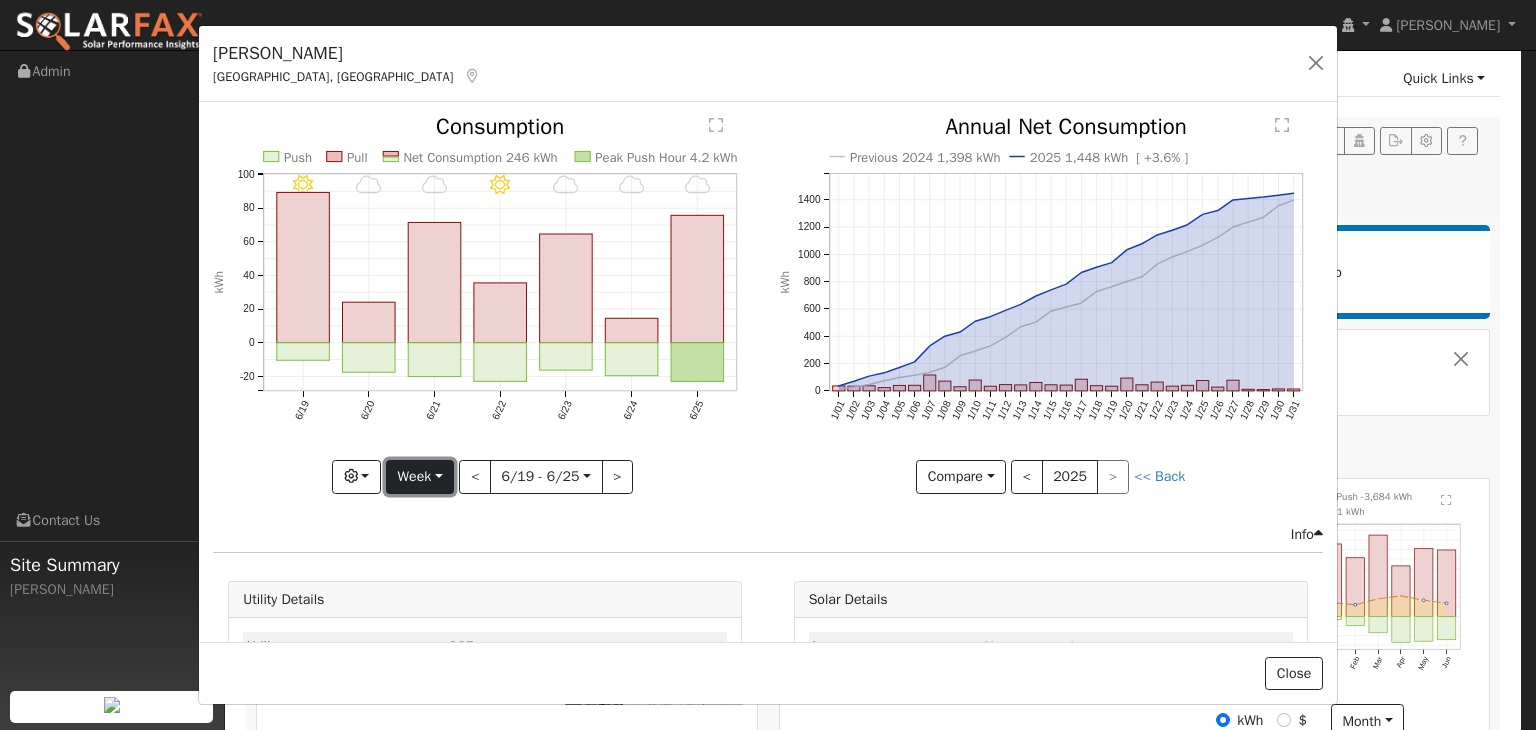 click on "Week" at bounding box center (420, 477) 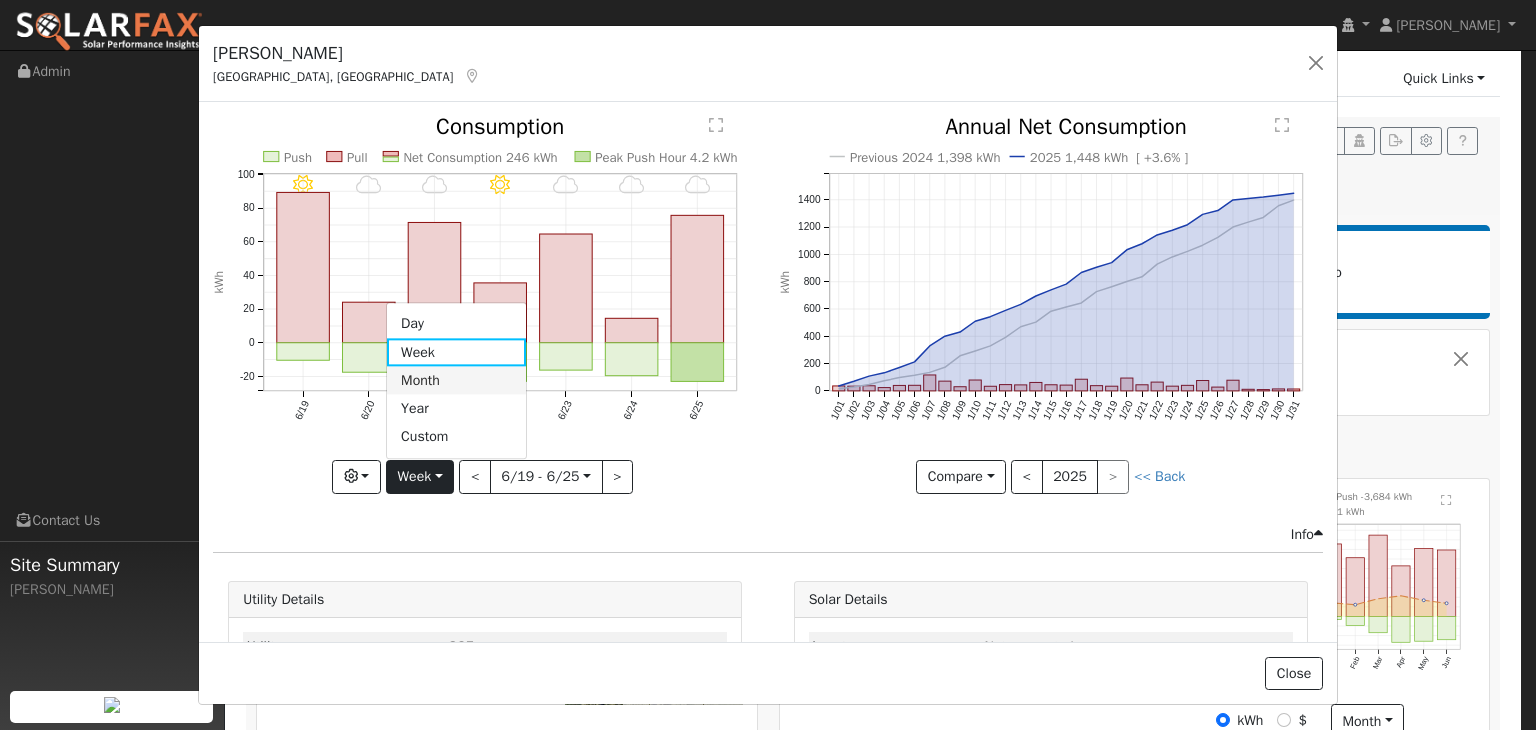 click on "Month" at bounding box center (456, 381) 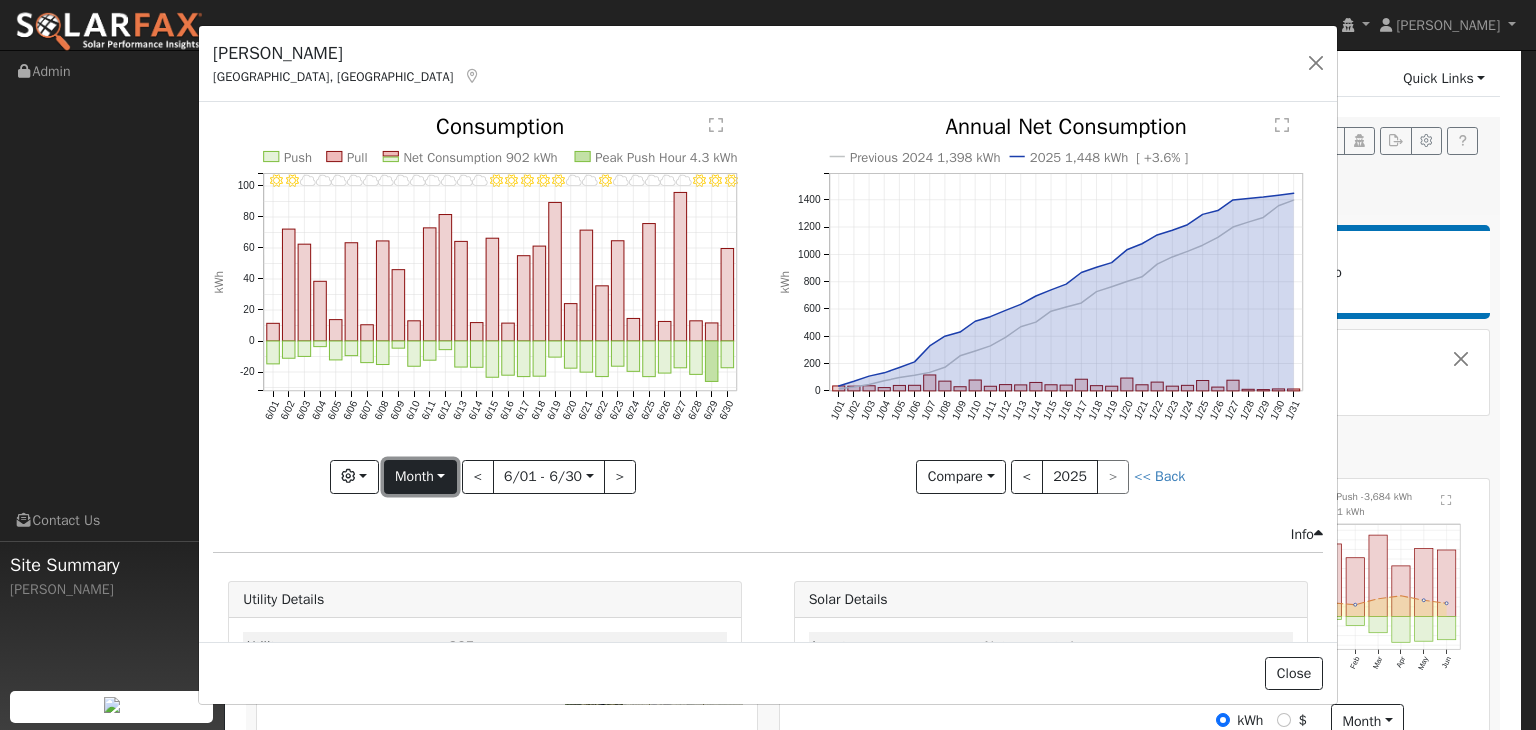 click on "Month" at bounding box center [420, 477] 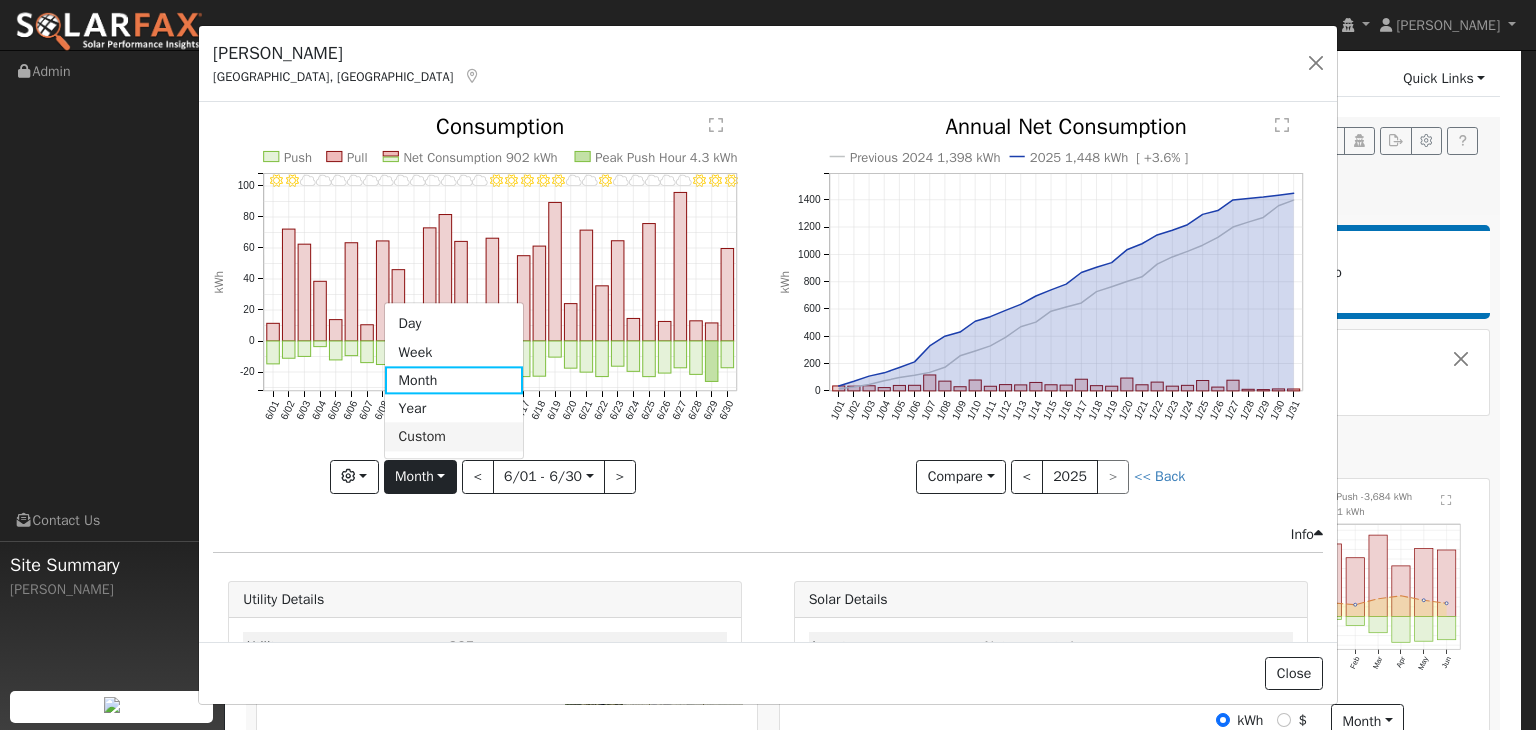 click on "Custom" at bounding box center (454, 437) 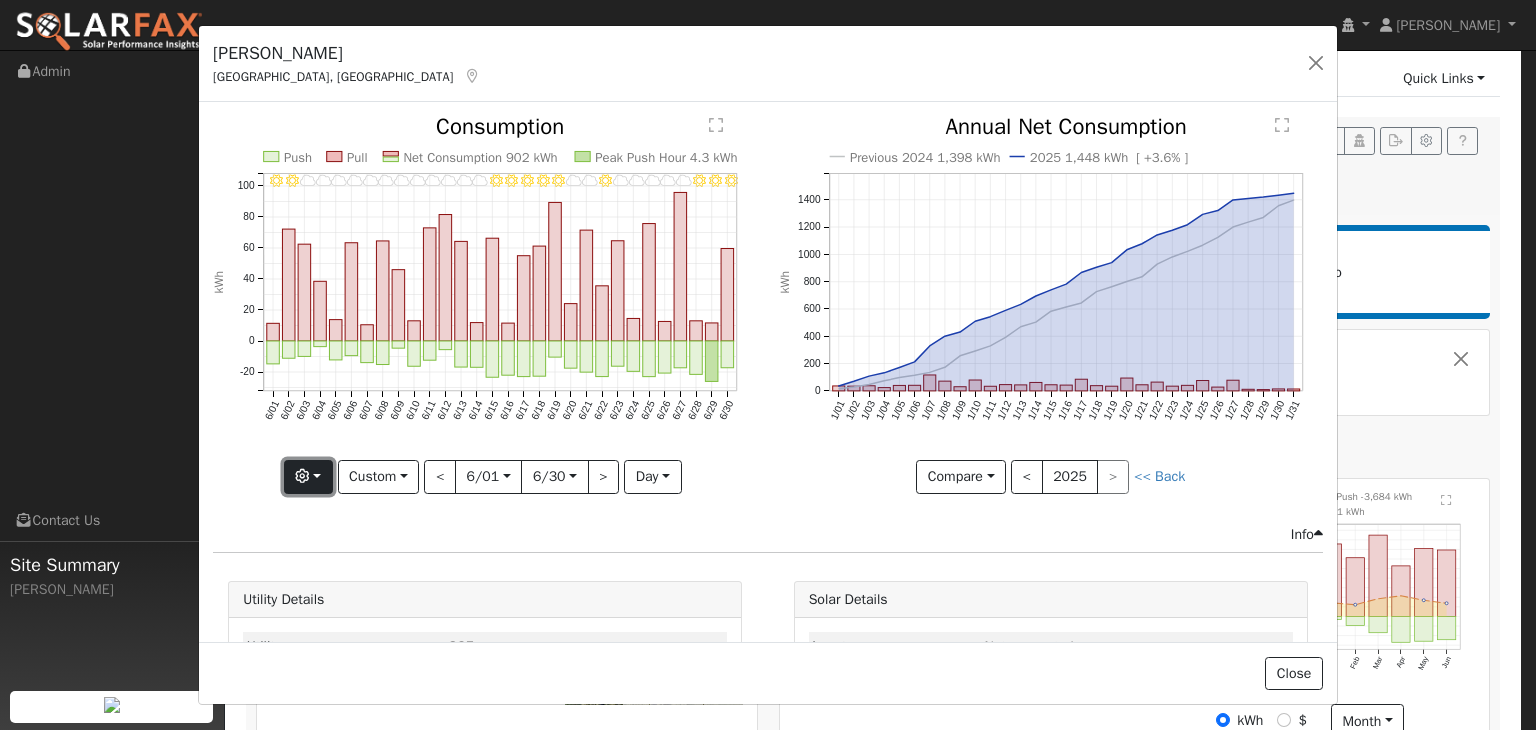 click at bounding box center [308, 477] 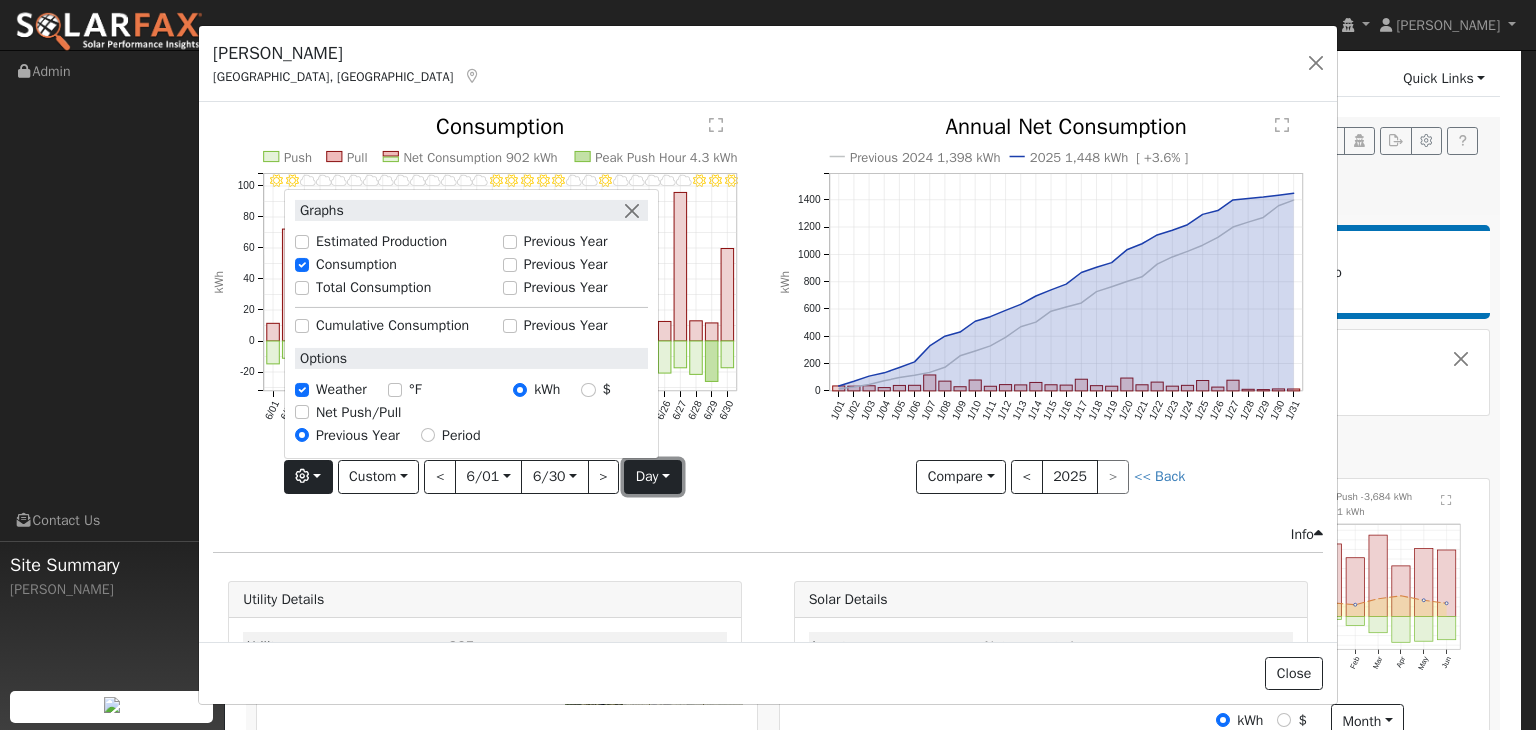 click on "day" at bounding box center (652, 477) 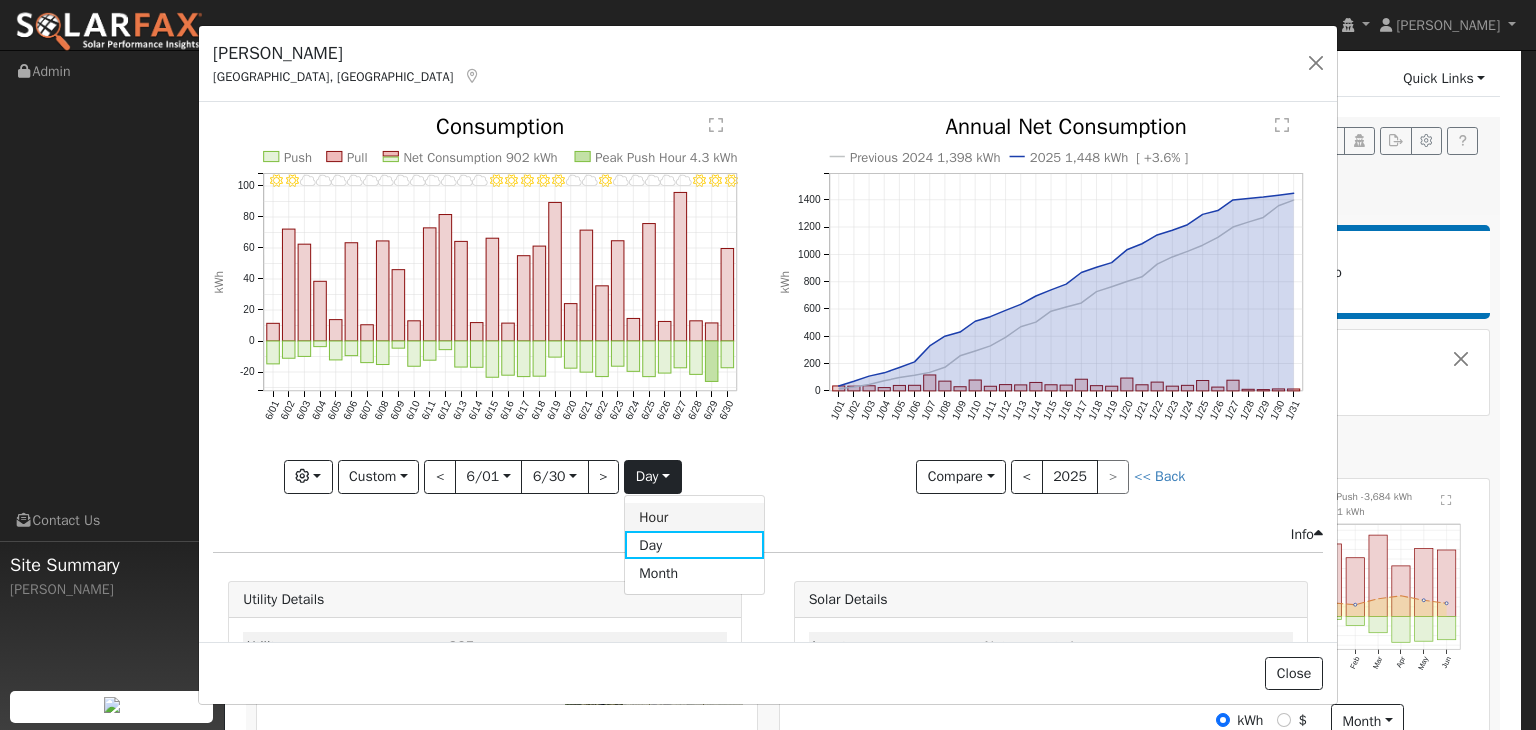 click on "Hour" at bounding box center [694, 517] 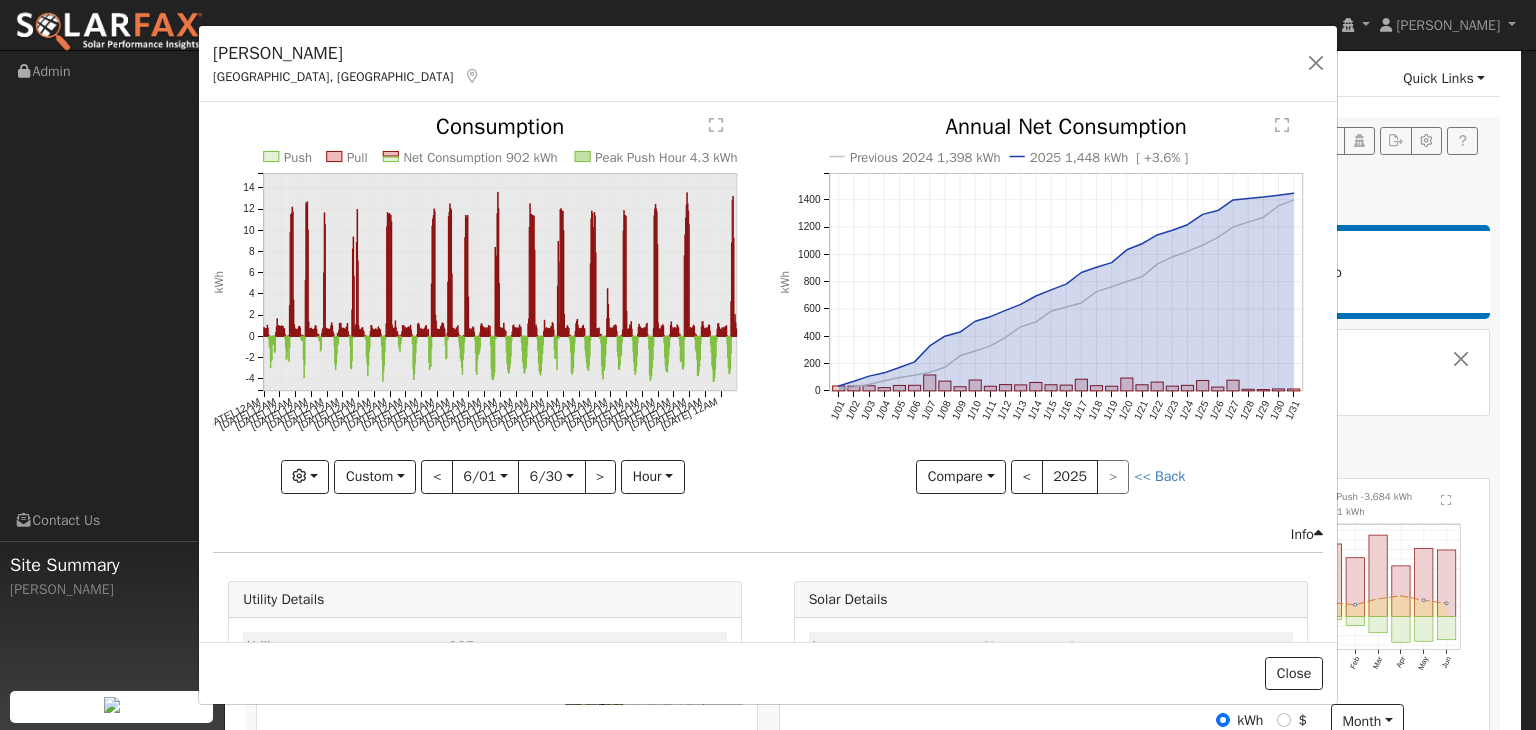 click on "" 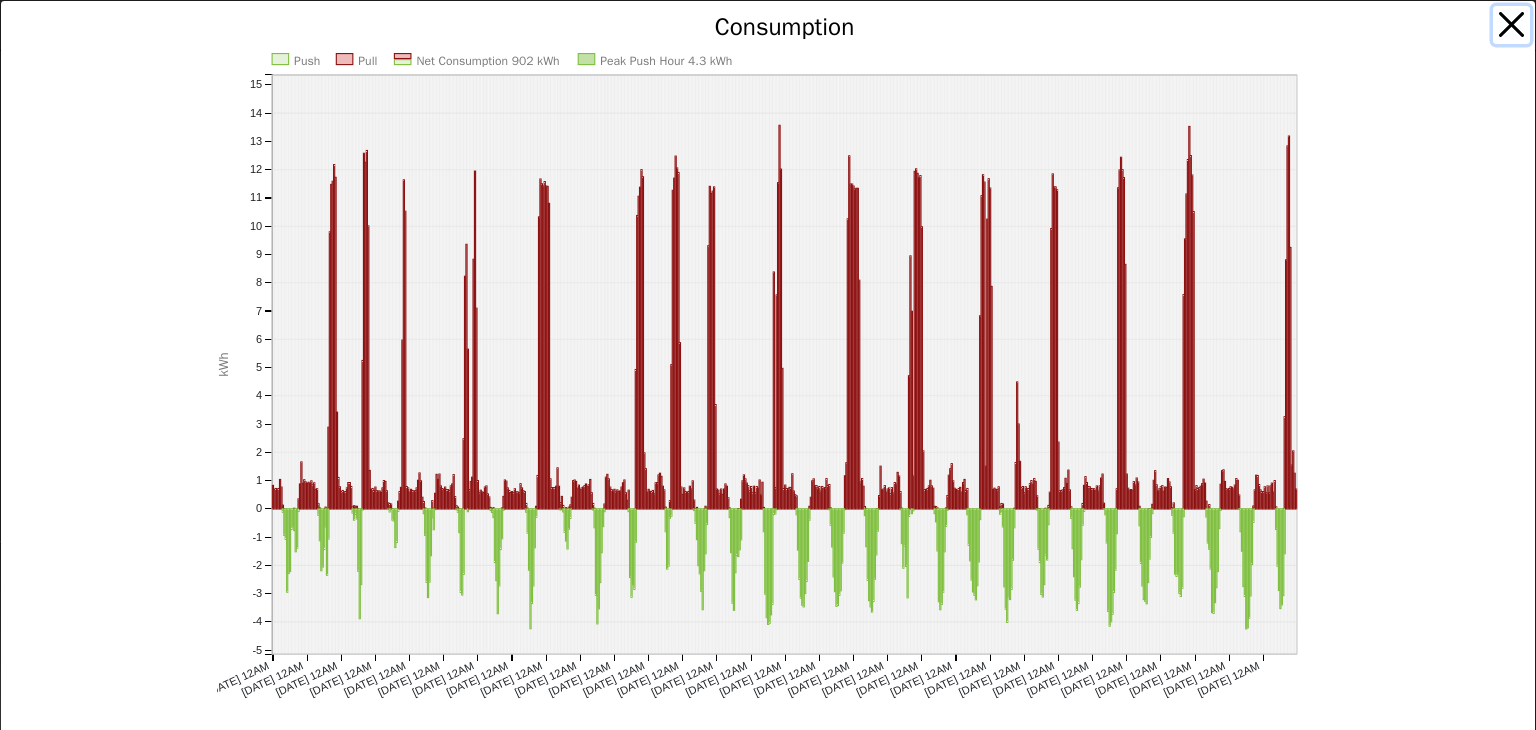 click at bounding box center [1512, 25] 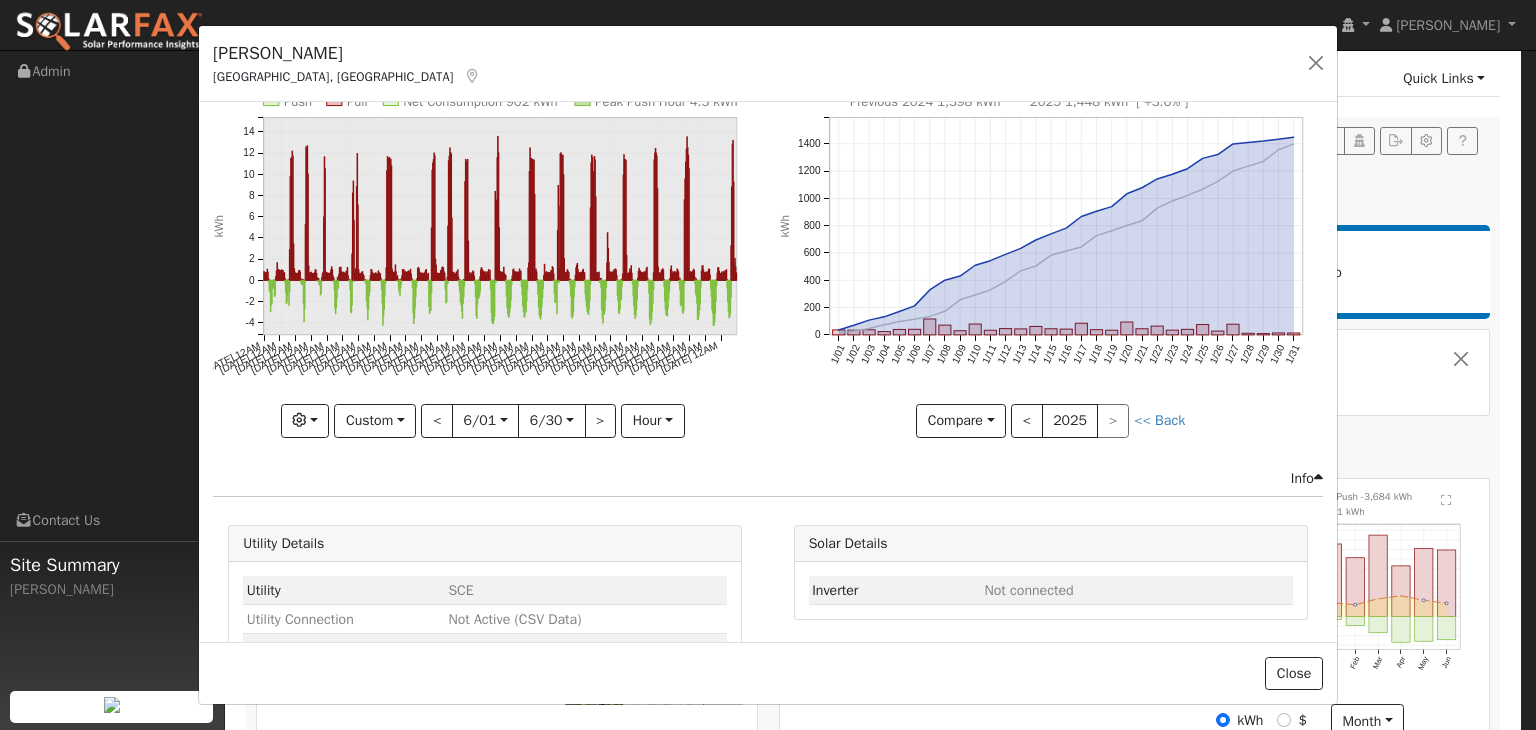 scroll, scrollTop: 58, scrollLeft: 0, axis: vertical 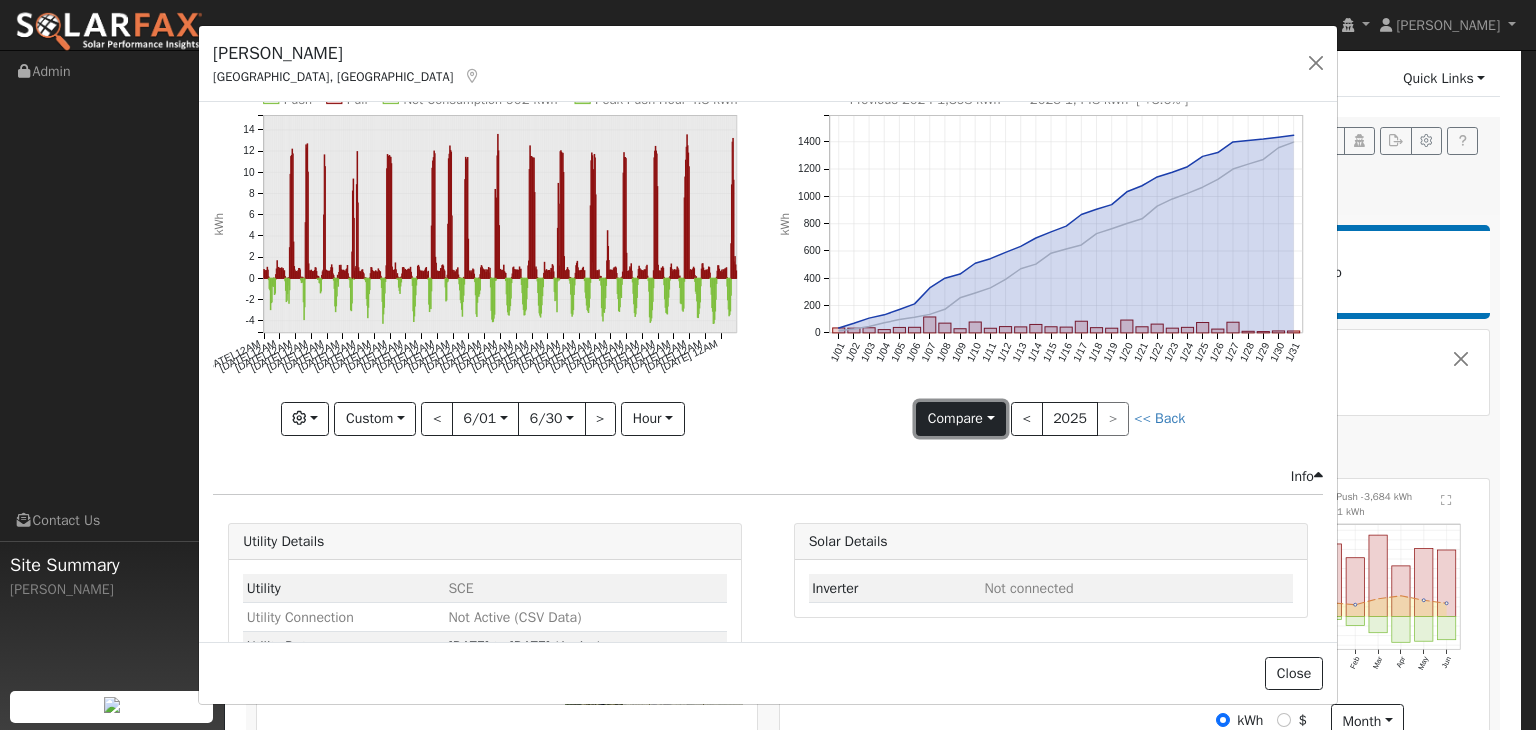 click on "Compare" at bounding box center [961, 419] 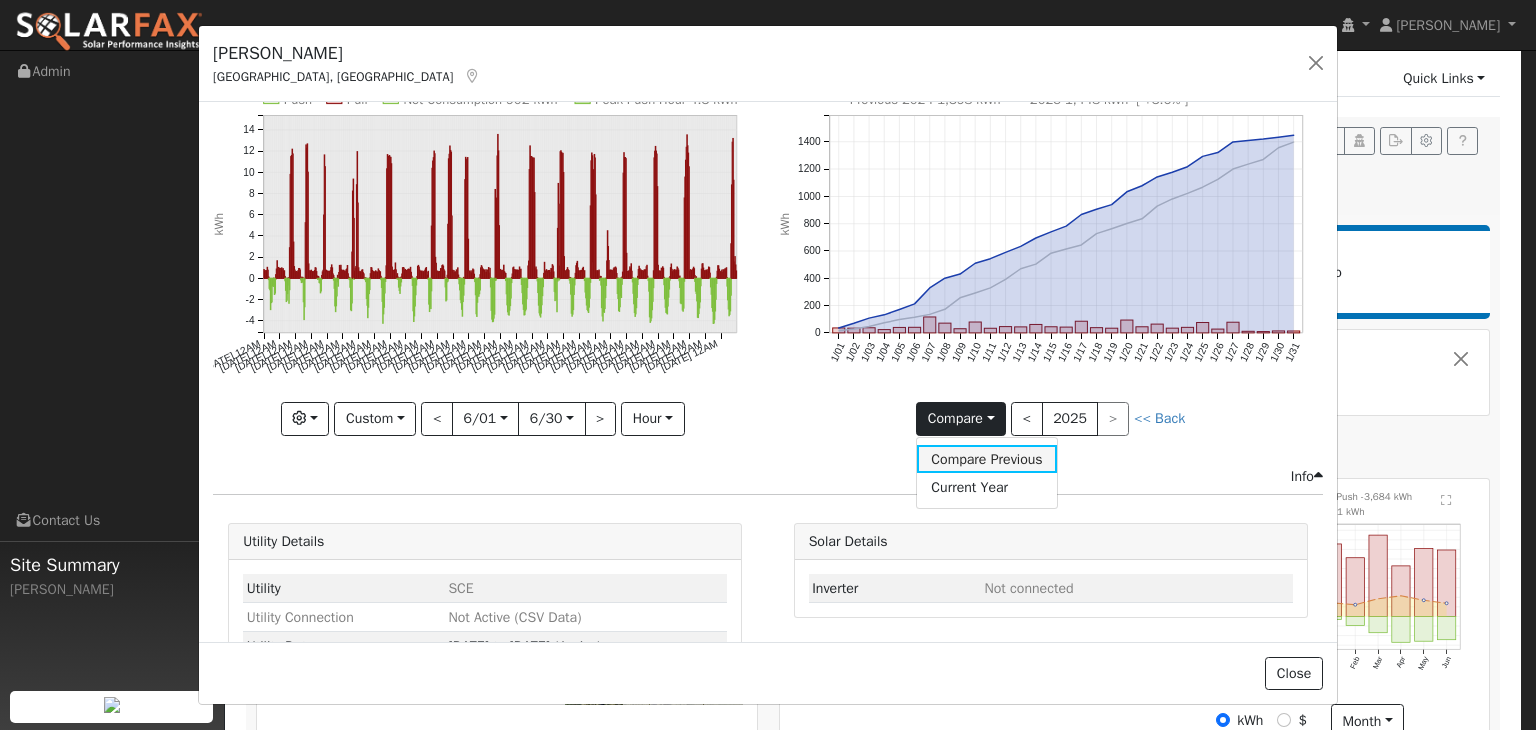 click on "Compare Previous" at bounding box center [987, 459] 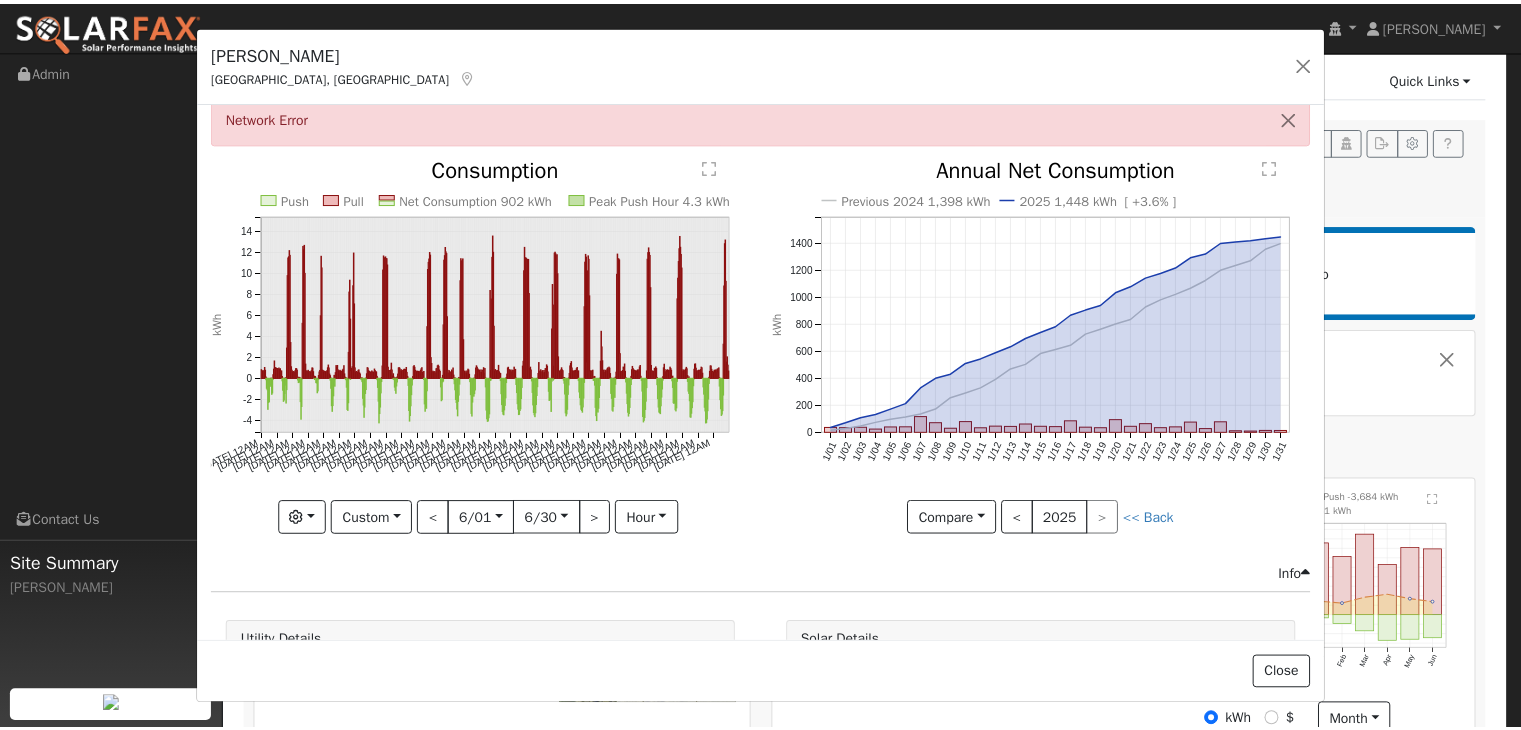 scroll, scrollTop: 23, scrollLeft: 0, axis: vertical 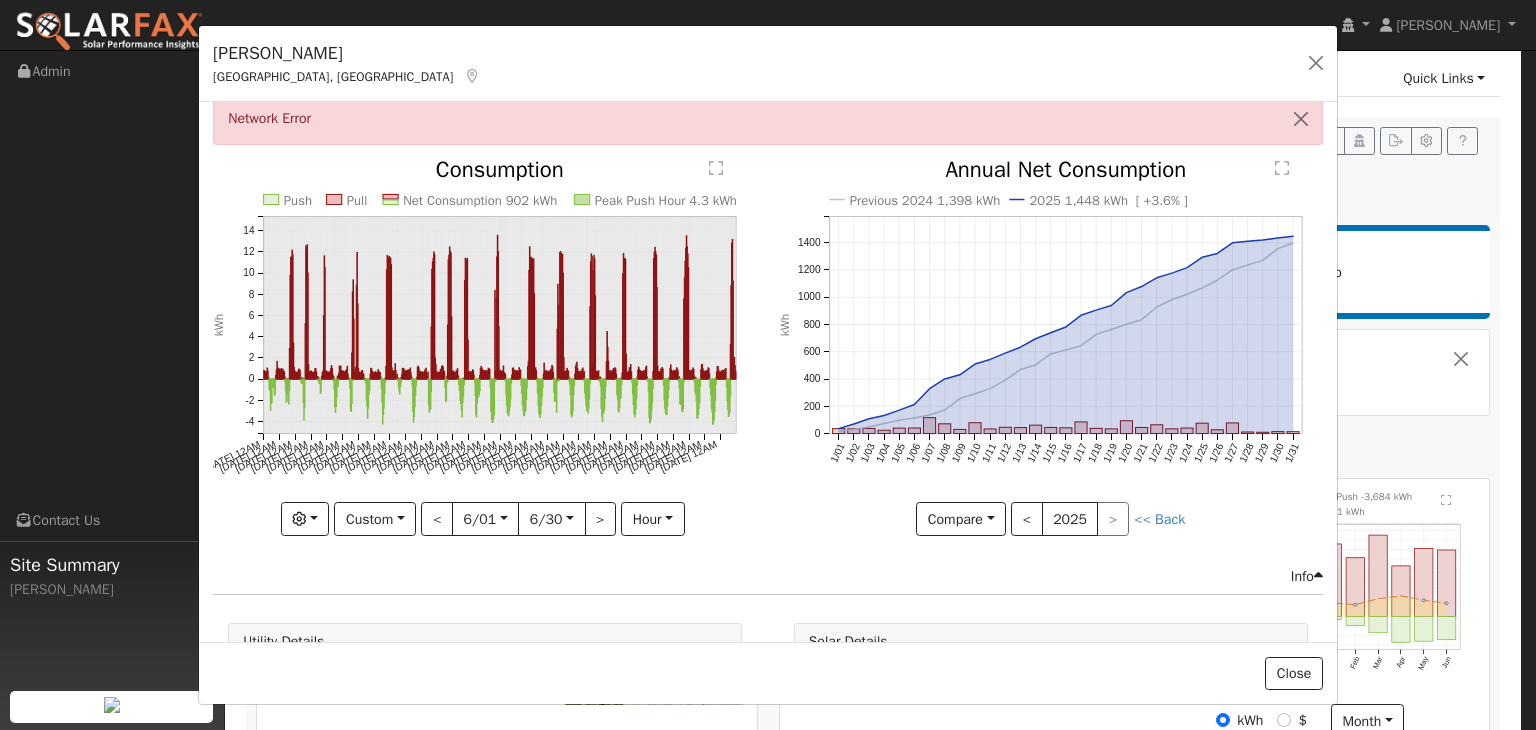 click on "Mark Dziuk Laguna Beach, CA   Default Account Default Account 885 Bluebird Canyon Drive, Laguna Beach, CA 92651 Primary Account  Network Error  Issue History Date By Flag Comment Type No Issue History Push Pull Net Consumption 902 kWh Peak Push Hour 4.3 kWh 6/01 12AM 6/02 12AM 6/03 12AM 6/04 12AM 6/05 12AM 6/06 12AM 6/07 12AM 6/08 12AM 6/09 12AM 6/10 12AM 6/11 12AM 6/12 12AM 6/13 12AM 6/14 12AM 6/15 12AM 6/16 12AM 6/17 12AM 6/18 12AM 6/19 12AM 6/20 12AM 6/21 12AM 6/22 12AM 6/23 12AM 6/24 12AM 6/25 12AM 6/26 12AM 6/27 12AM 6/28 12AM 6/29 12AM 6/30 12AM -4 -2 0 2 4 6 8 10 12 14  Consumption kWh onclick="" onclick="" onclick="" onclick="" onclick="" onclick="" onclick="" onclick="" onclick="" onclick="" onclick="" onclick="" onclick="" onclick="" onclick="" onclick="" onclick="" onclick="" onclick="" onclick="" onclick="" onclick="" onclick="" onclick="" onclick="" onclick="" onclick="" onclick="" onclick="" onclick="" onclick="" onclick="" onclick="" onclick="" onclick="" onclick="" onclick="" onclick="" °F" 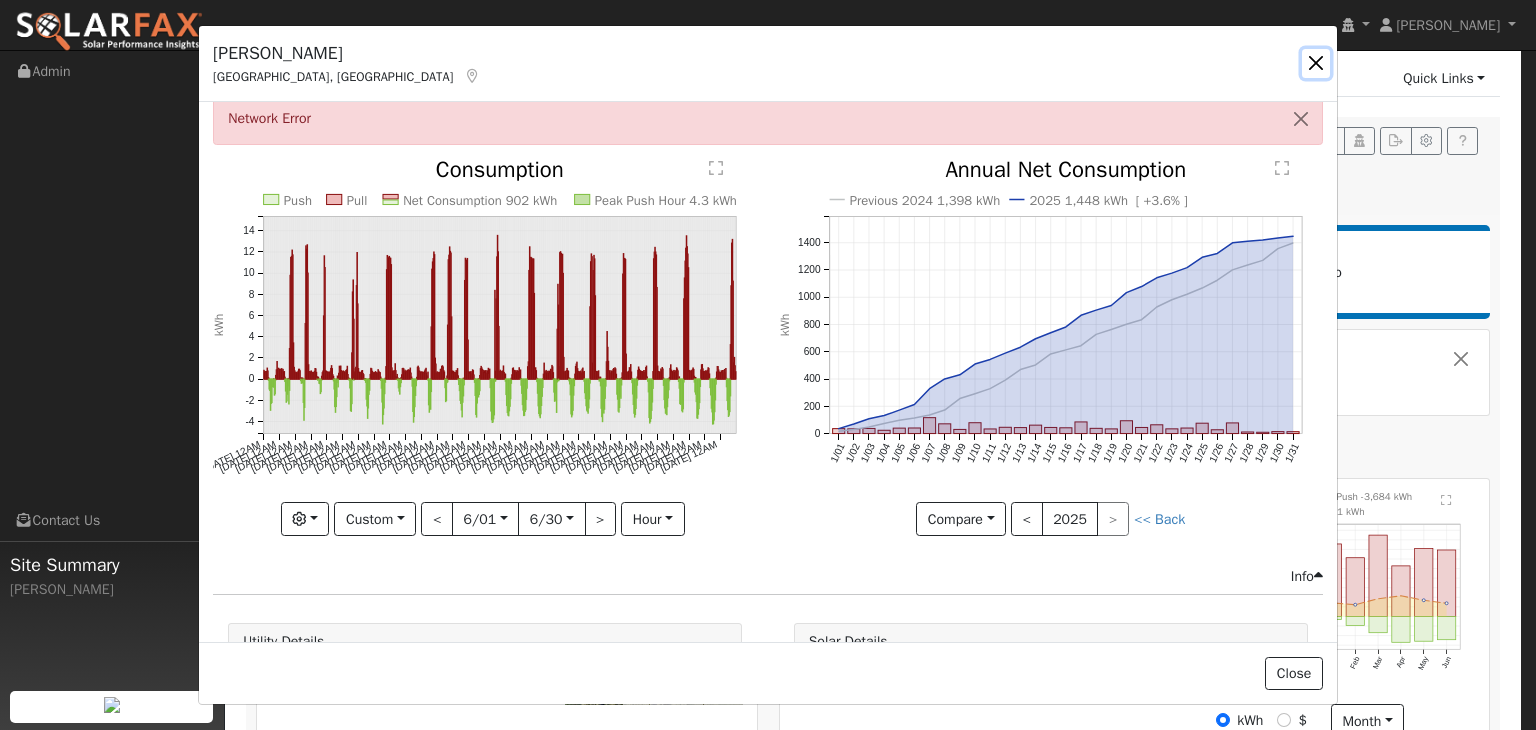 click at bounding box center [1316, 63] 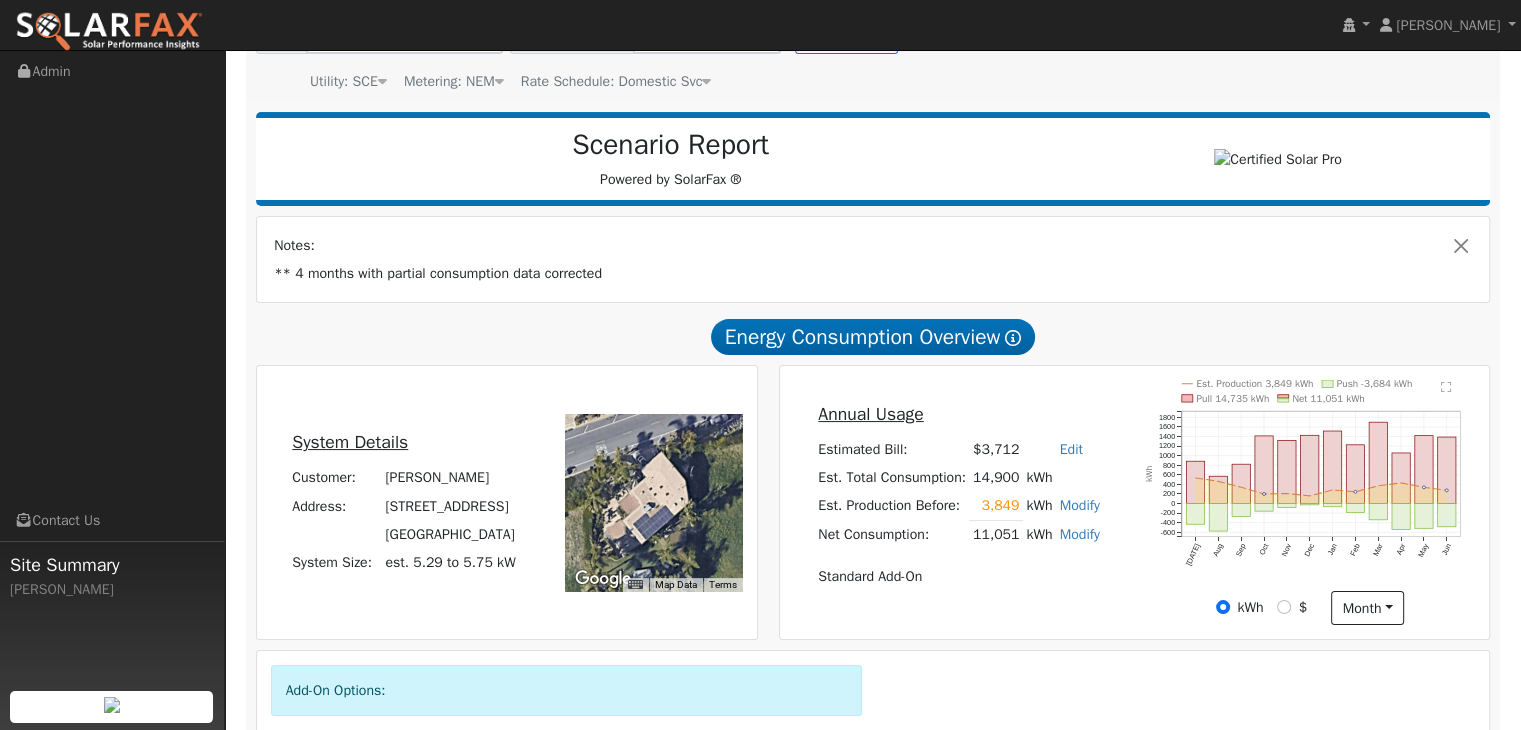 scroll, scrollTop: 189, scrollLeft: 0, axis: vertical 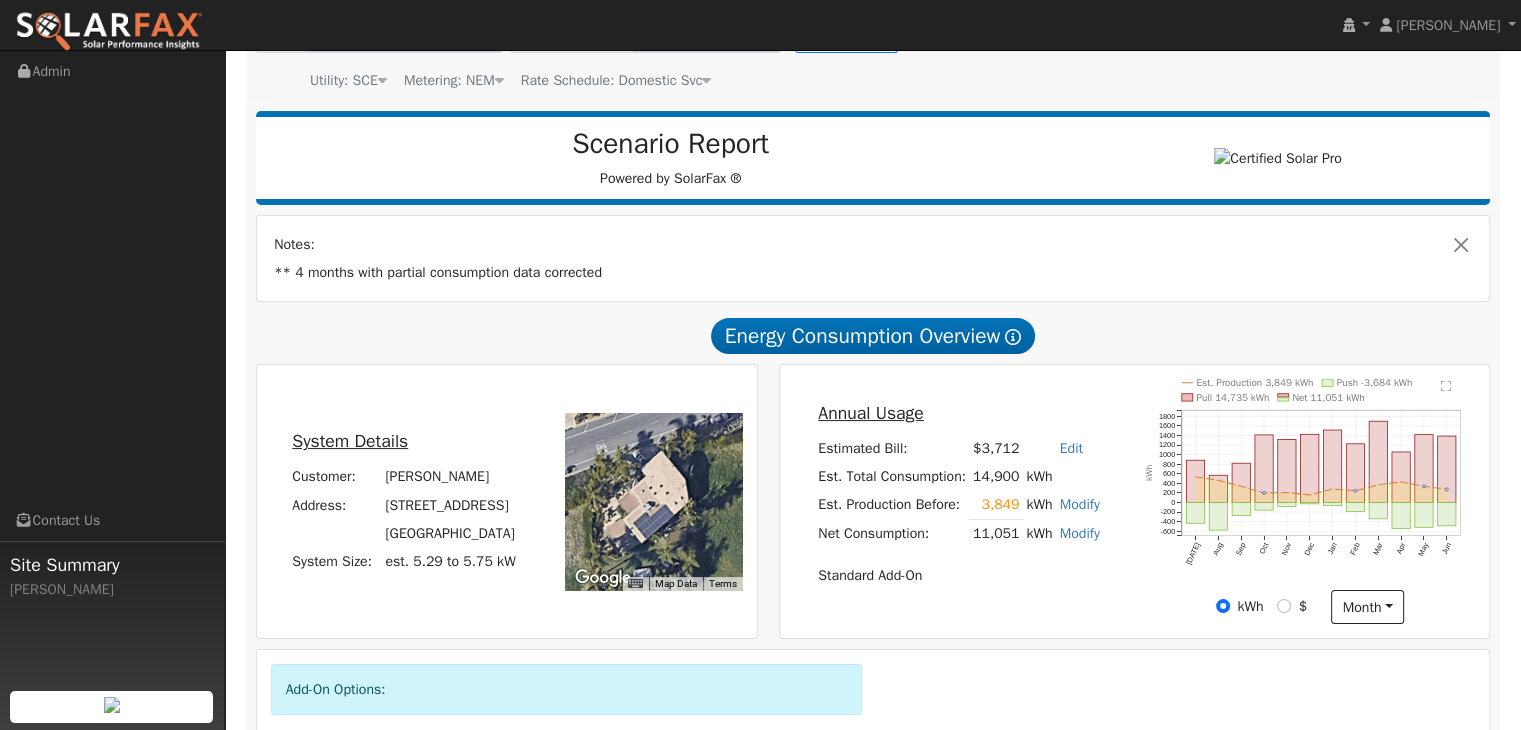 click on "Modify" at bounding box center [1080, 504] 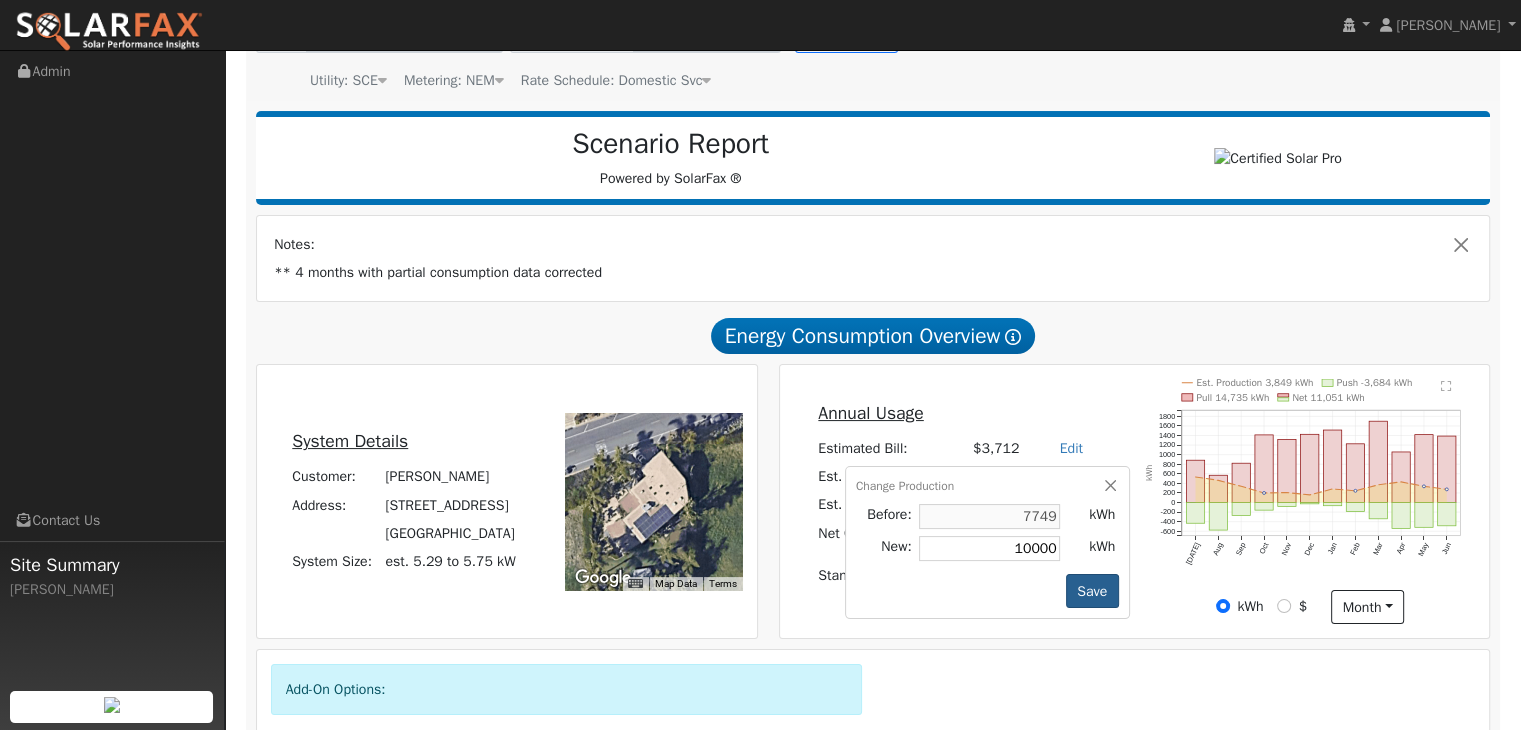 type on "10000" 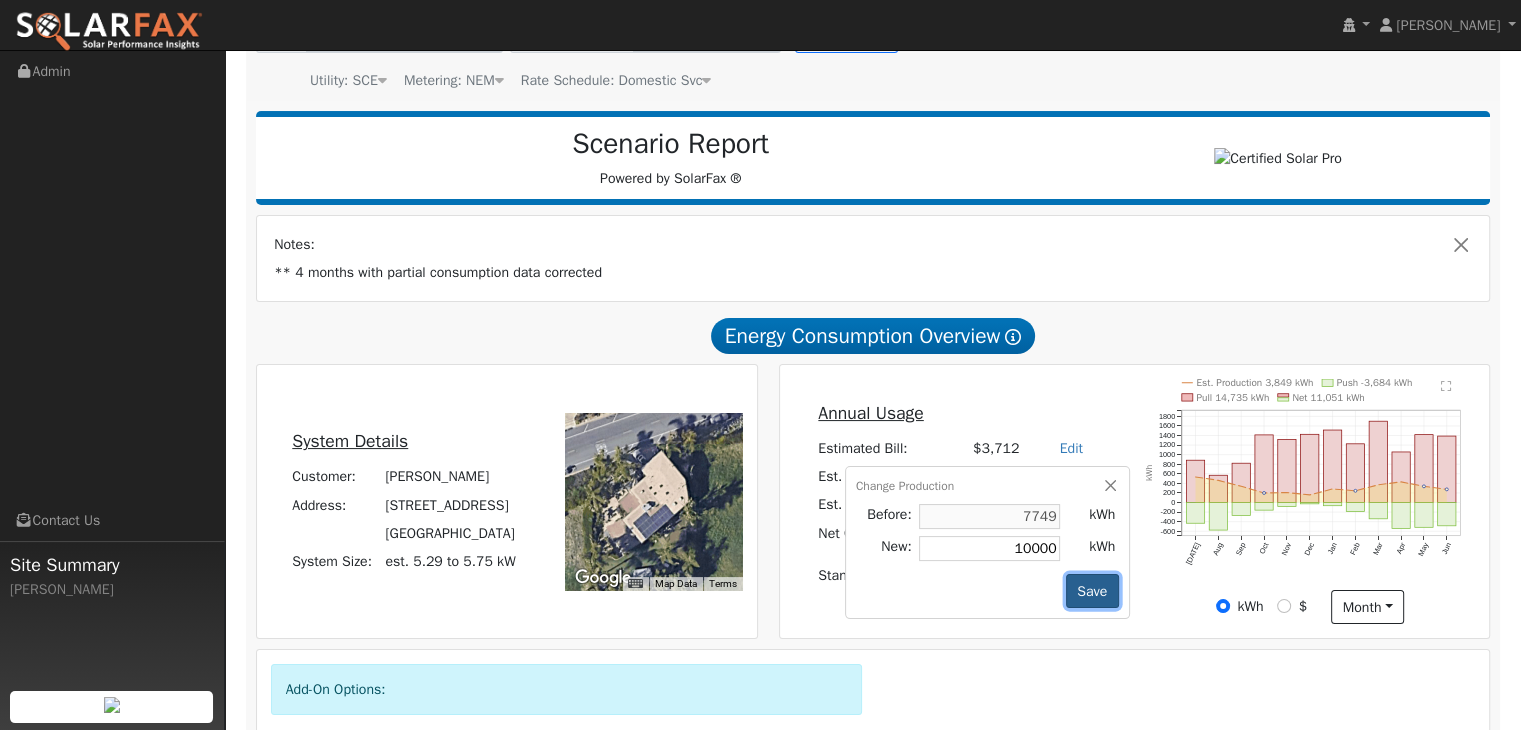 click on "Save" at bounding box center [1092, 591] 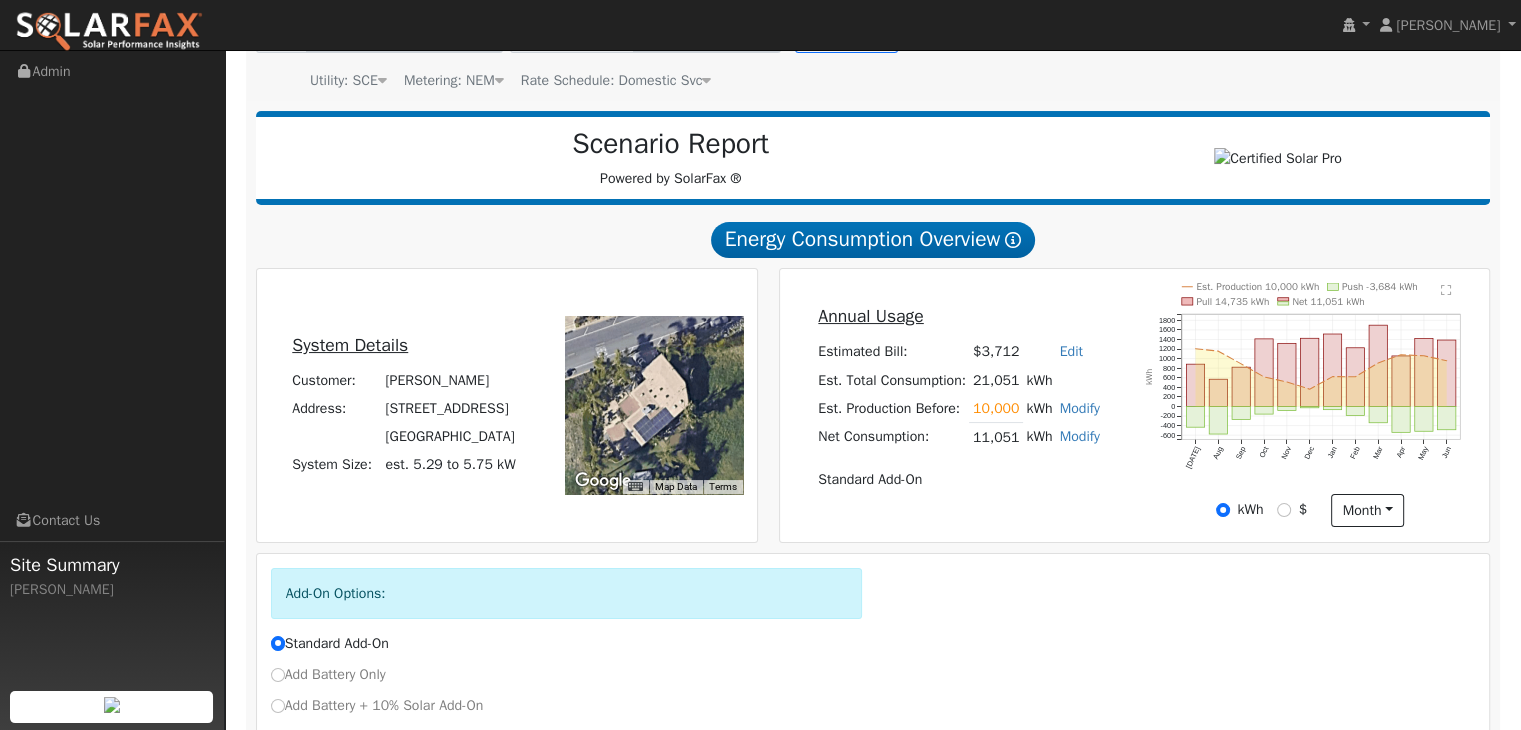 scroll, scrollTop: 0, scrollLeft: 0, axis: both 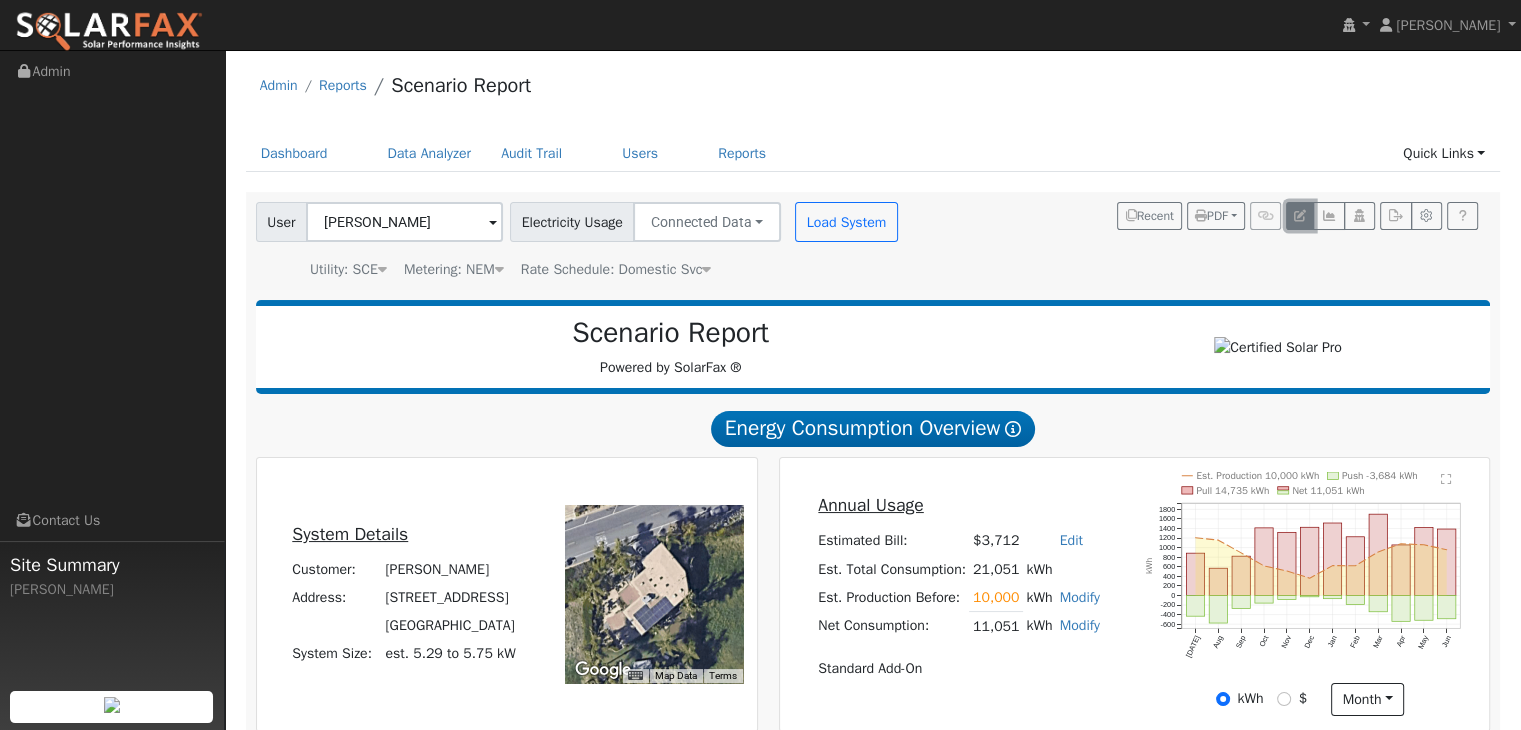 click at bounding box center [1300, 216] 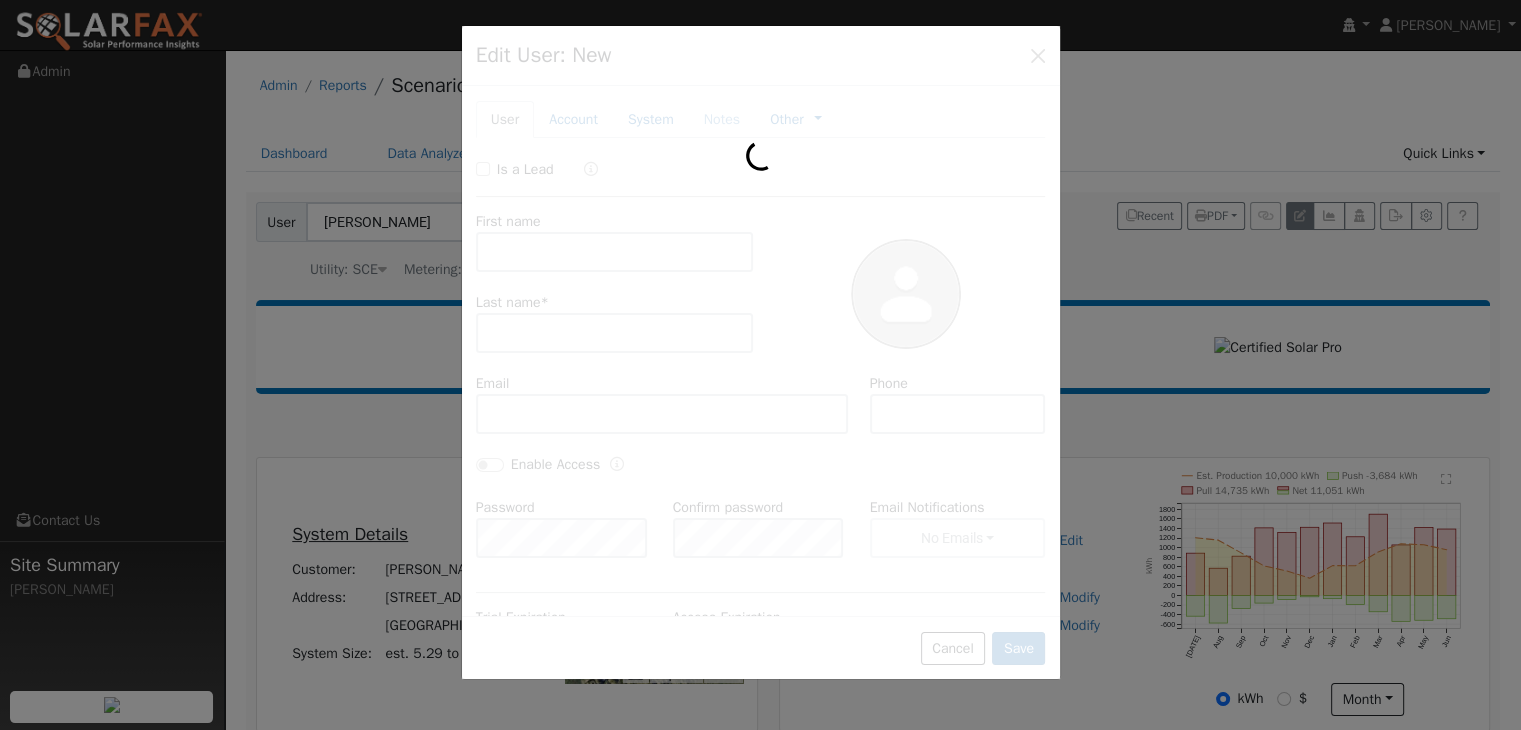 type on "Mark" 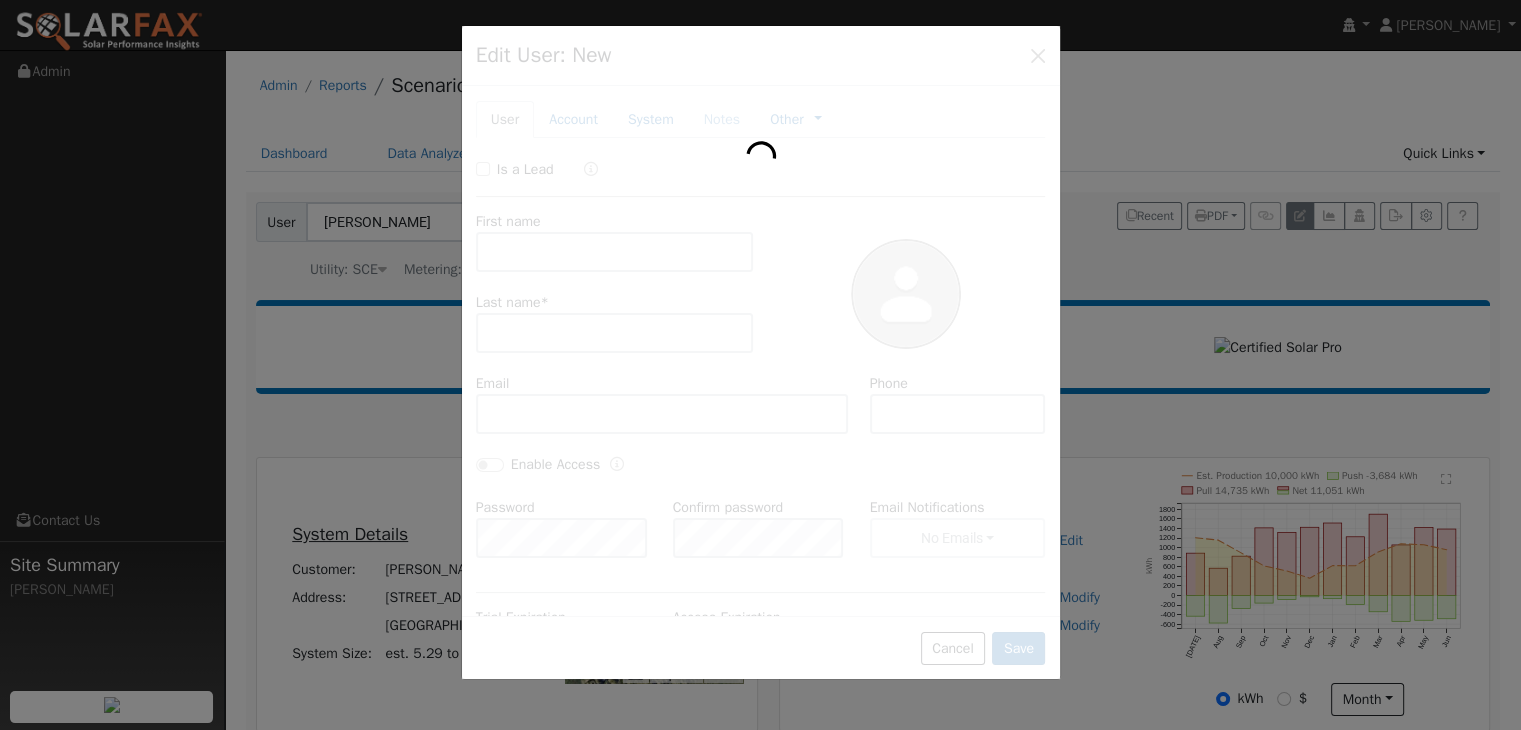 type on "Dziuk" 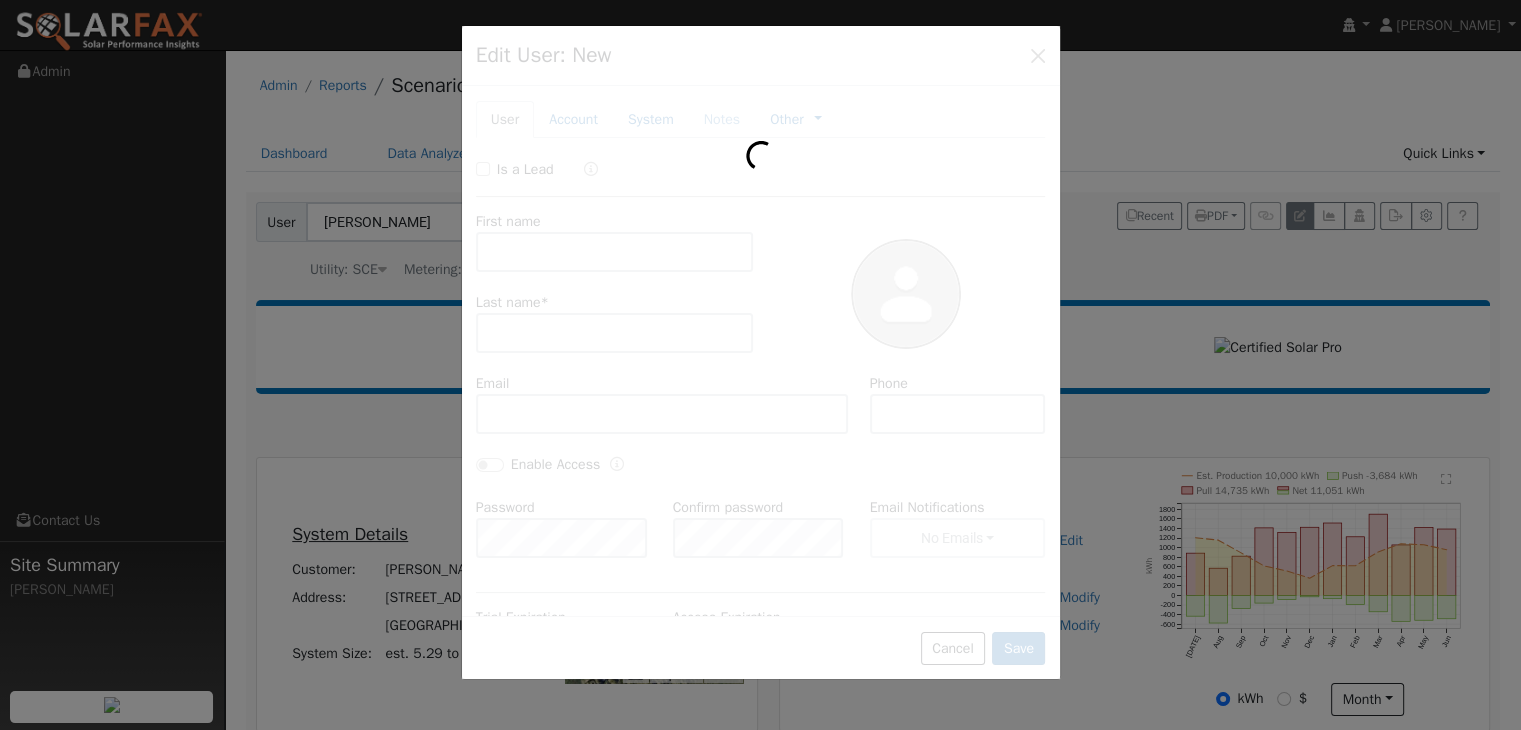 type on "Markdzuik@gmail.com" 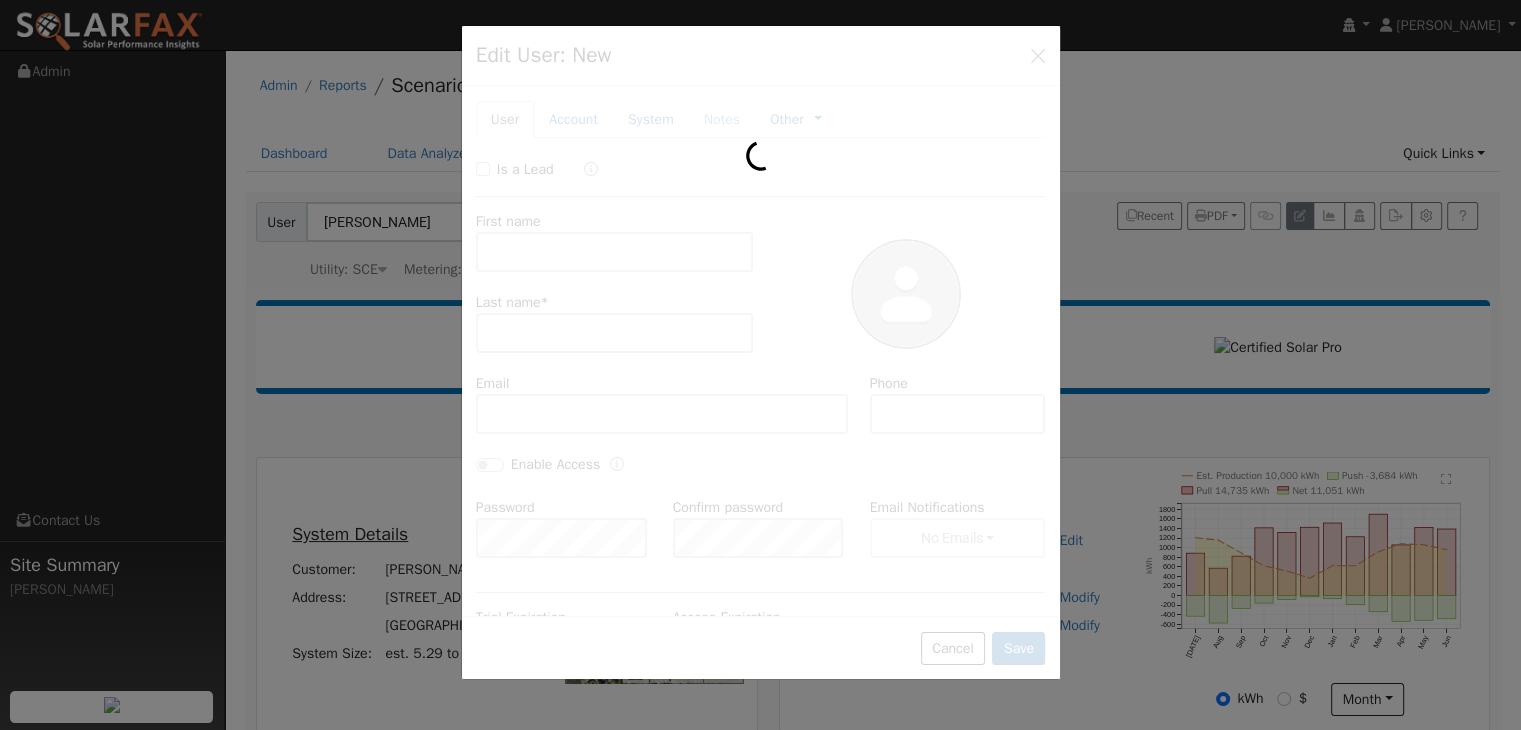 type on "415-530-8848" 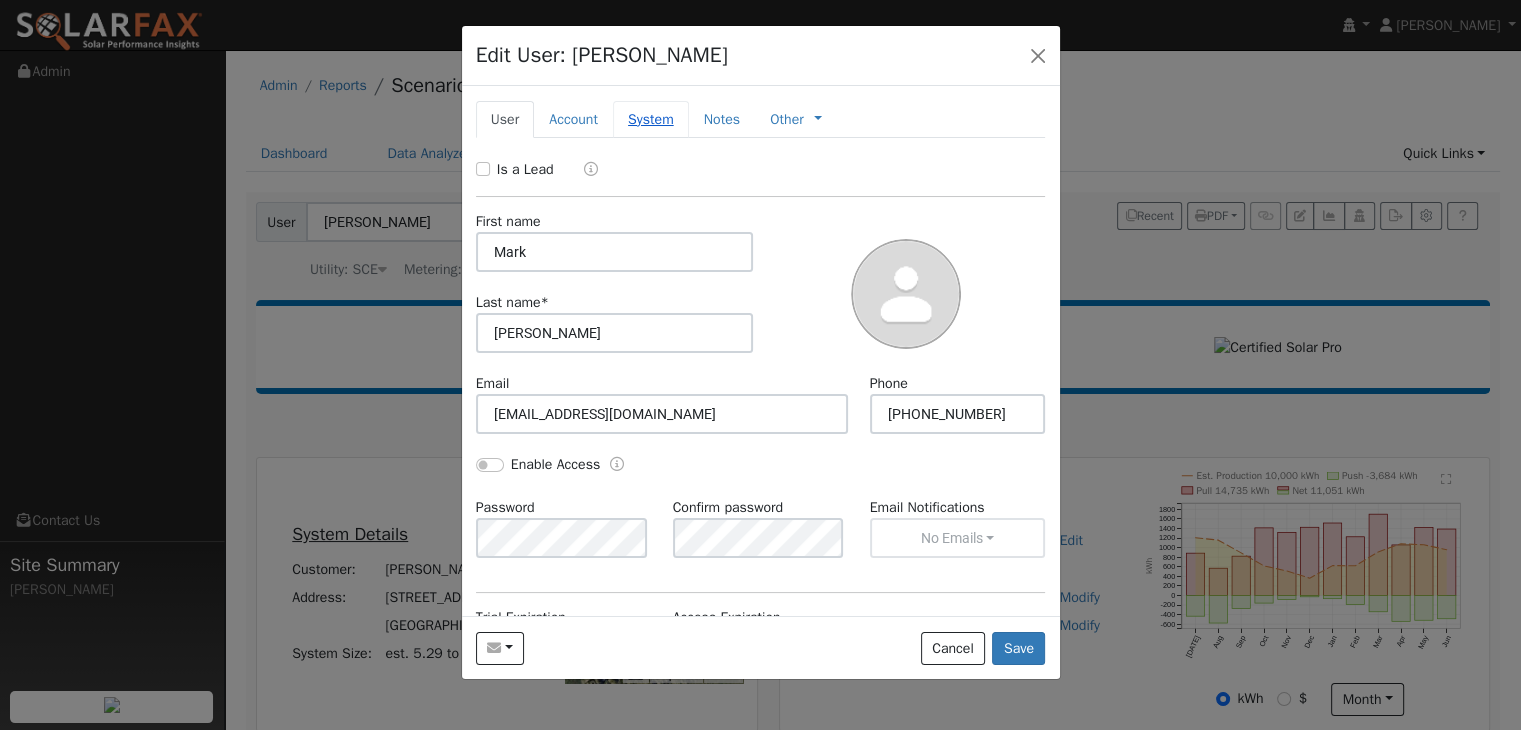click on "System" at bounding box center (651, 119) 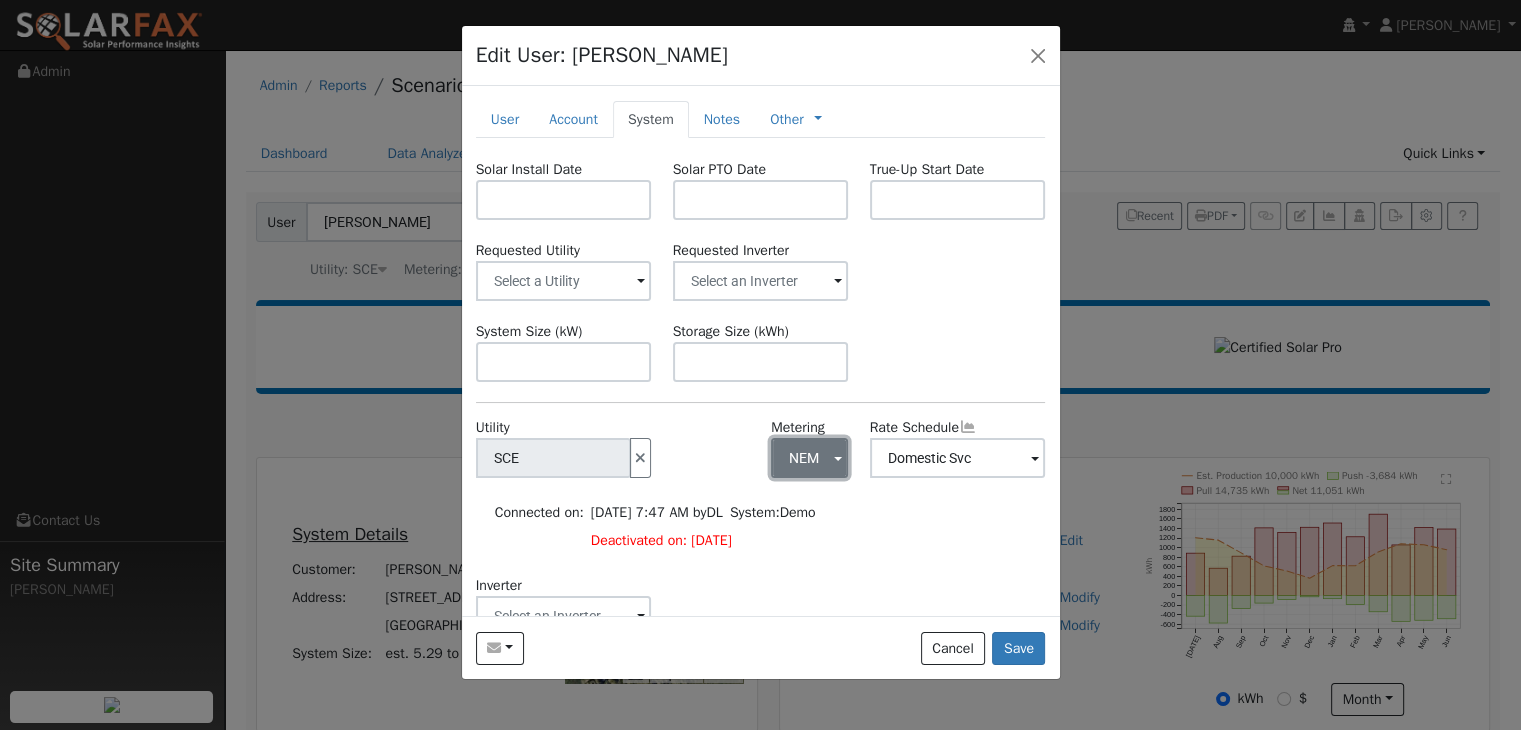 click at bounding box center [838, 459] 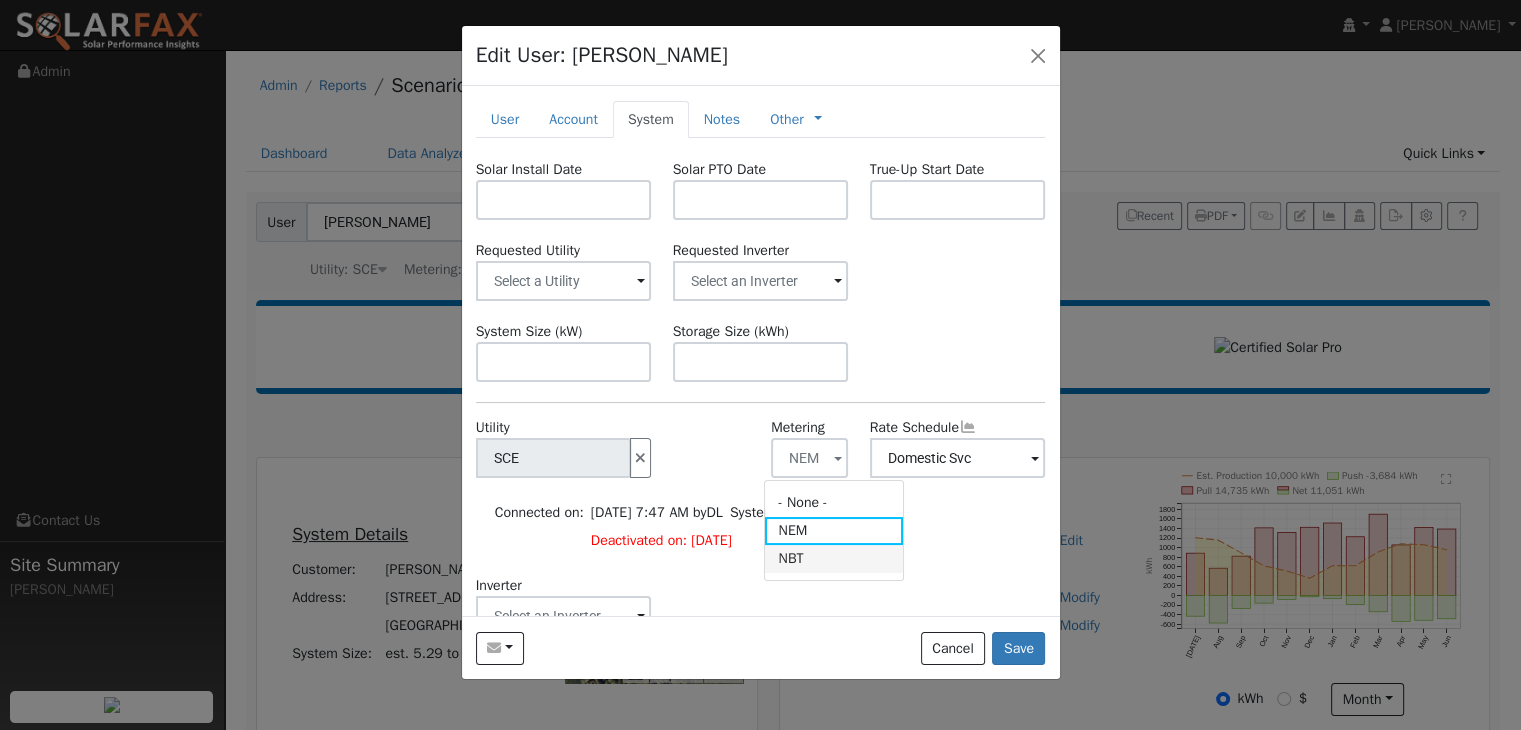 click on "NBT" at bounding box center [834, 559] 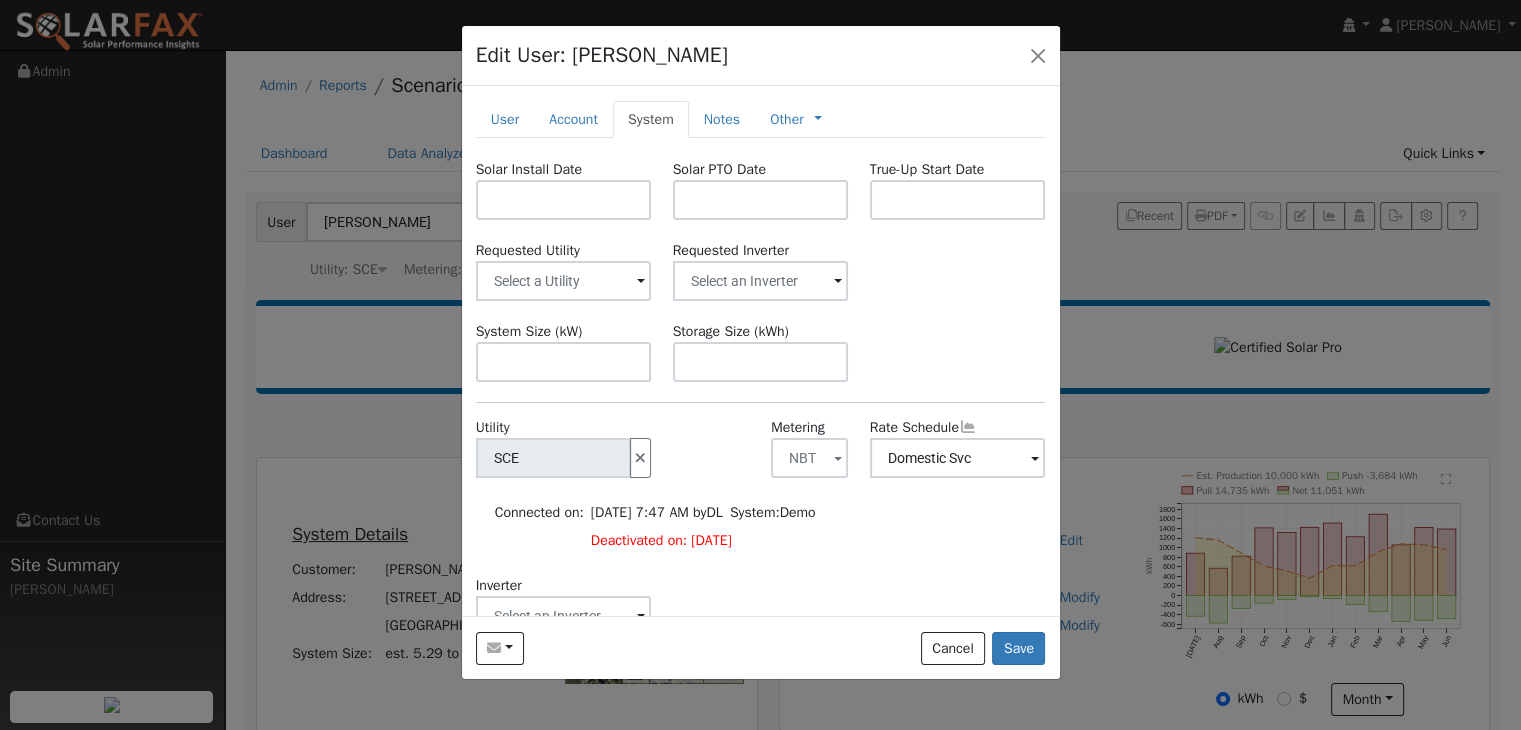 click at bounding box center (1035, 459) 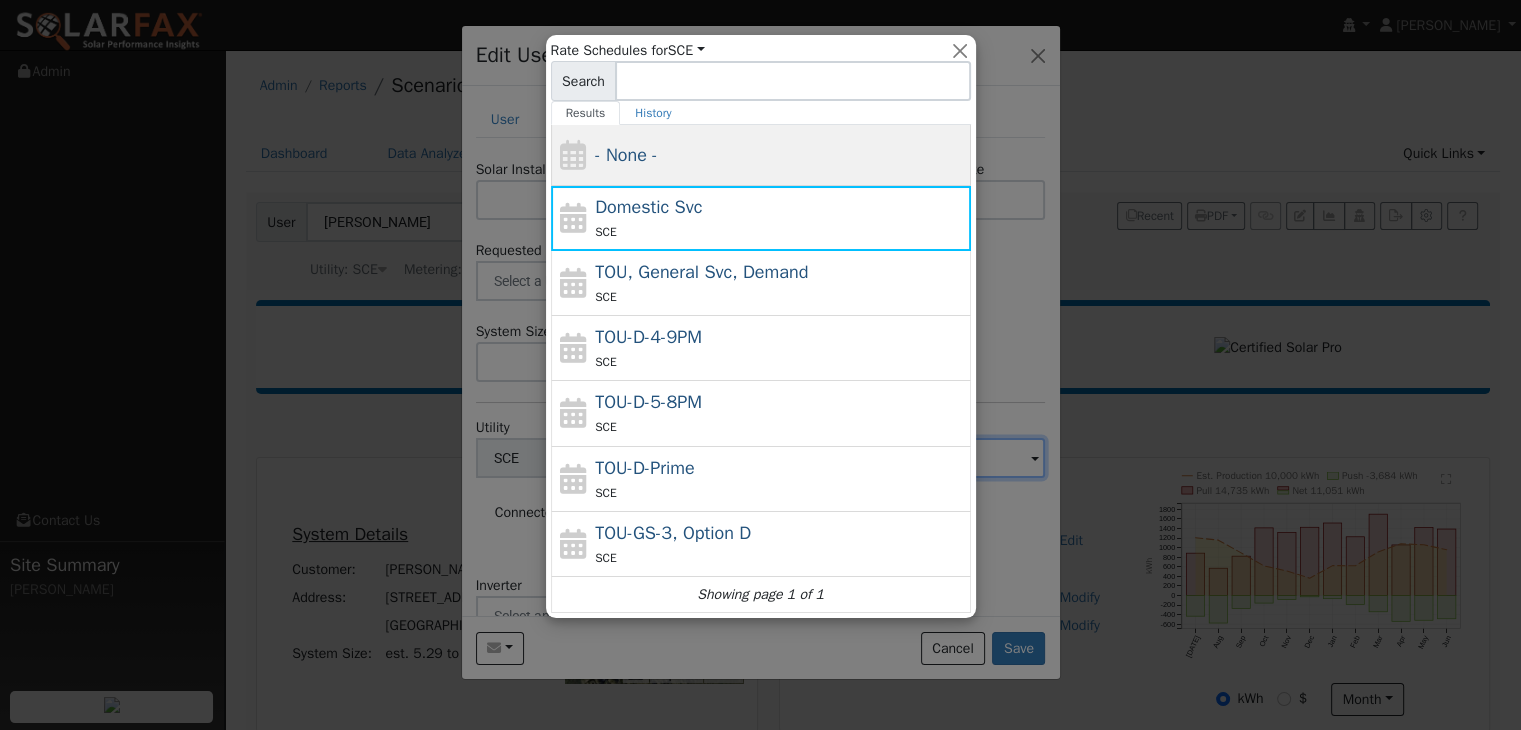 click on "- None -" at bounding box center [780, 155] 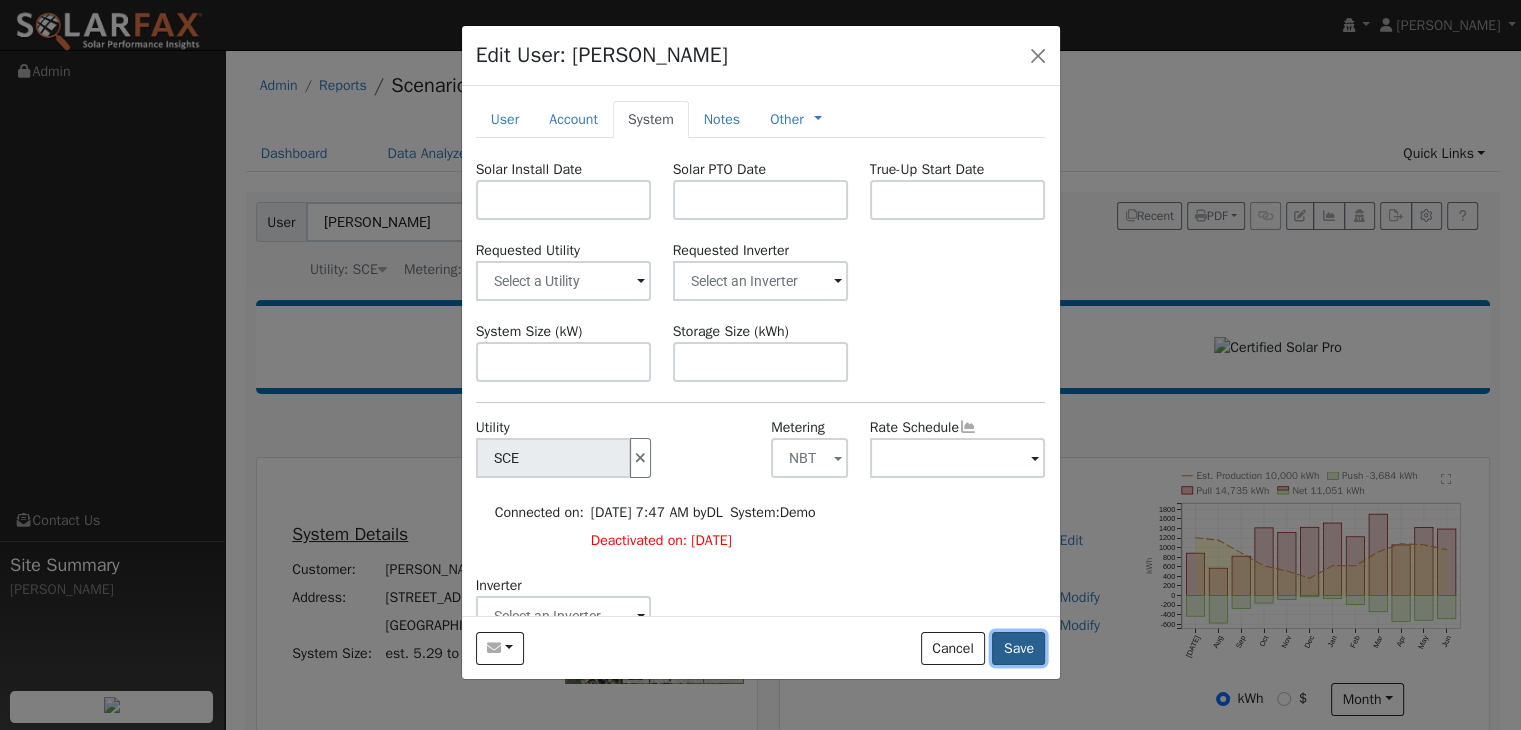 click on "Save" at bounding box center [1018, 649] 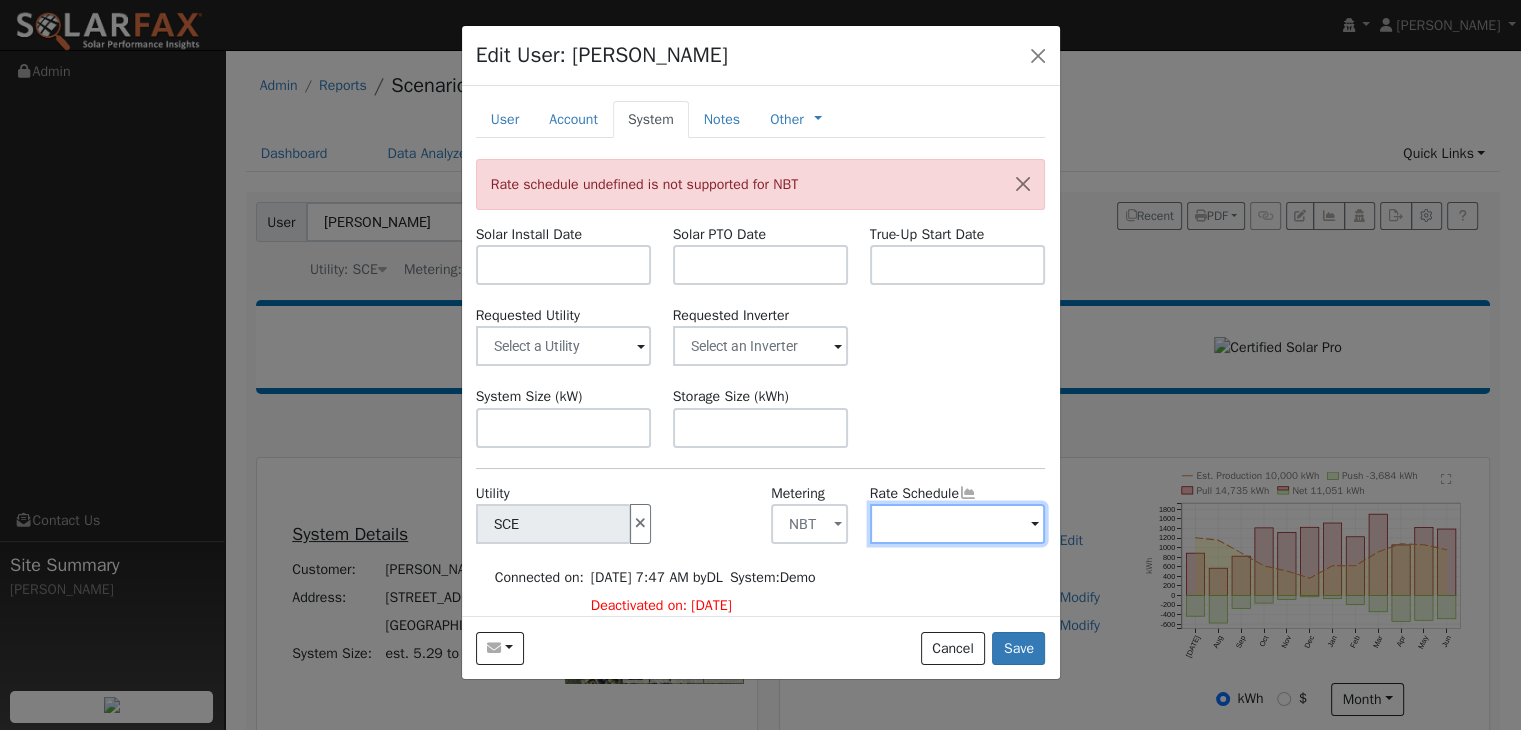 click at bounding box center (553, 524) 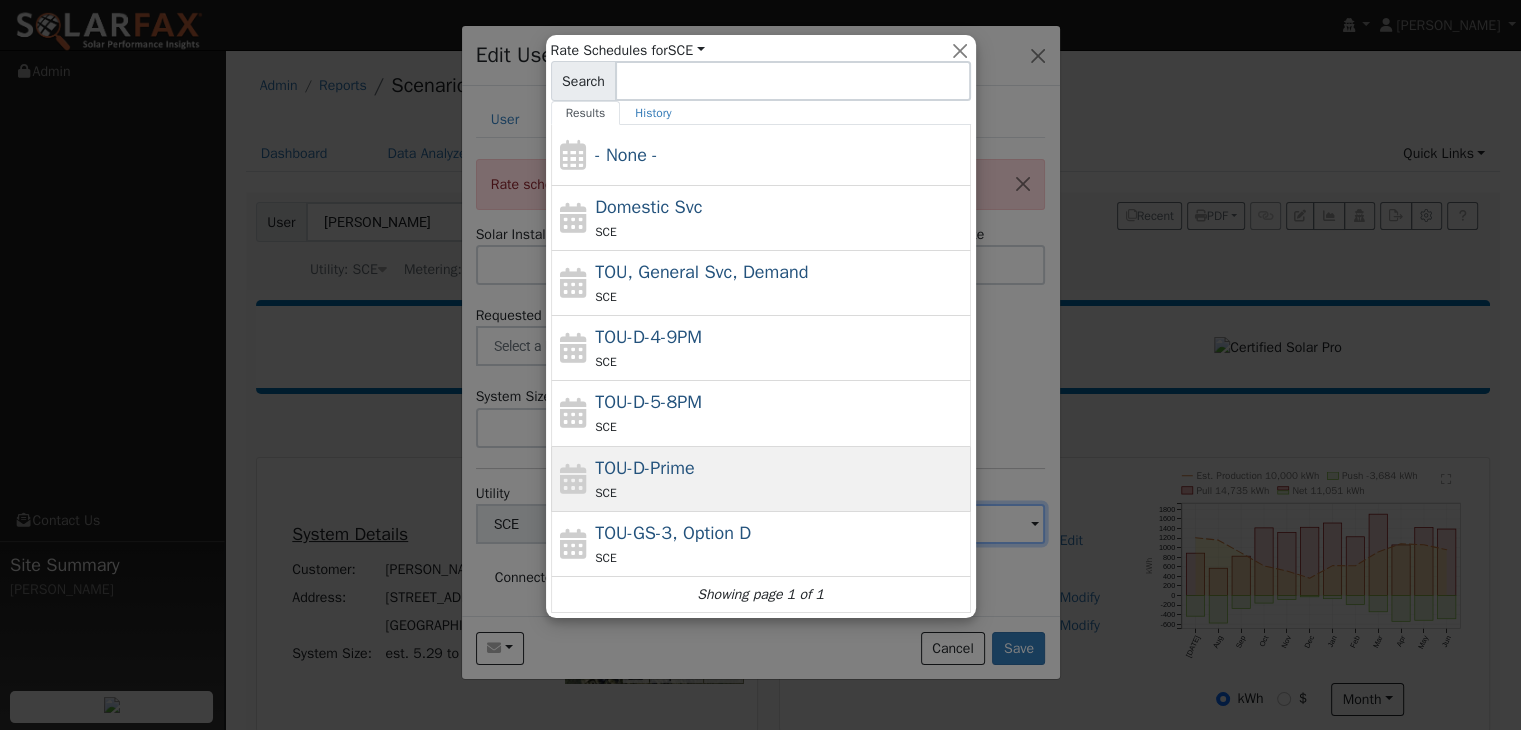 click on "TOU-D-Prime SCE" at bounding box center (780, 479) 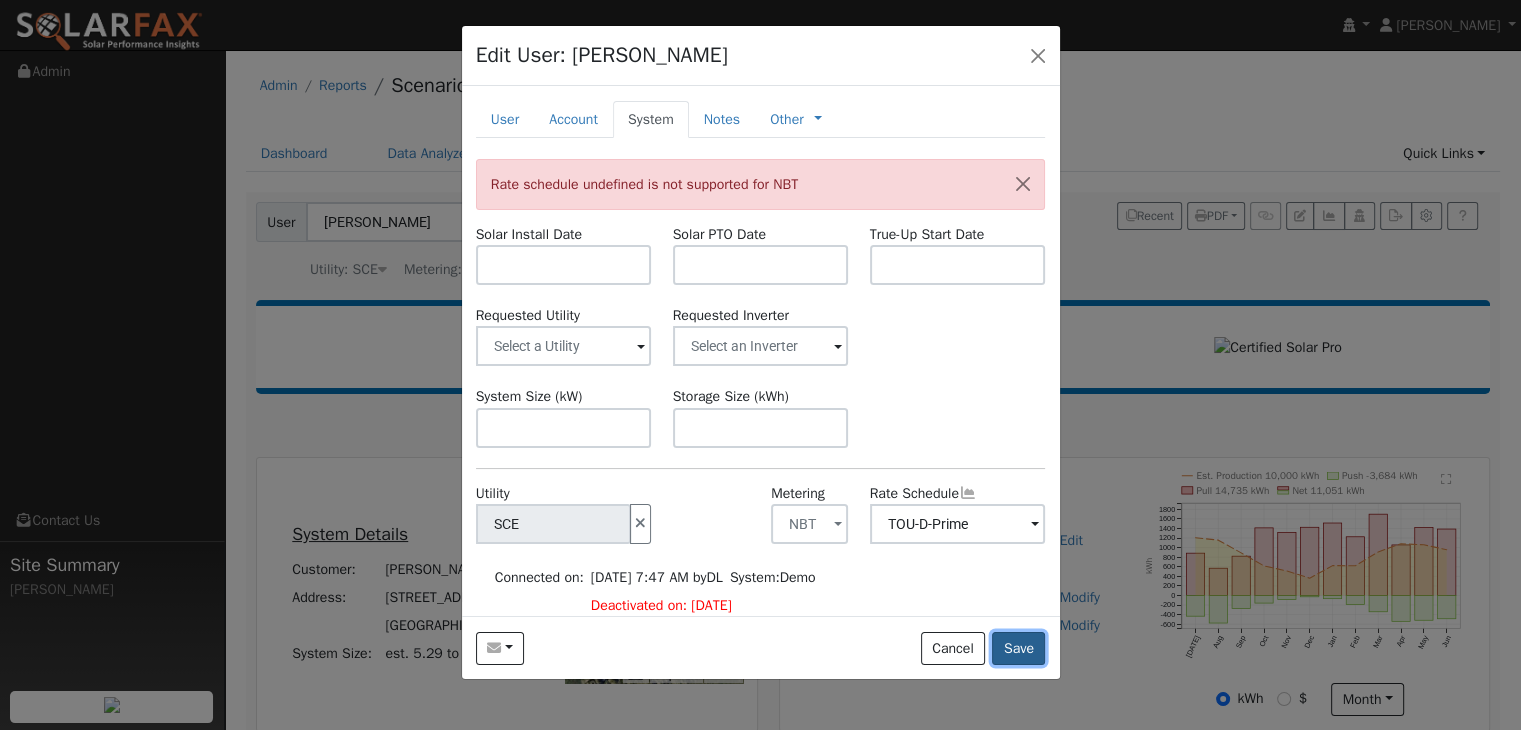 click on "Save" at bounding box center [1018, 649] 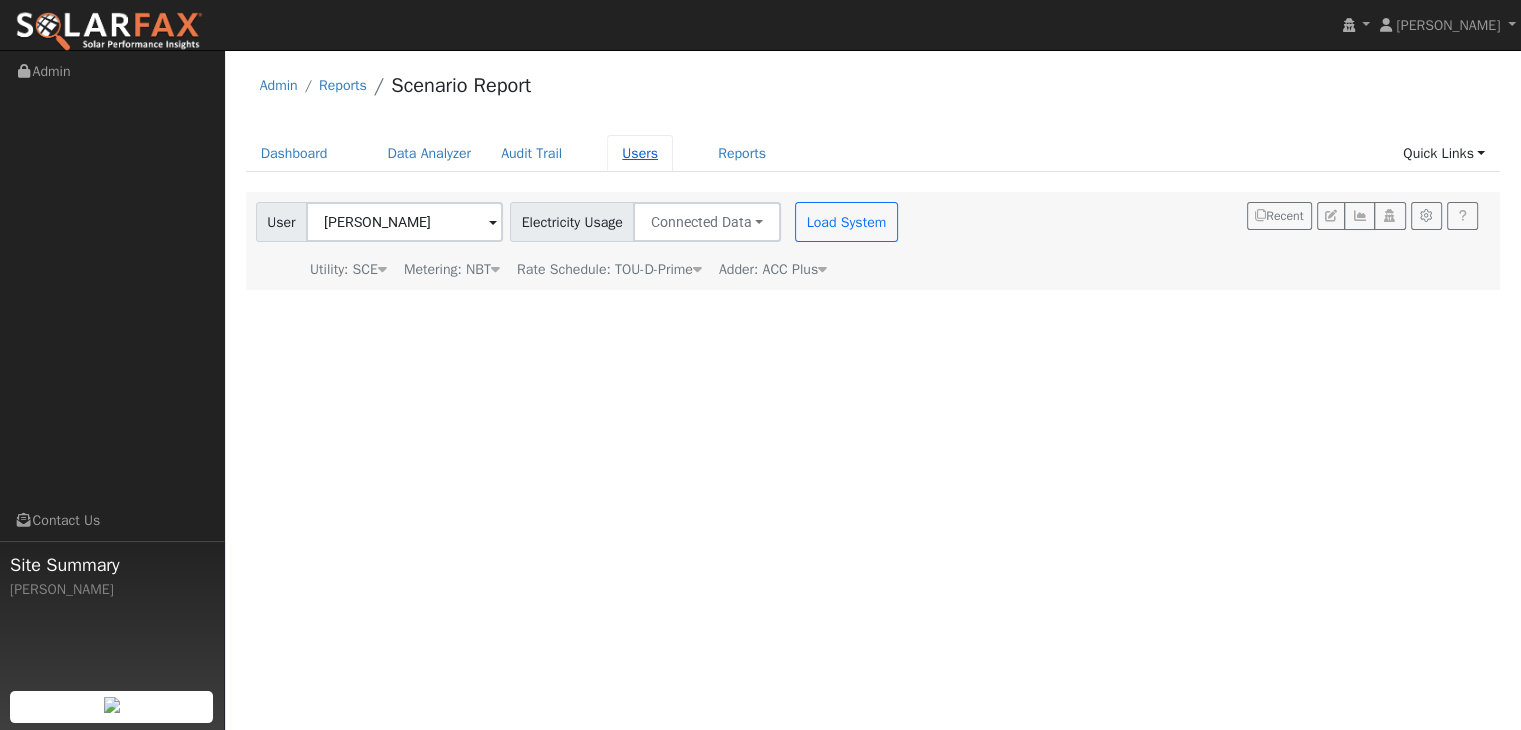 click on "Users" at bounding box center [640, 153] 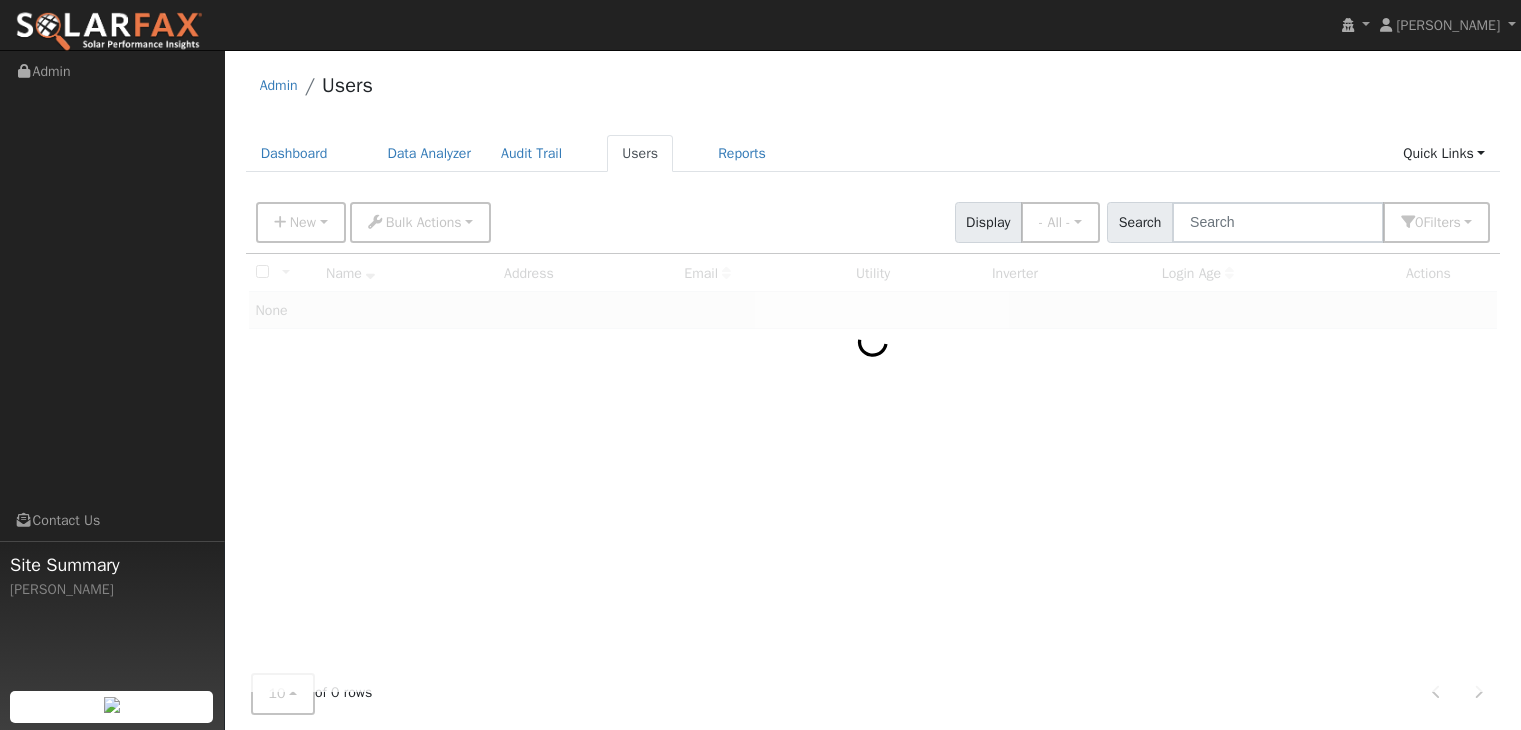 scroll, scrollTop: 0, scrollLeft: 0, axis: both 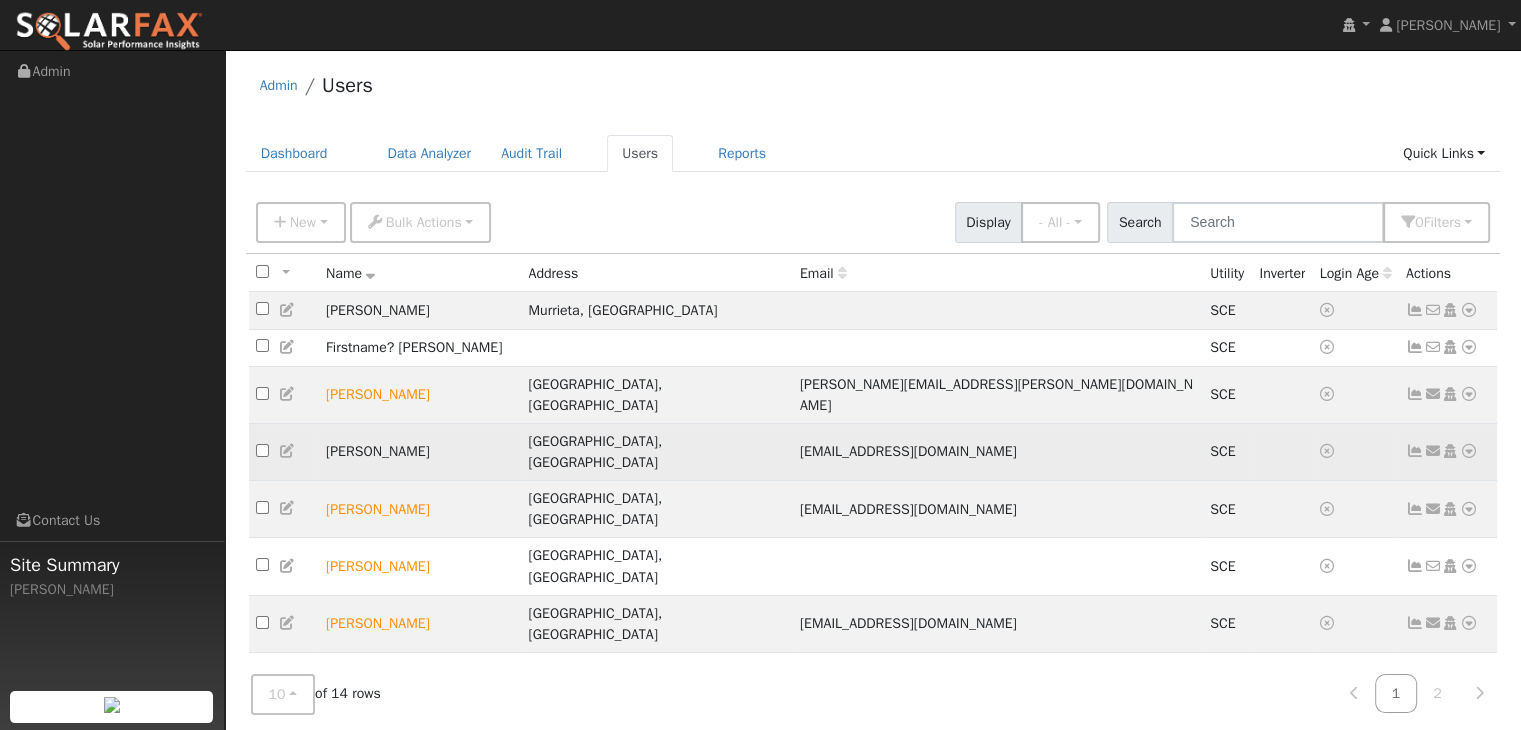 click at bounding box center (1469, 451) 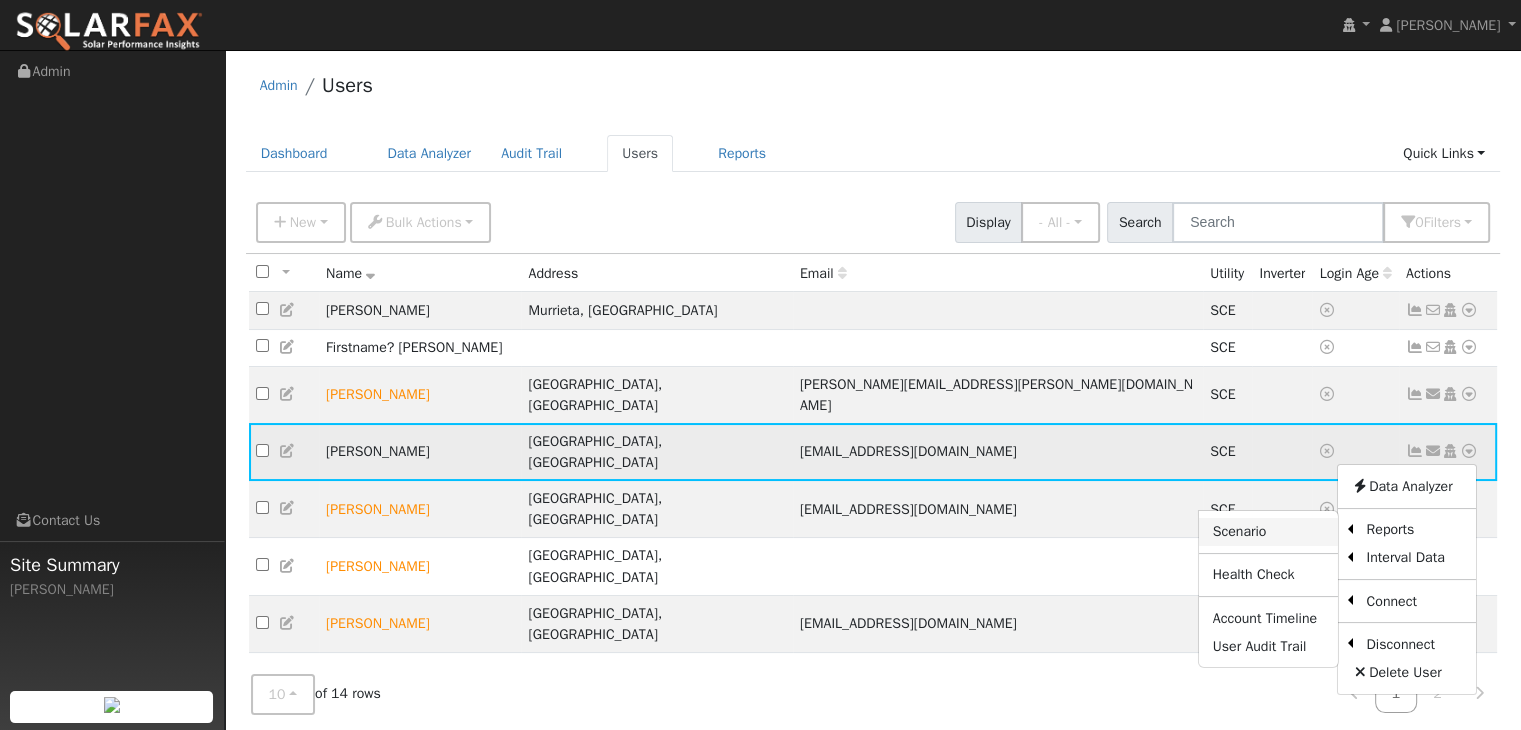 click on "Scenario" at bounding box center (1268, 532) 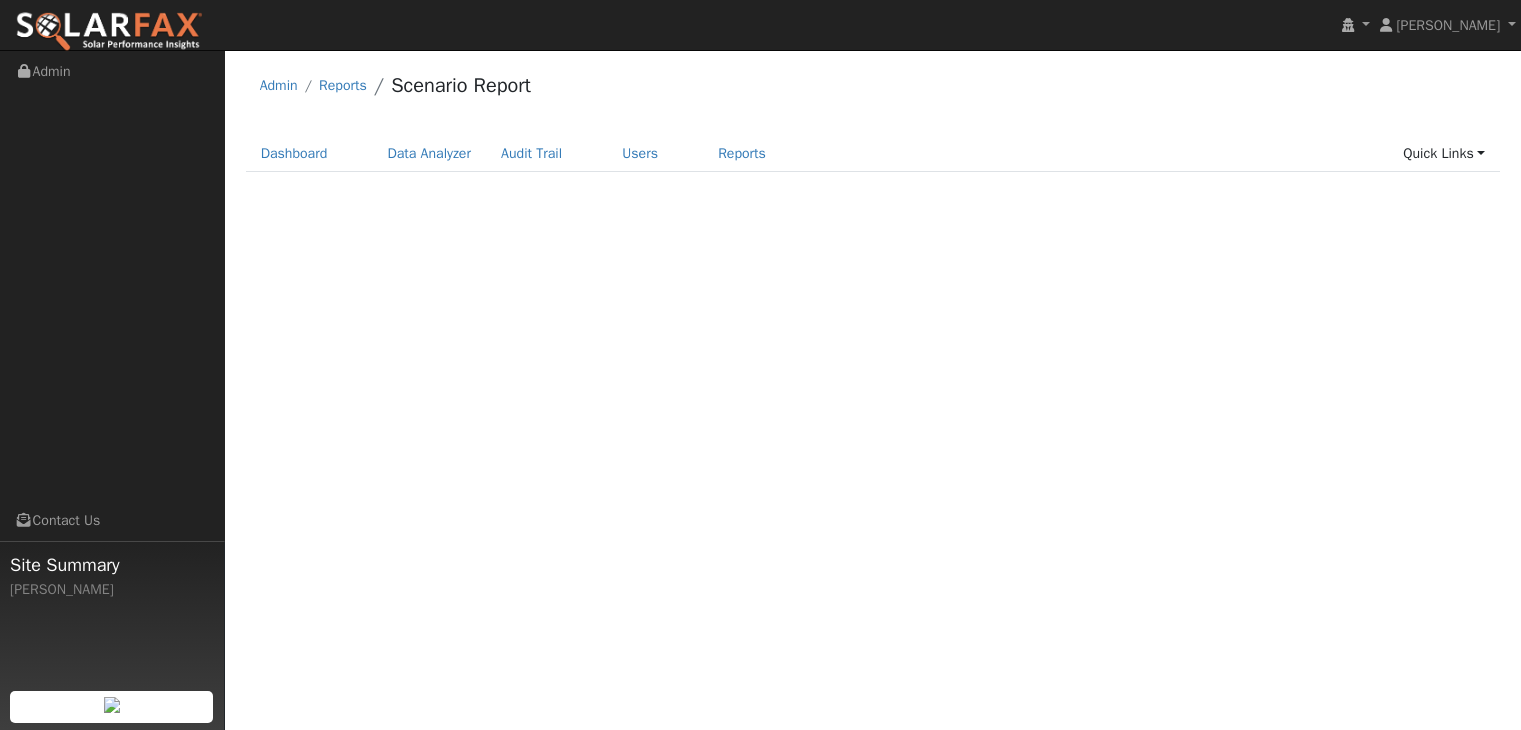 scroll, scrollTop: 0, scrollLeft: 0, axis: both 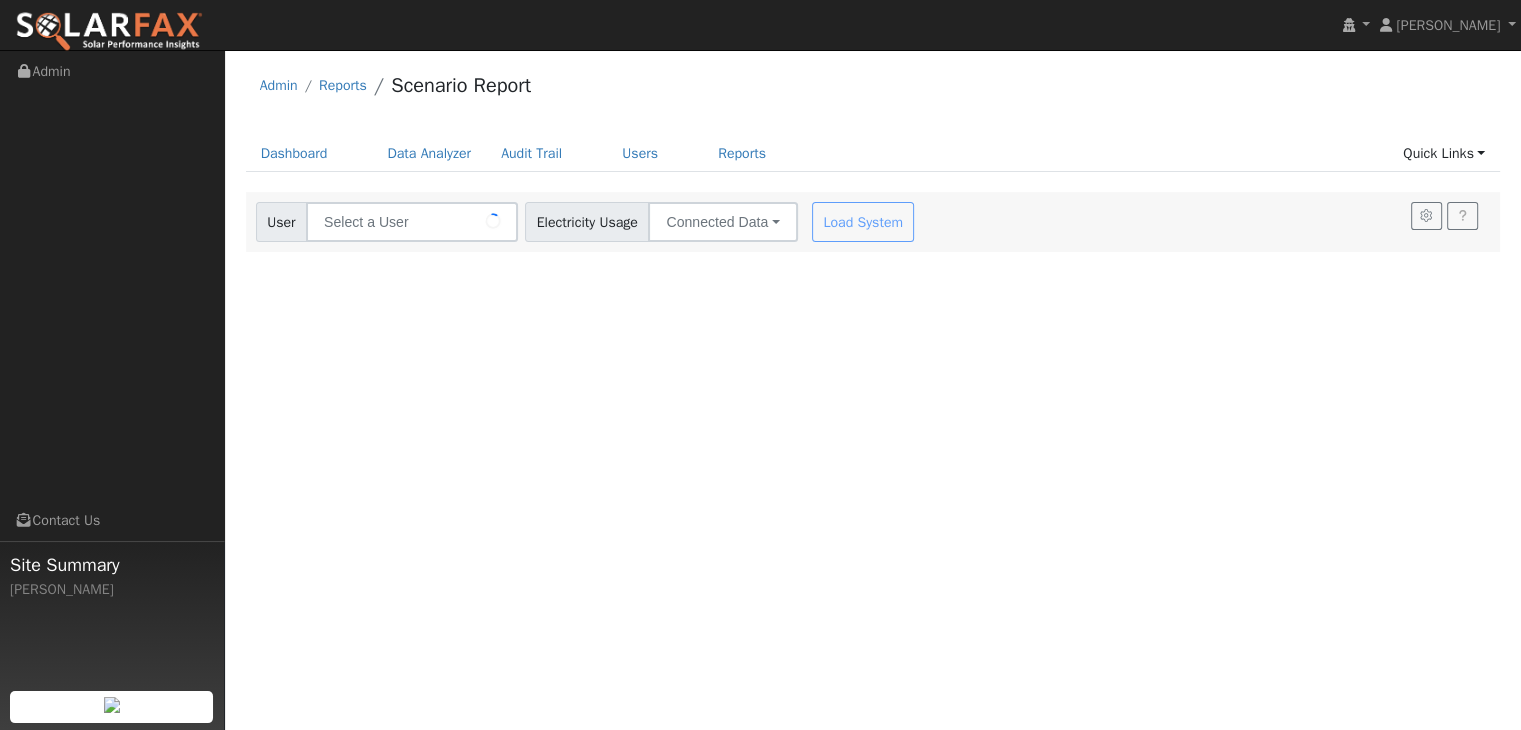 type on "[PERSON_NAME]" 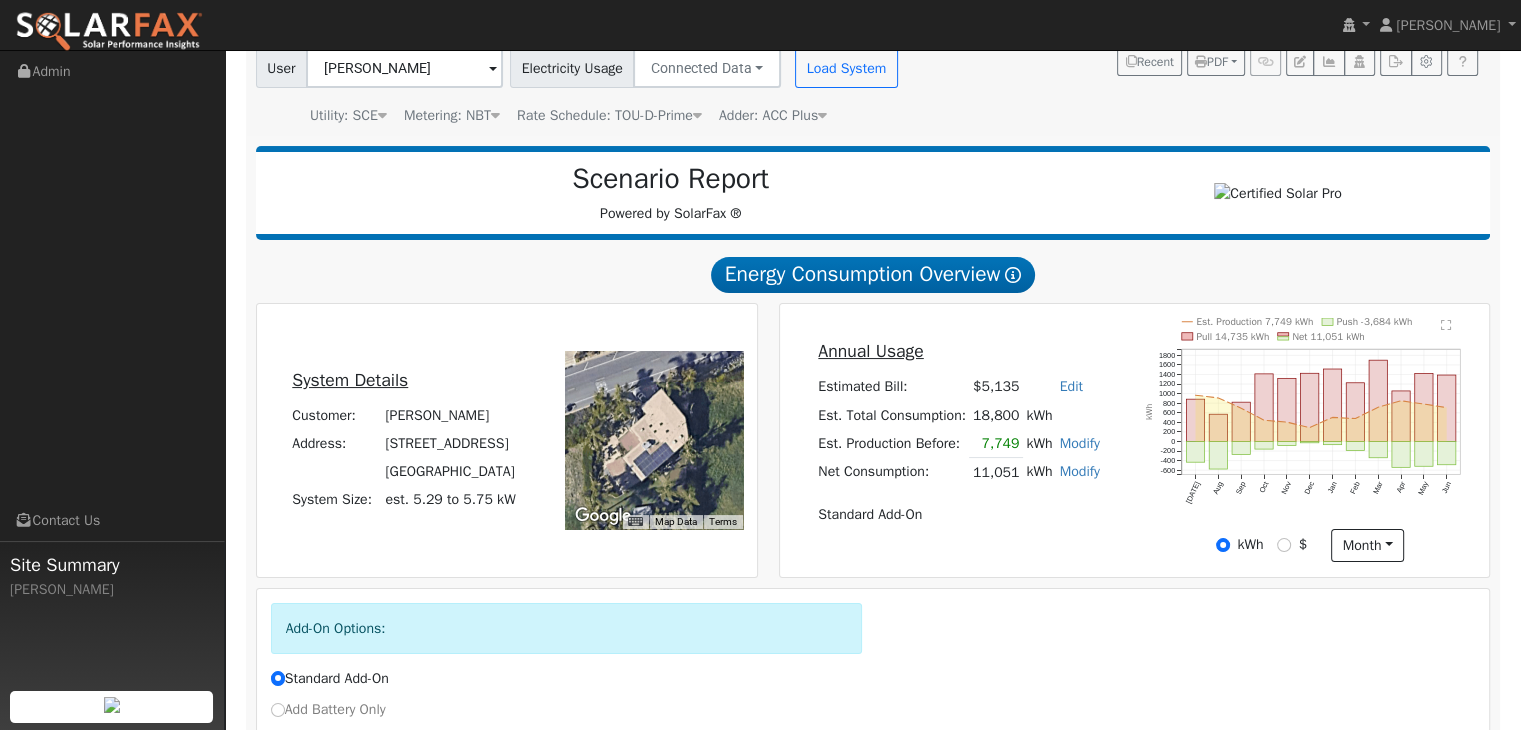 scroll, scrollTop: 158, scrollLeft: 0, axis: vertical 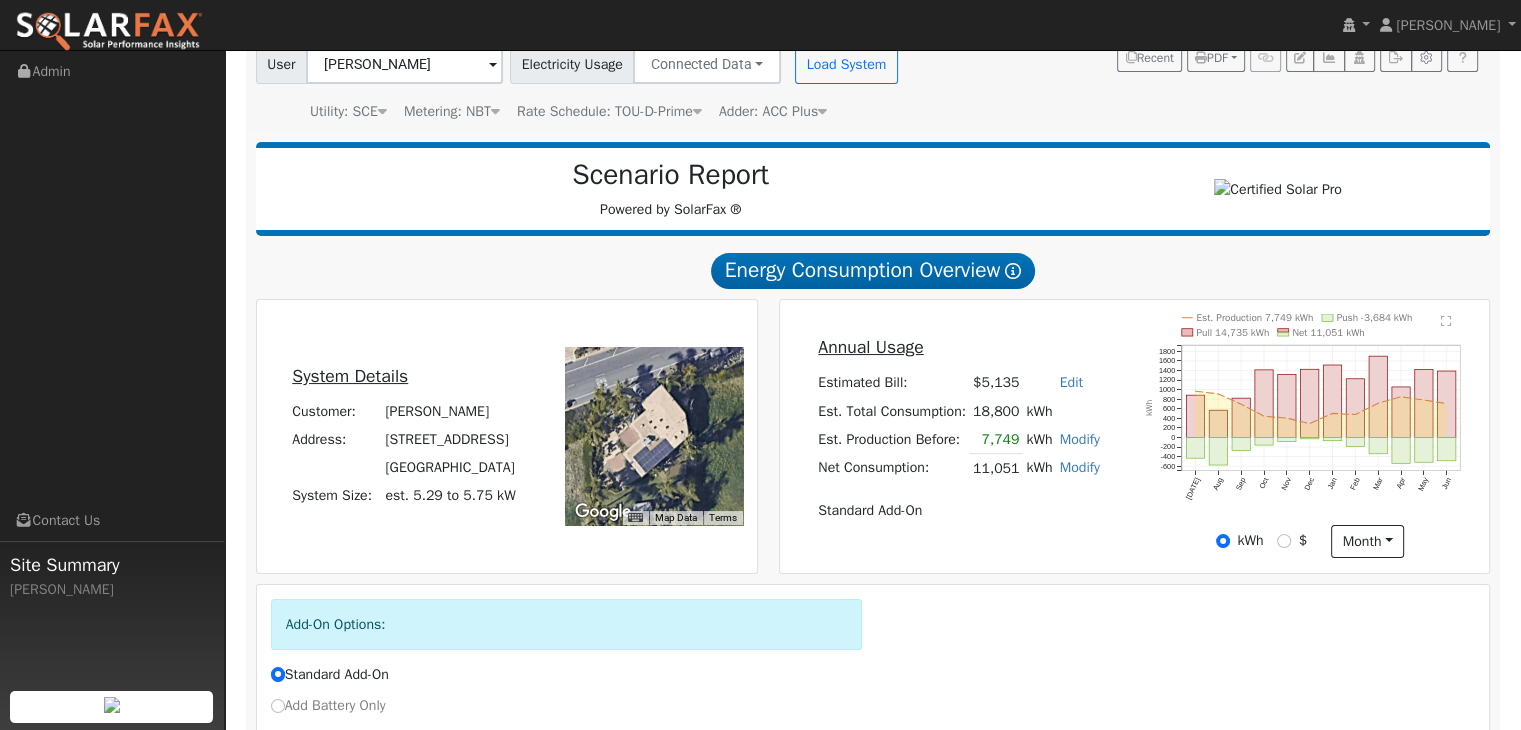 click on "Modify" at bounding box center [1080, 439] 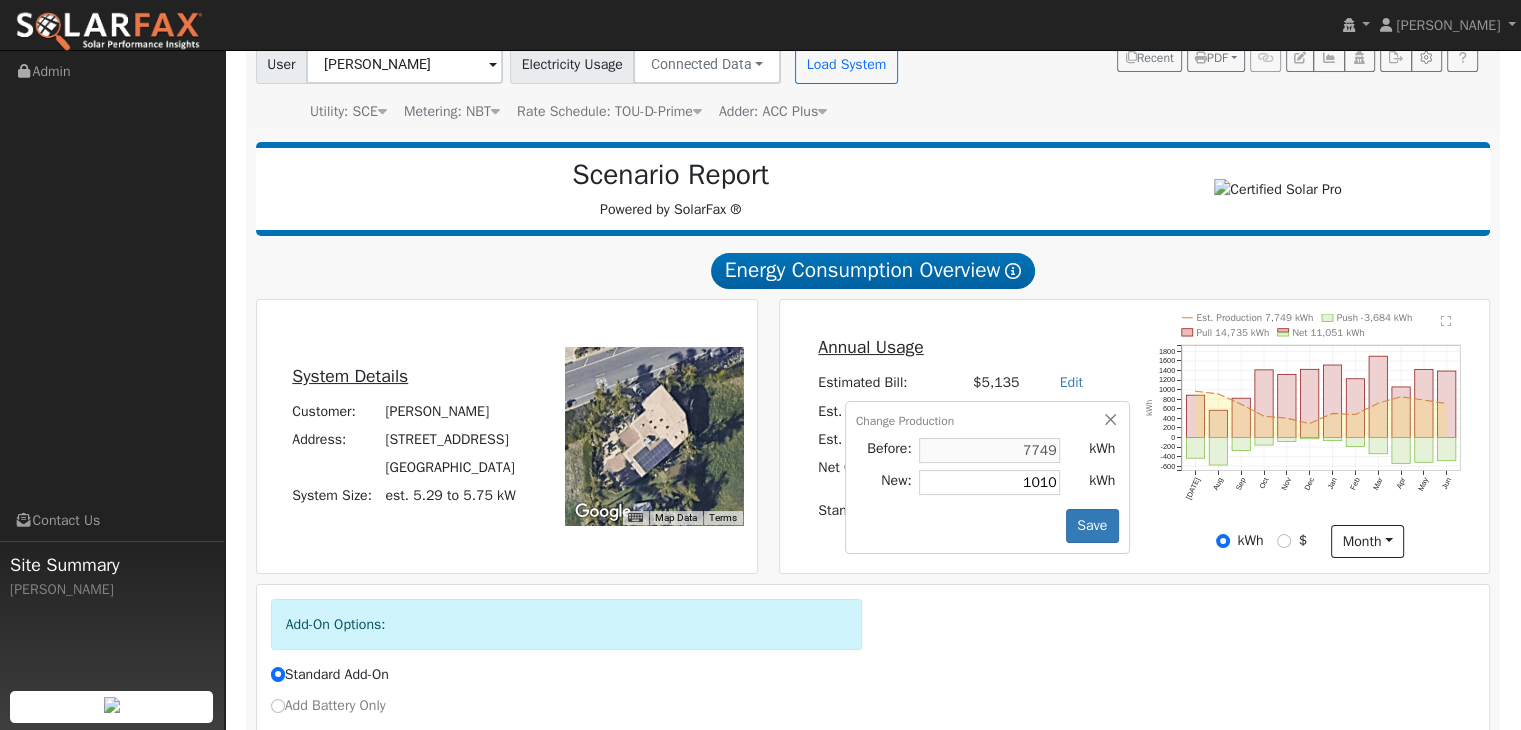 type on "10100" 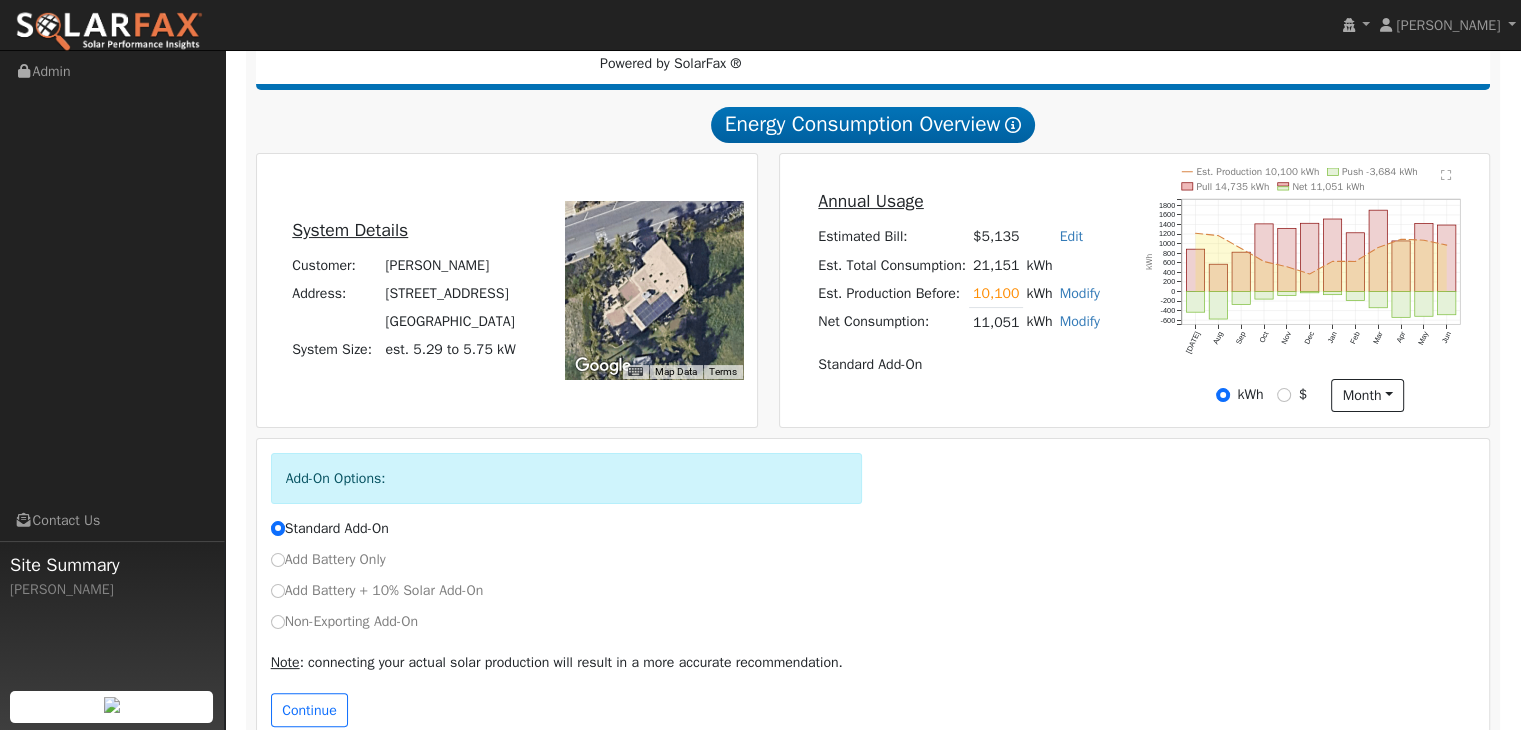 scroll, scrollTop: 351, scrollLeft: 0, axis: vertical 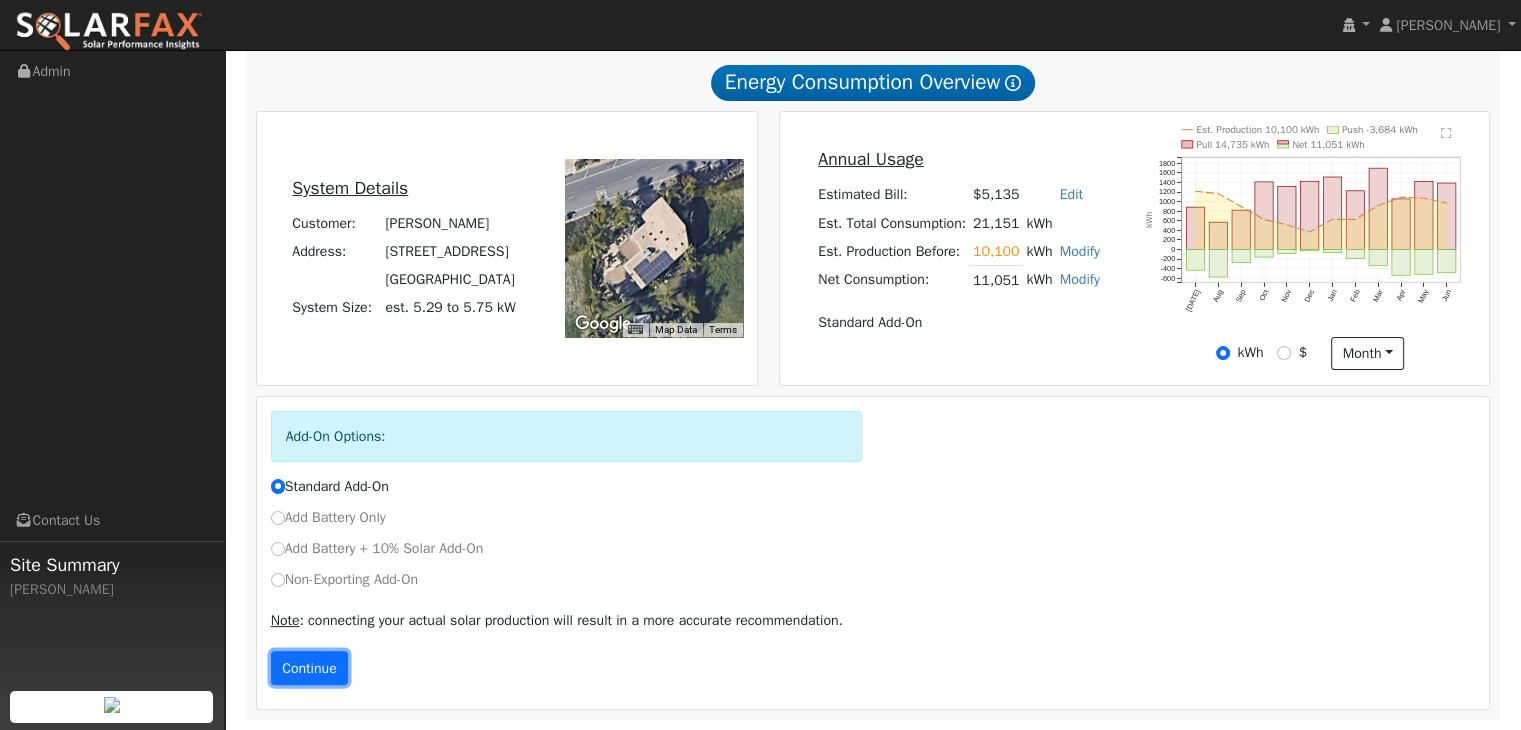 click on "Continue" at bounding box center (310, 668) 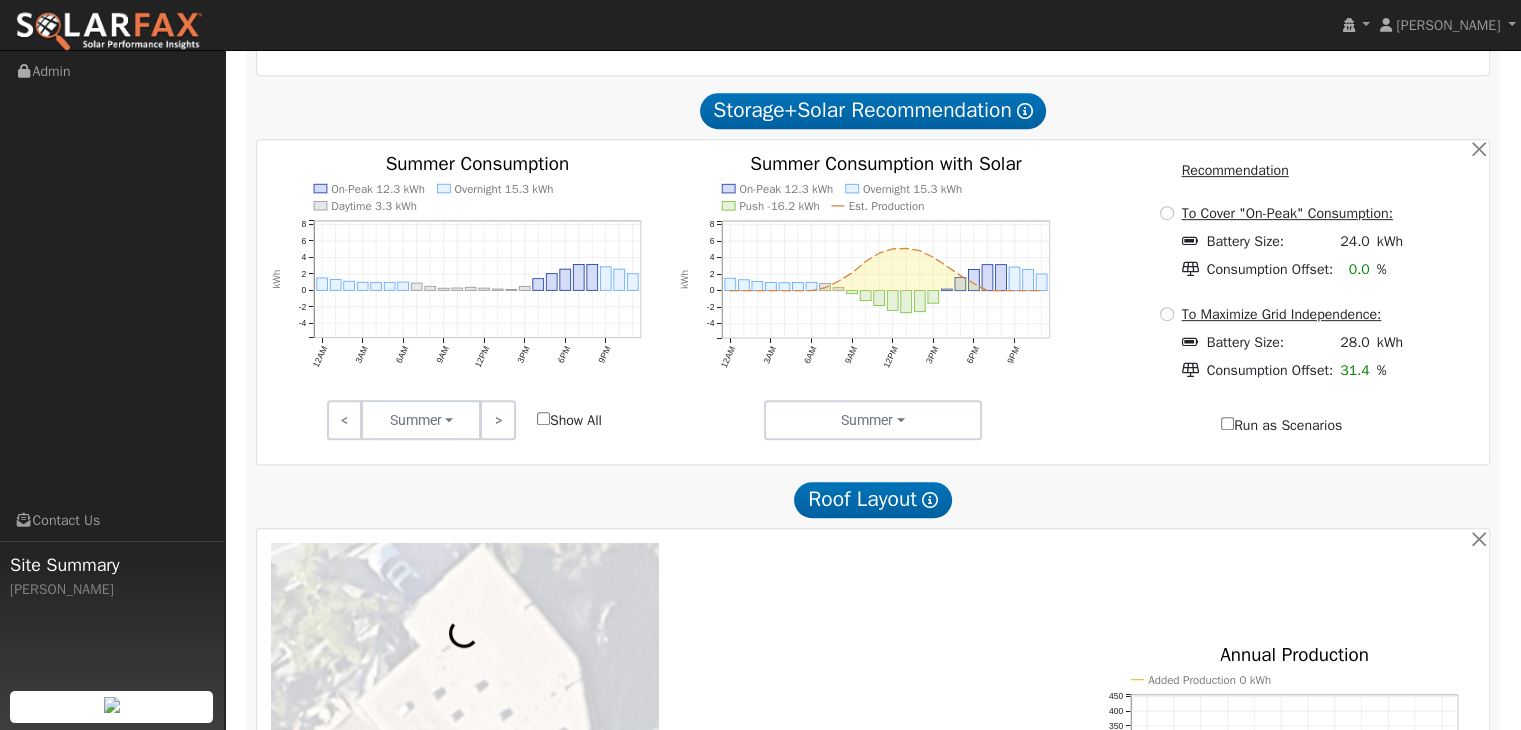 scroll, scrollTop: 921, scrollLeft: 0, axis: vertical 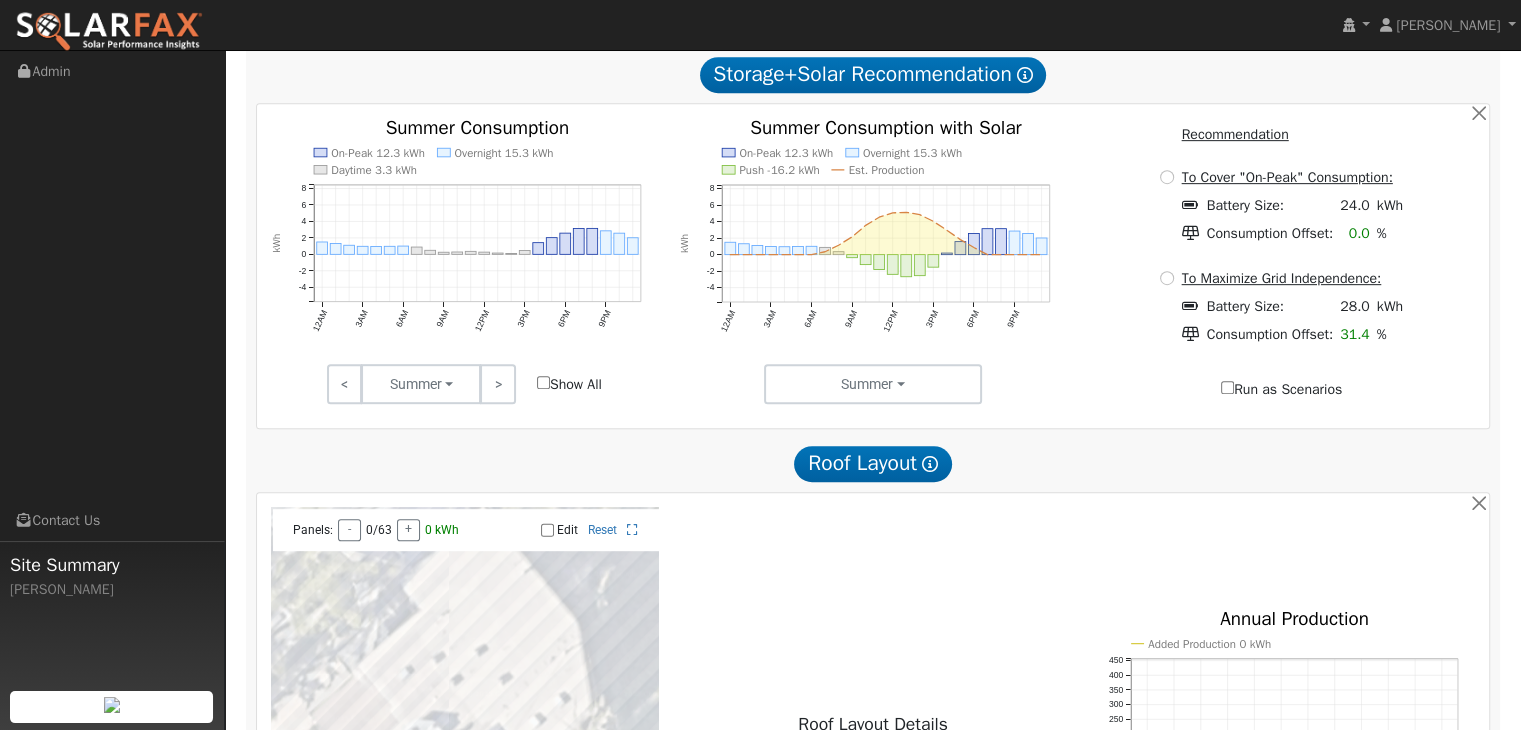 click on "Show All" at bounding box center (543, 382) 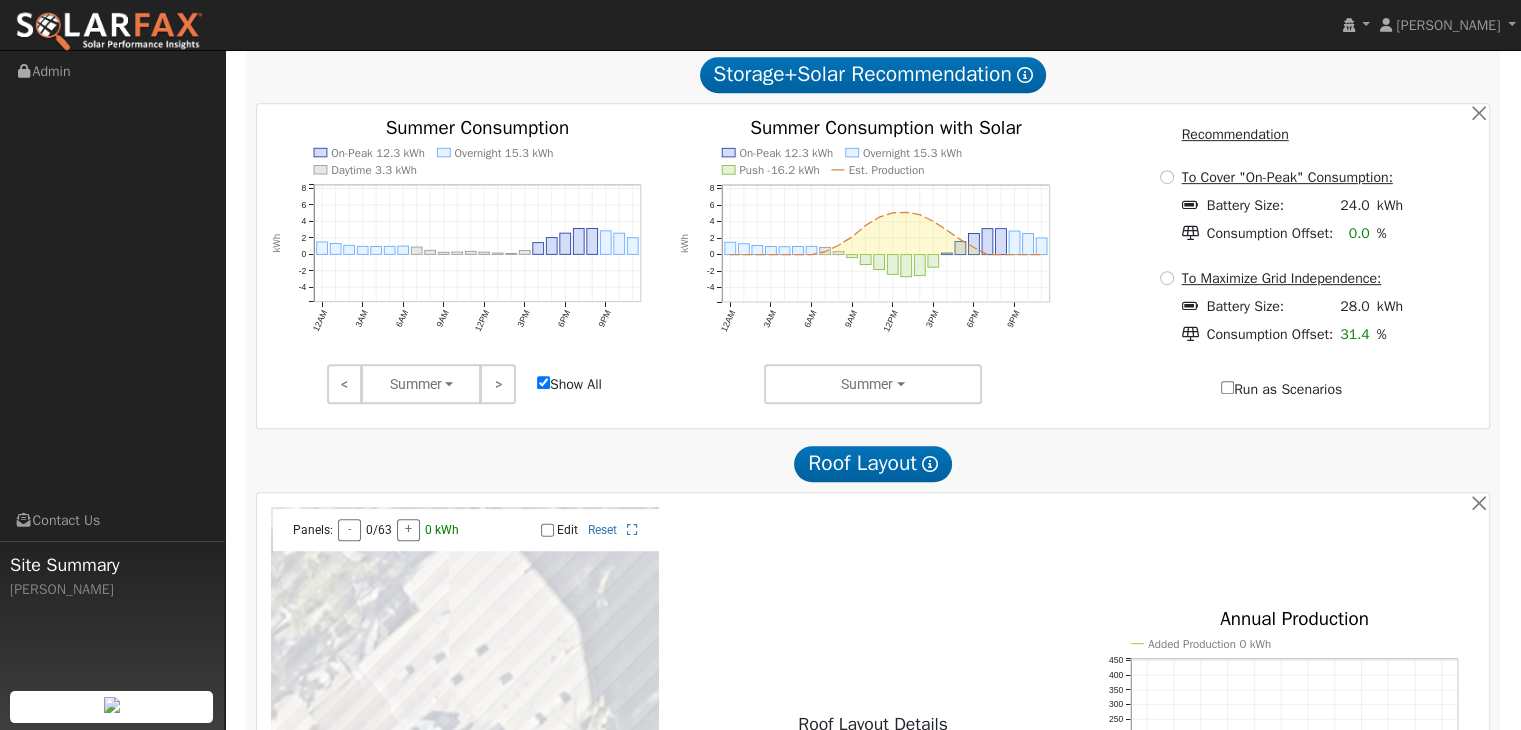 checkbox on "true" 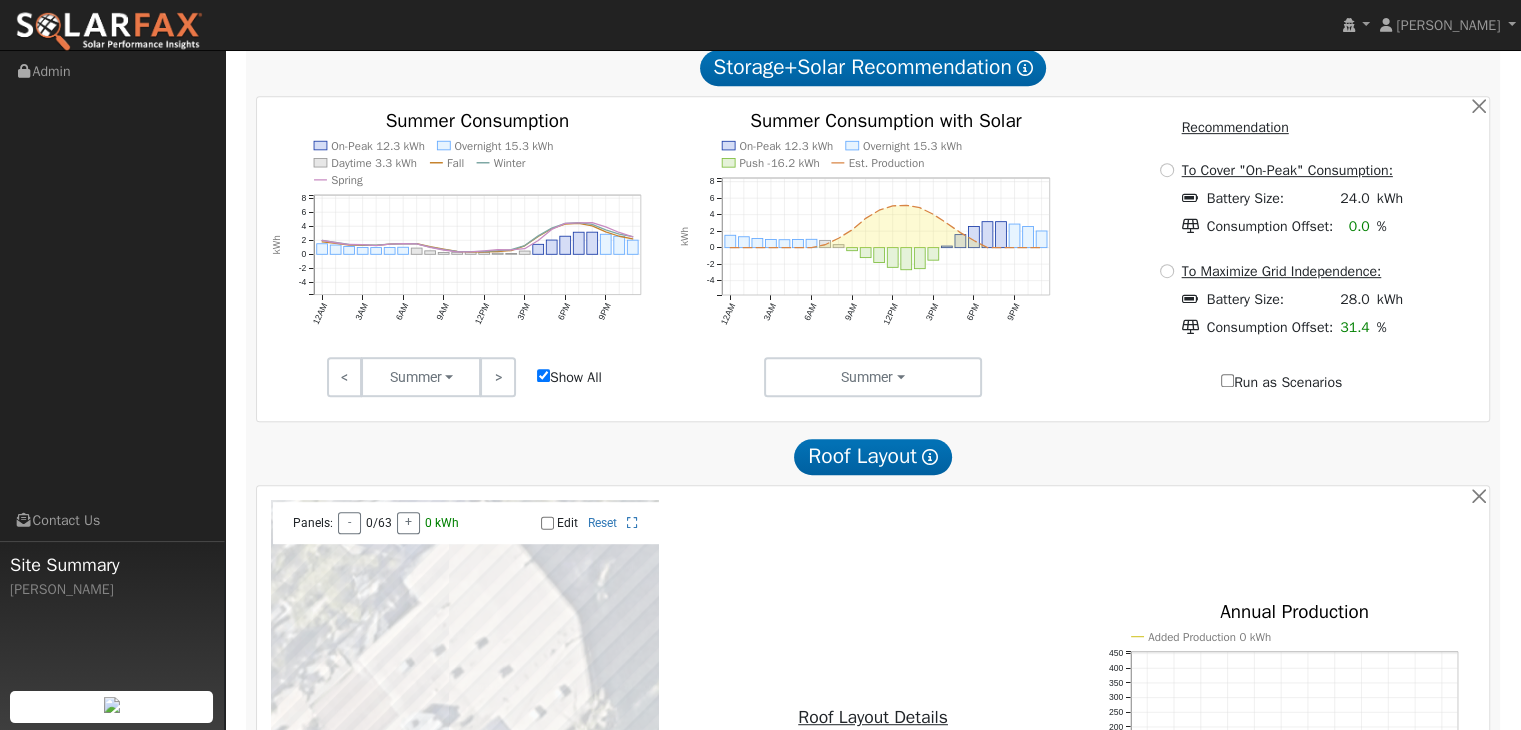 scroll, scrollTop: 930, scrollLeft: 0, axis: vertical 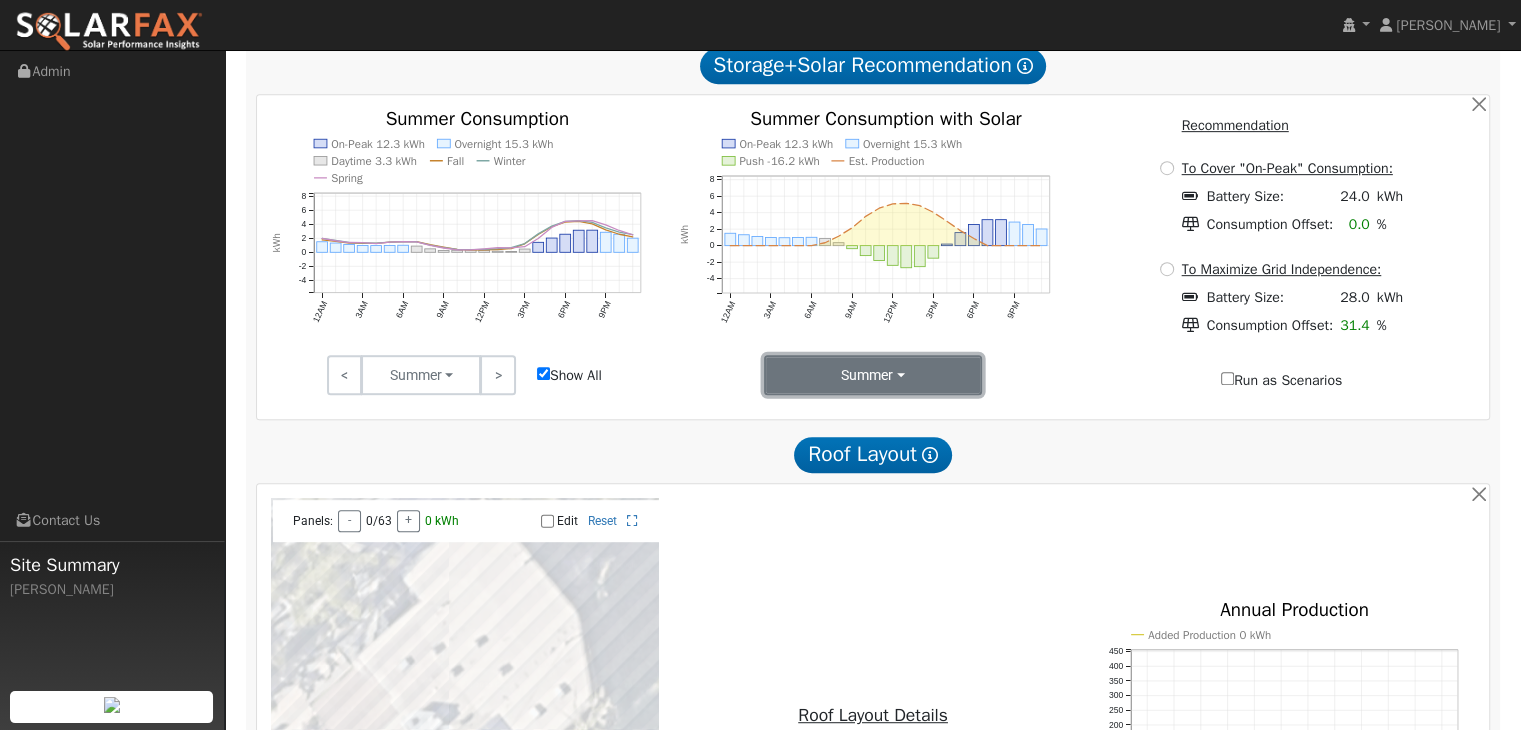 click on "Summer" at bounding box center (873, 375) 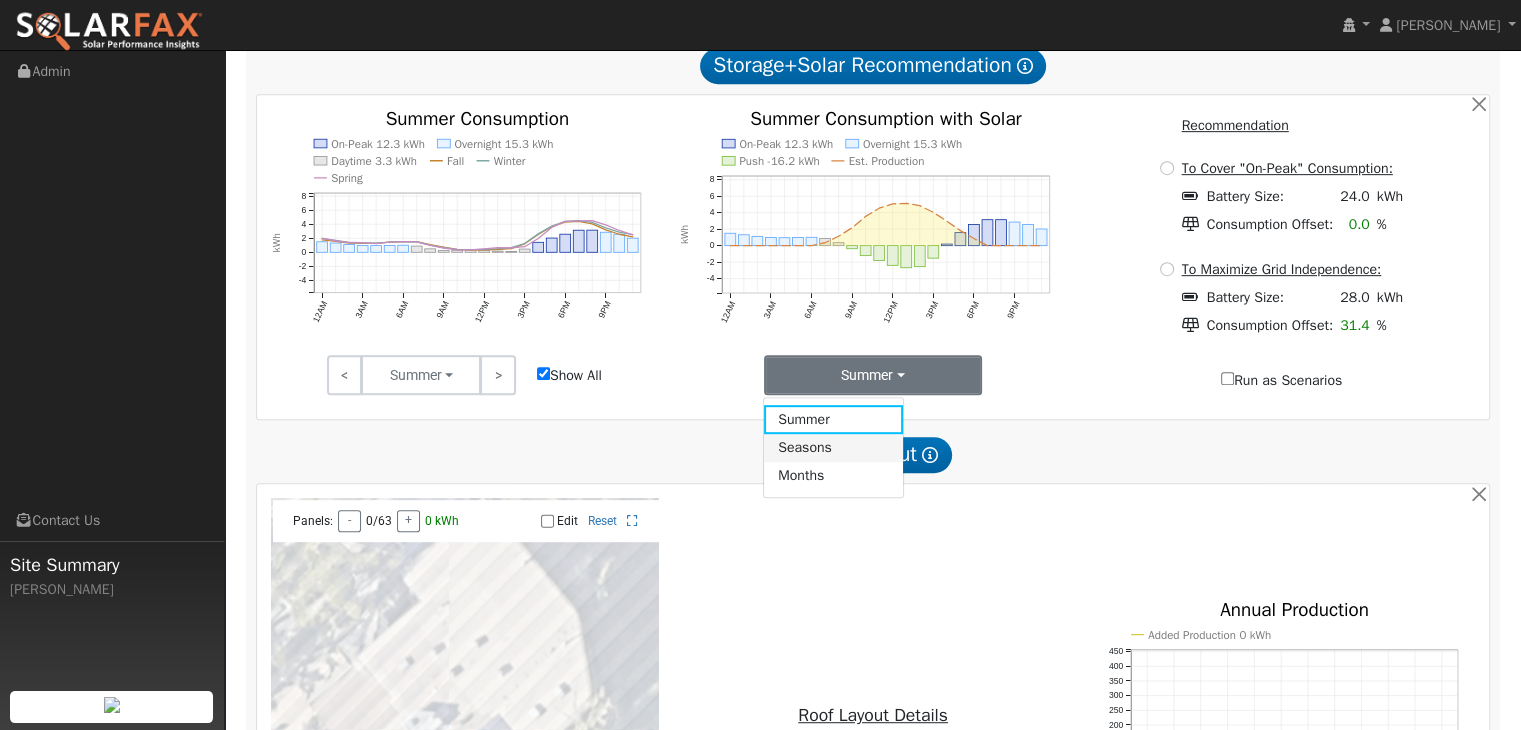 click on "Seasons" at bounding box center [833, 448] 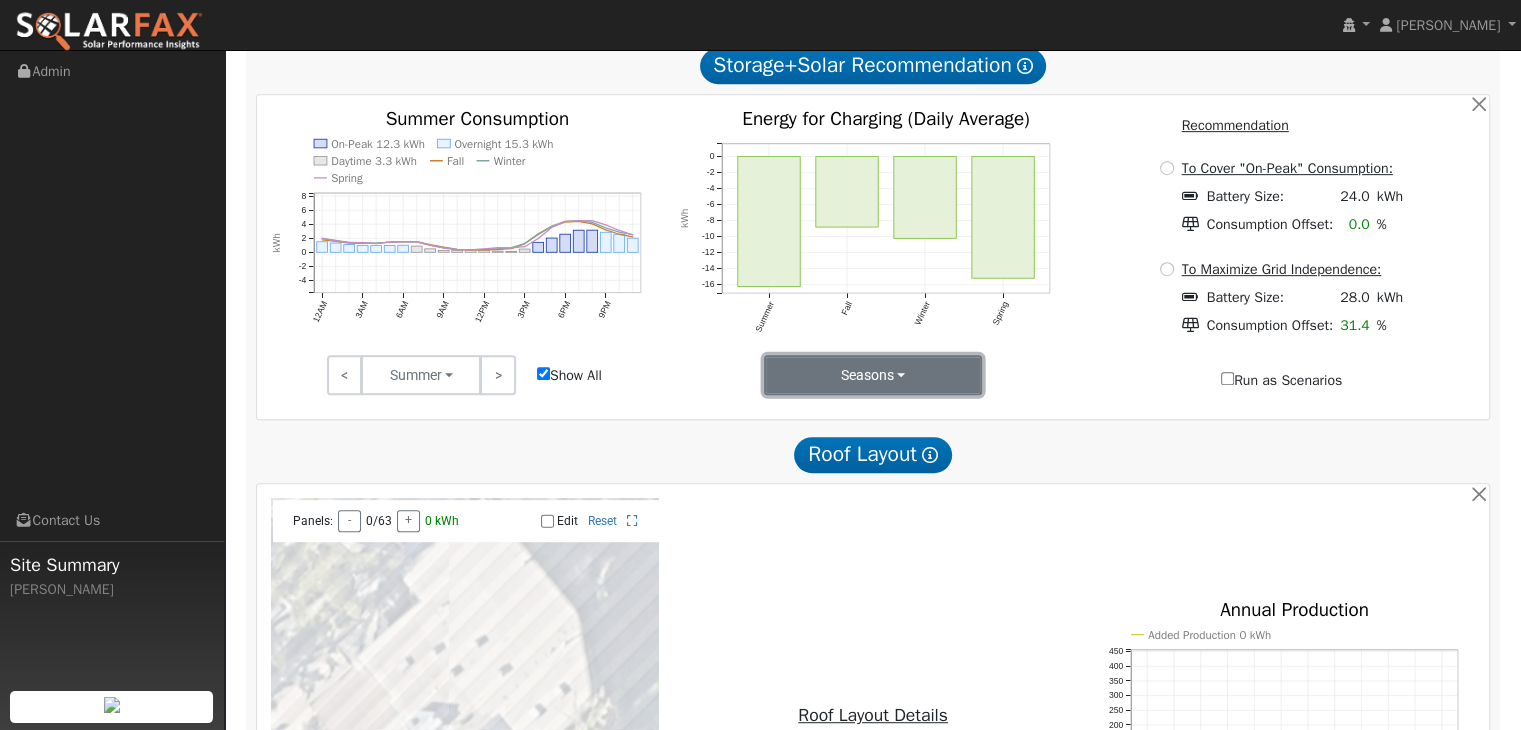 click on "Seasons" at bounding box center [873, 375] 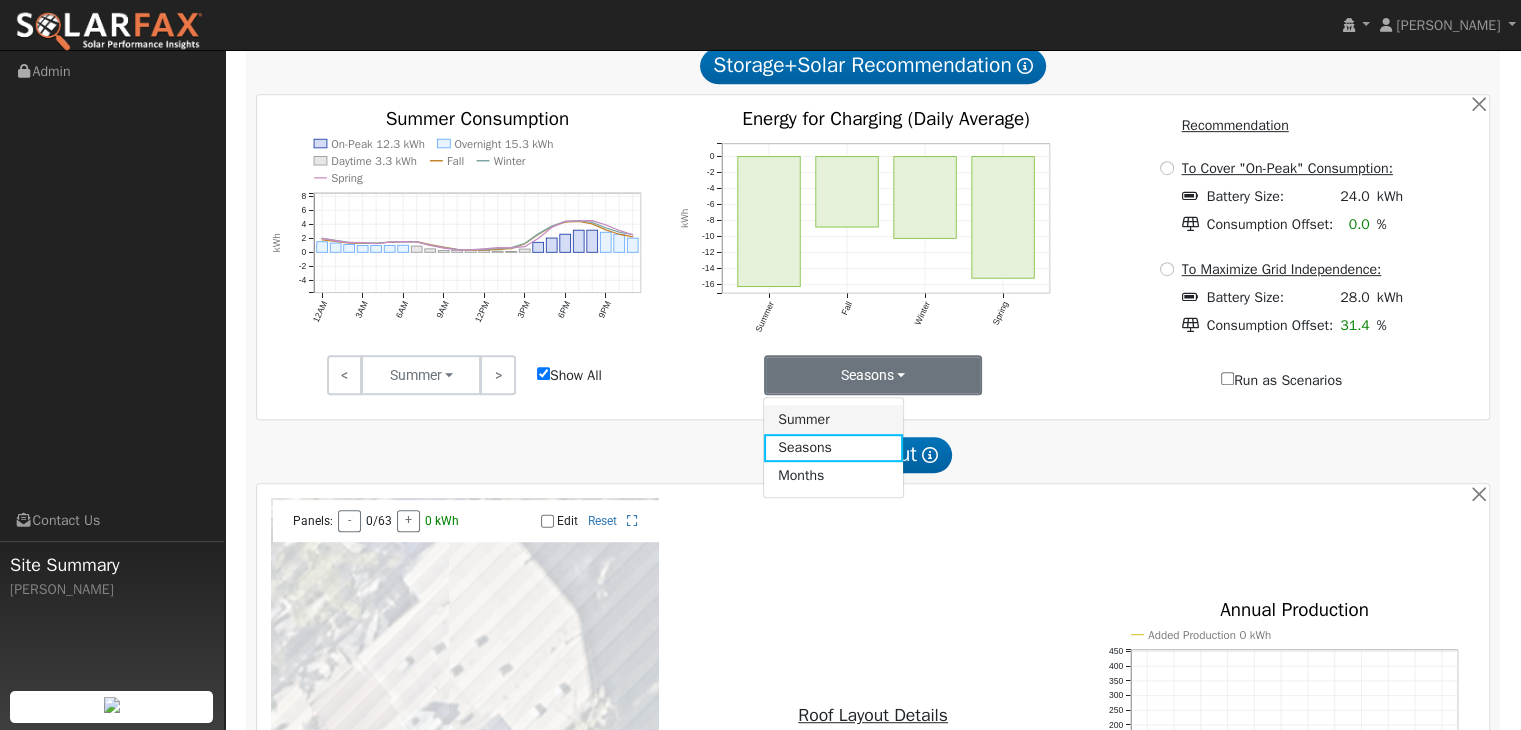 click on "Summer" at bounding box center [833, 419] 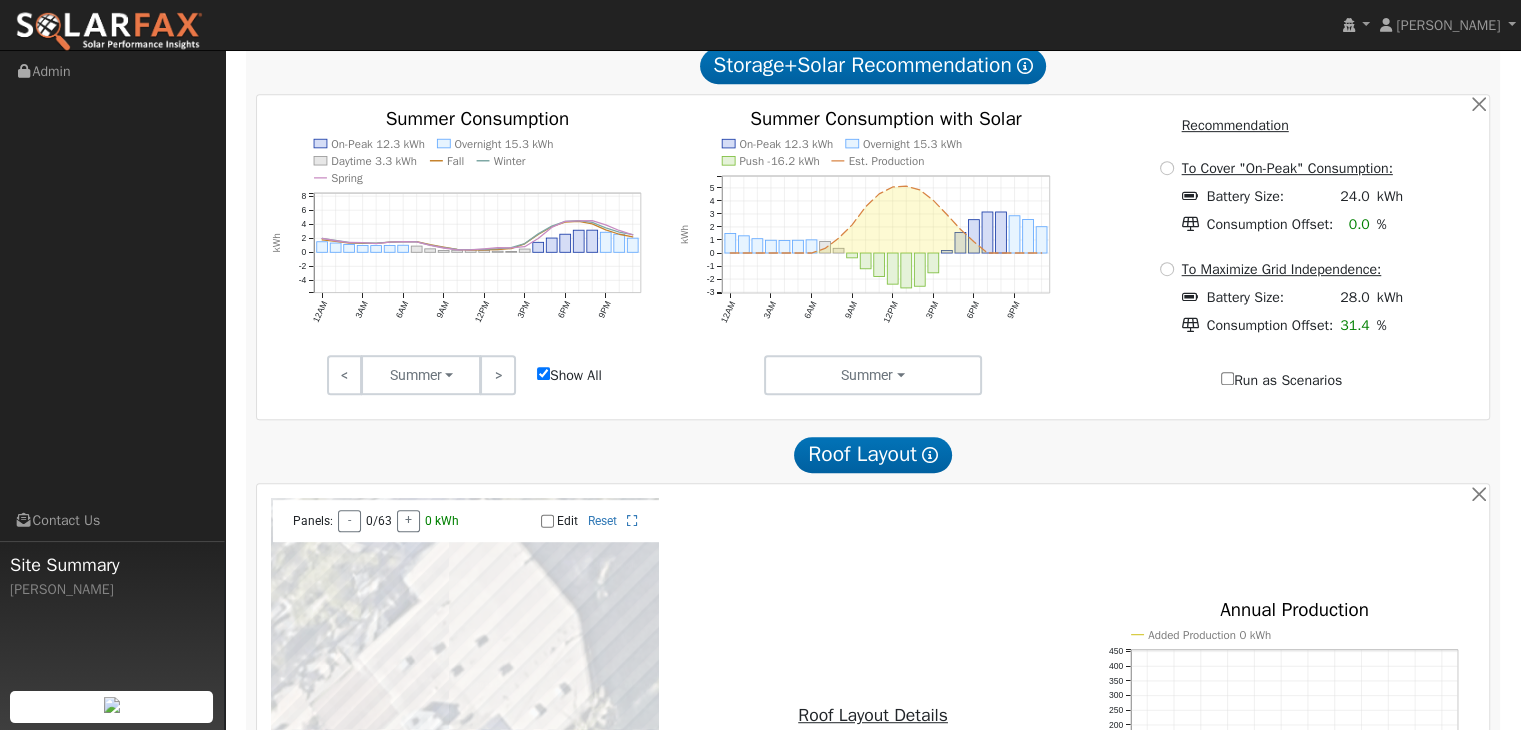 click at bounding box center [873, 410] 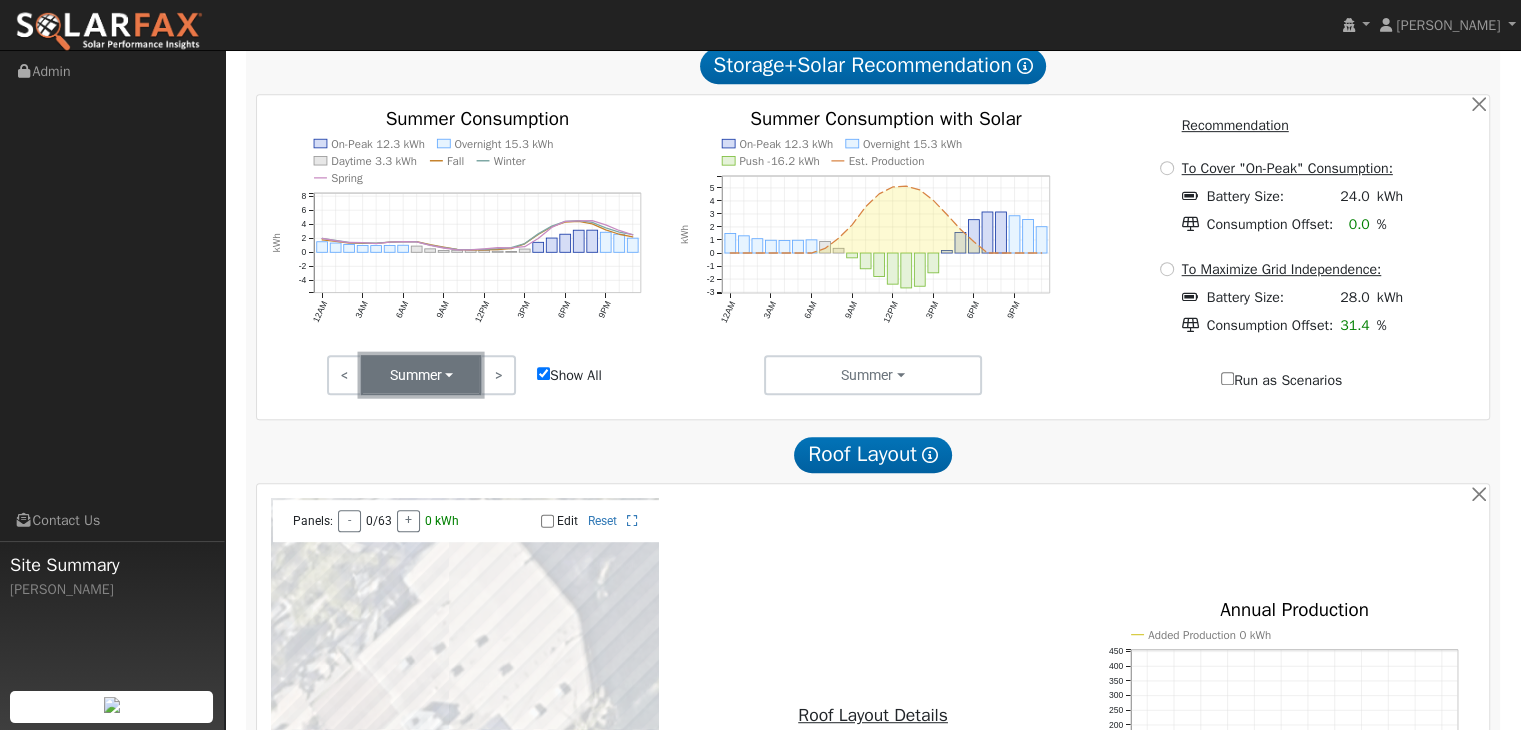 click on "Summer" at bounding box center [421, 375] 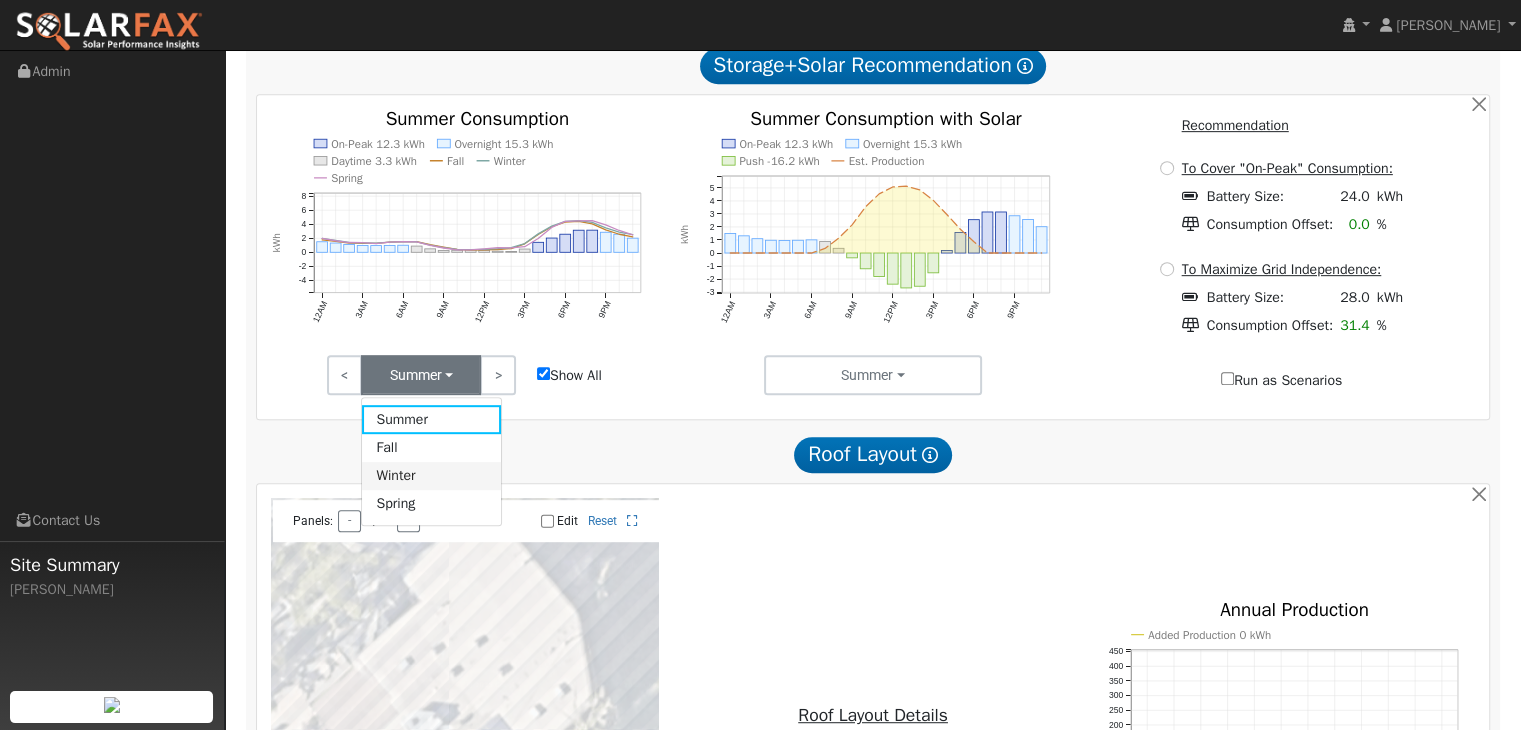 click on "Winter" at bounding box center [431, 476] 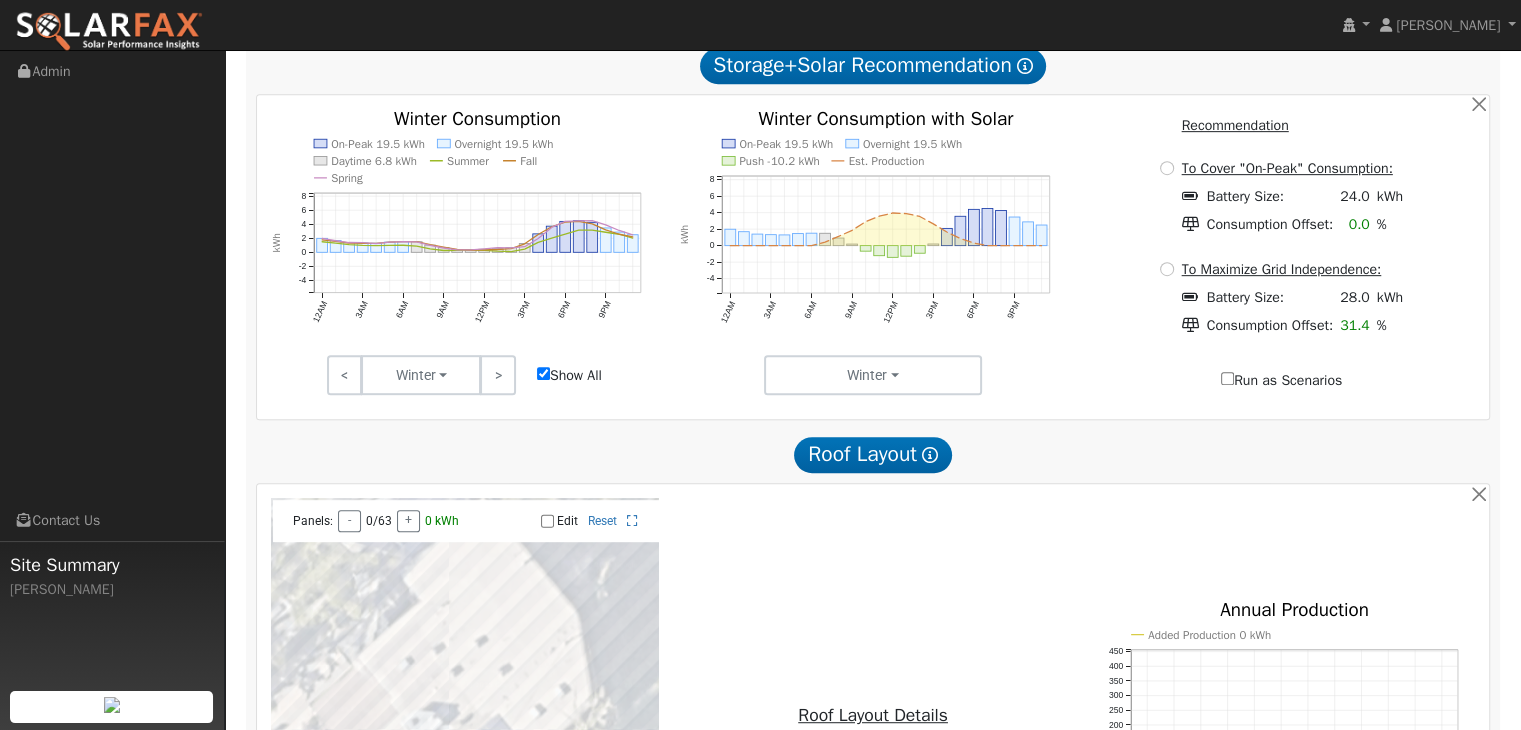 click on "Run as Scenarios" at bounding box center [1282, 380] 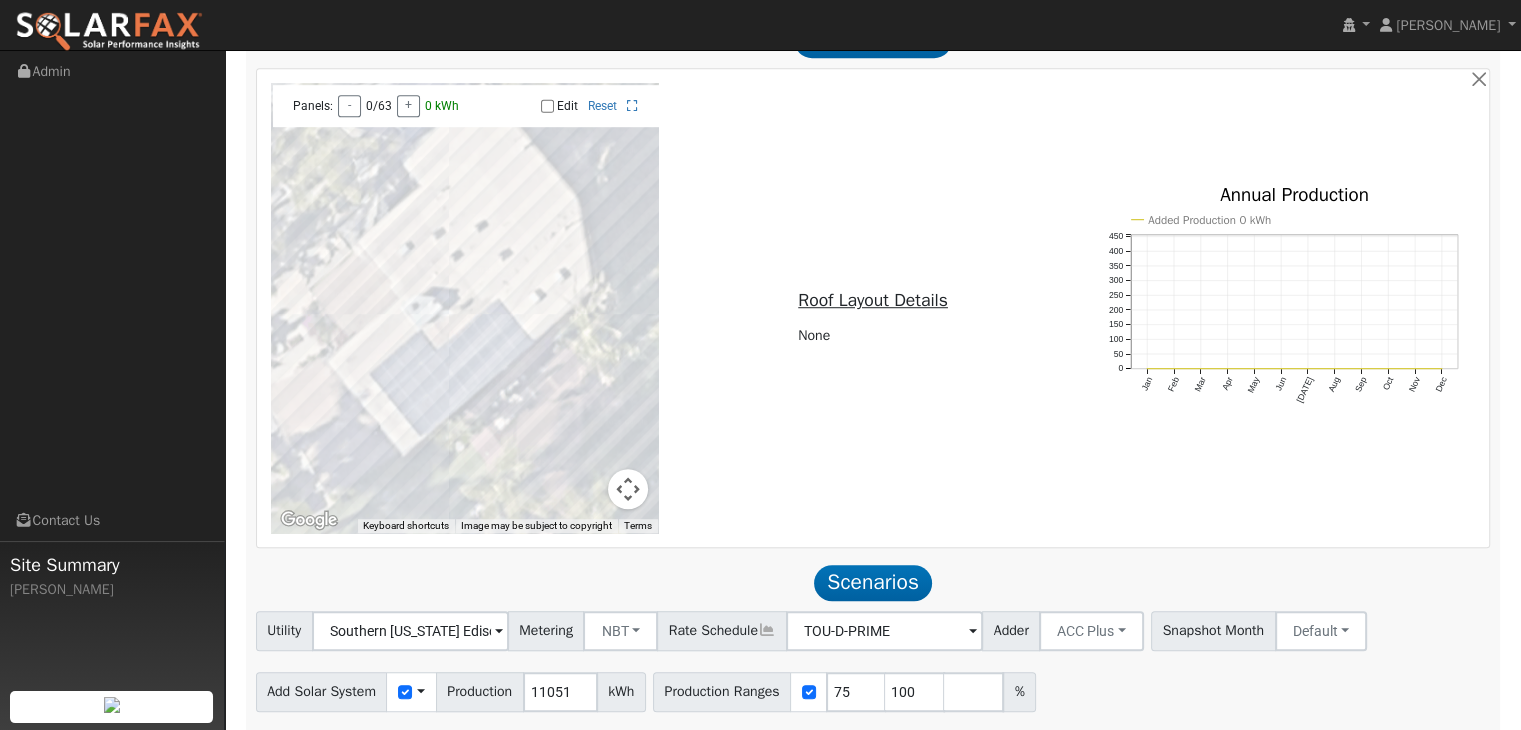 scroll, scrollTop: 1412, scrollLeft: 0, axis: vertical 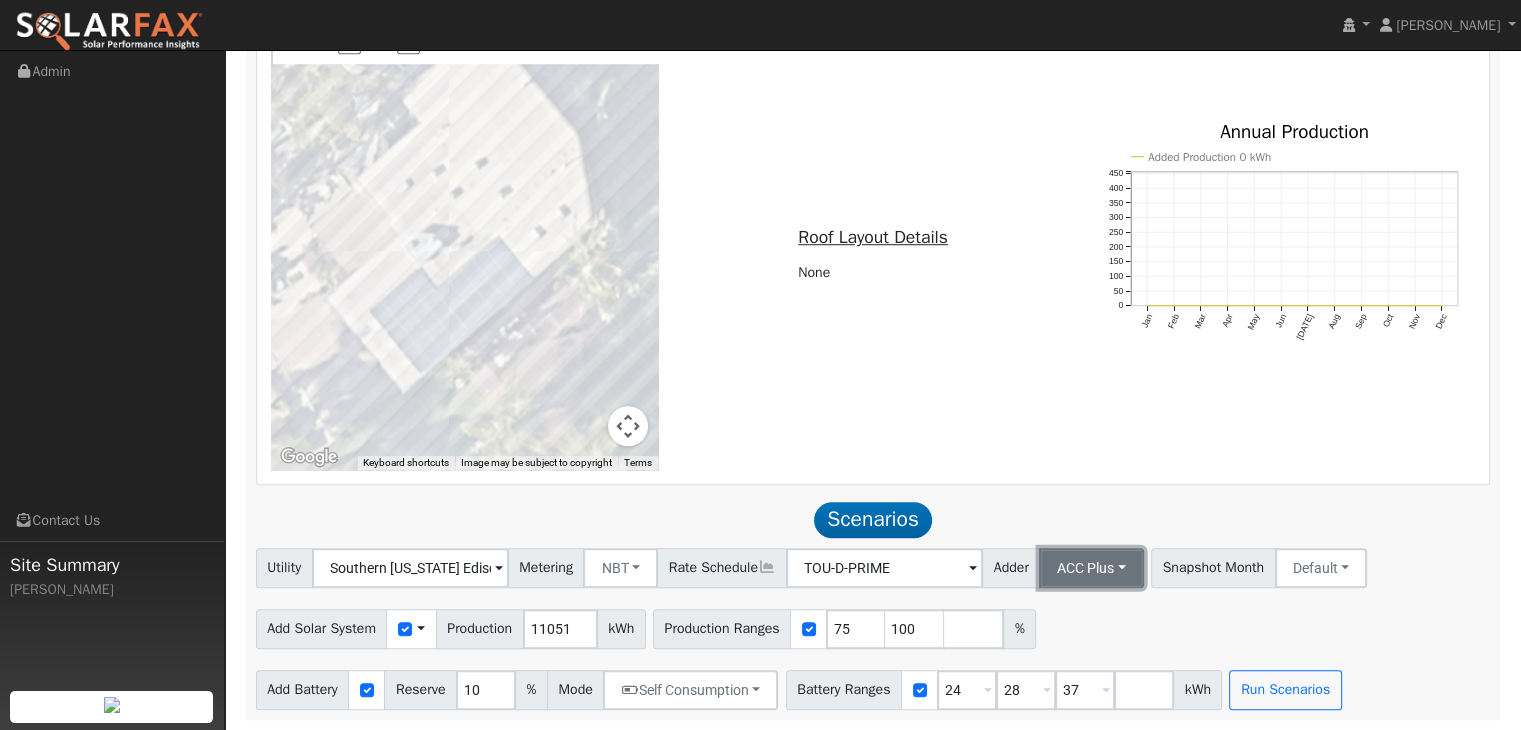 click on "ACC Plus" at bounding box center (1091, 568) 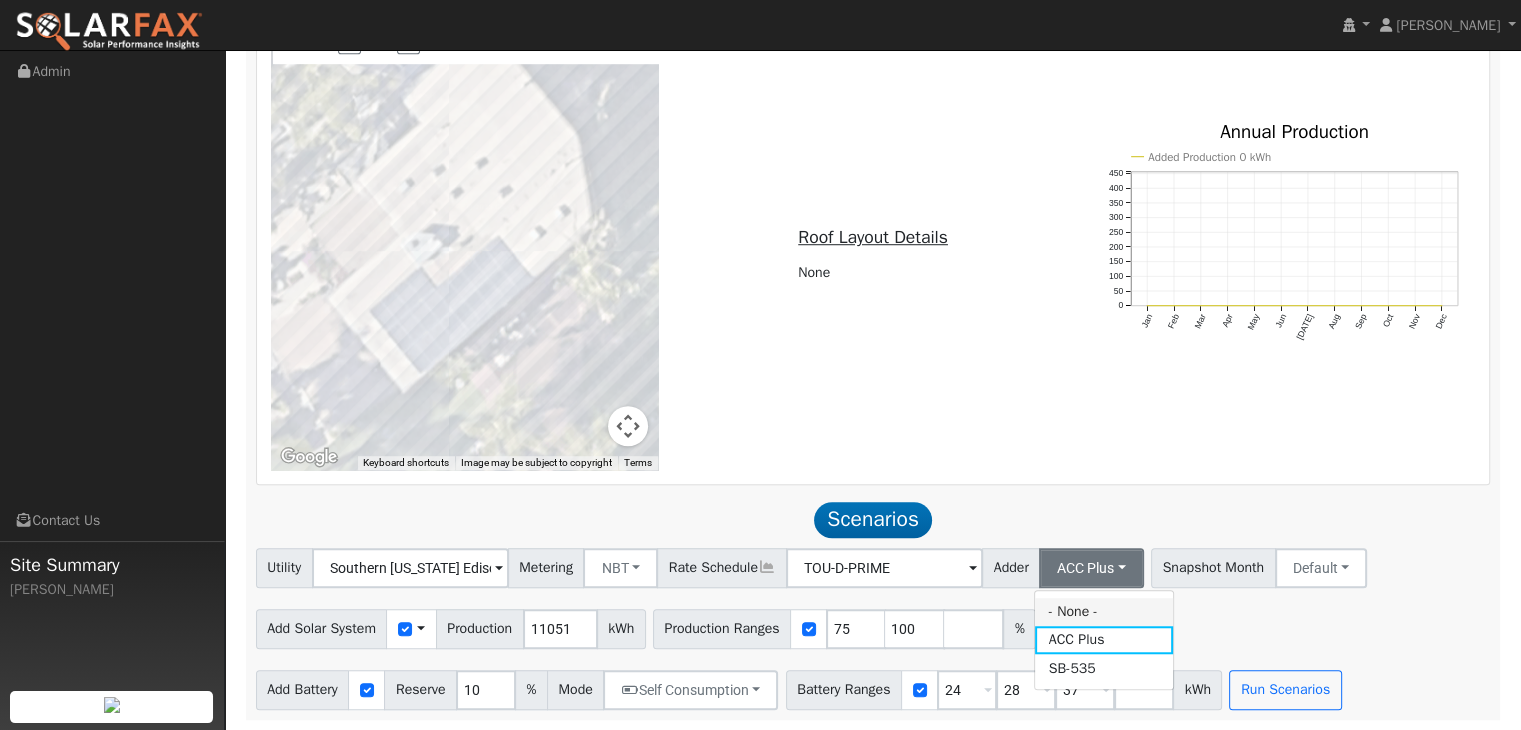 click on "- None -" at bounding box center [1104, 612] 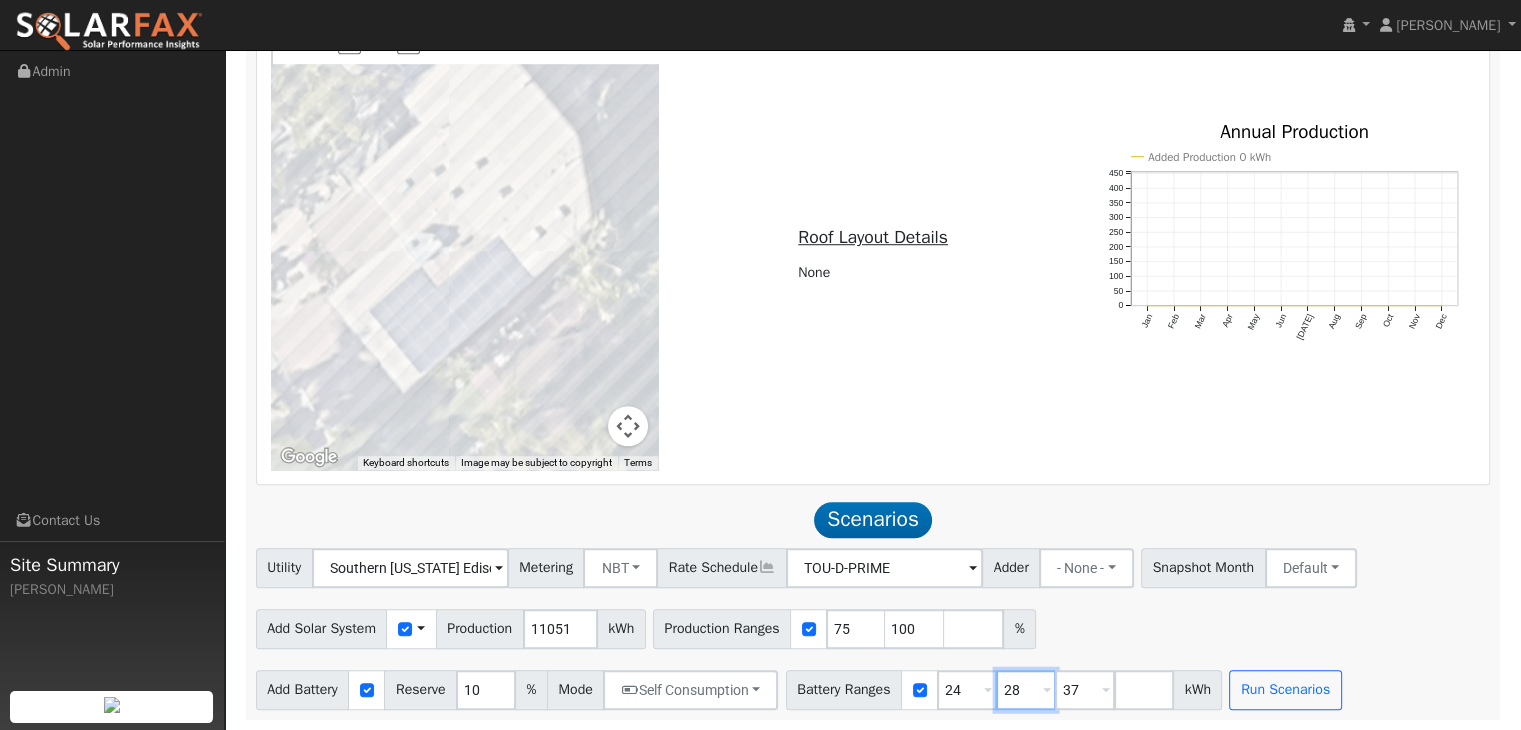 click on "28" at bounding box center [1026, 690] 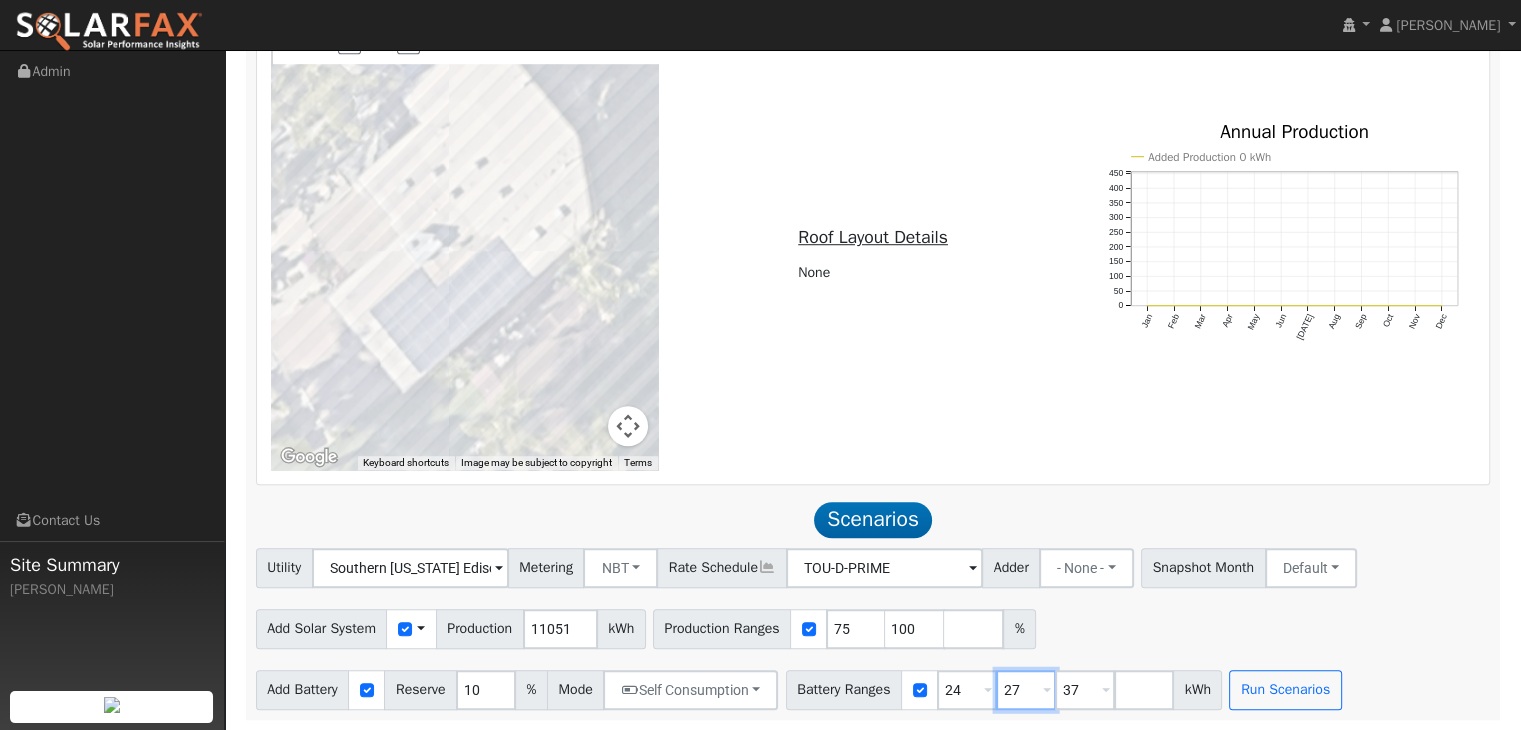 type on "27" 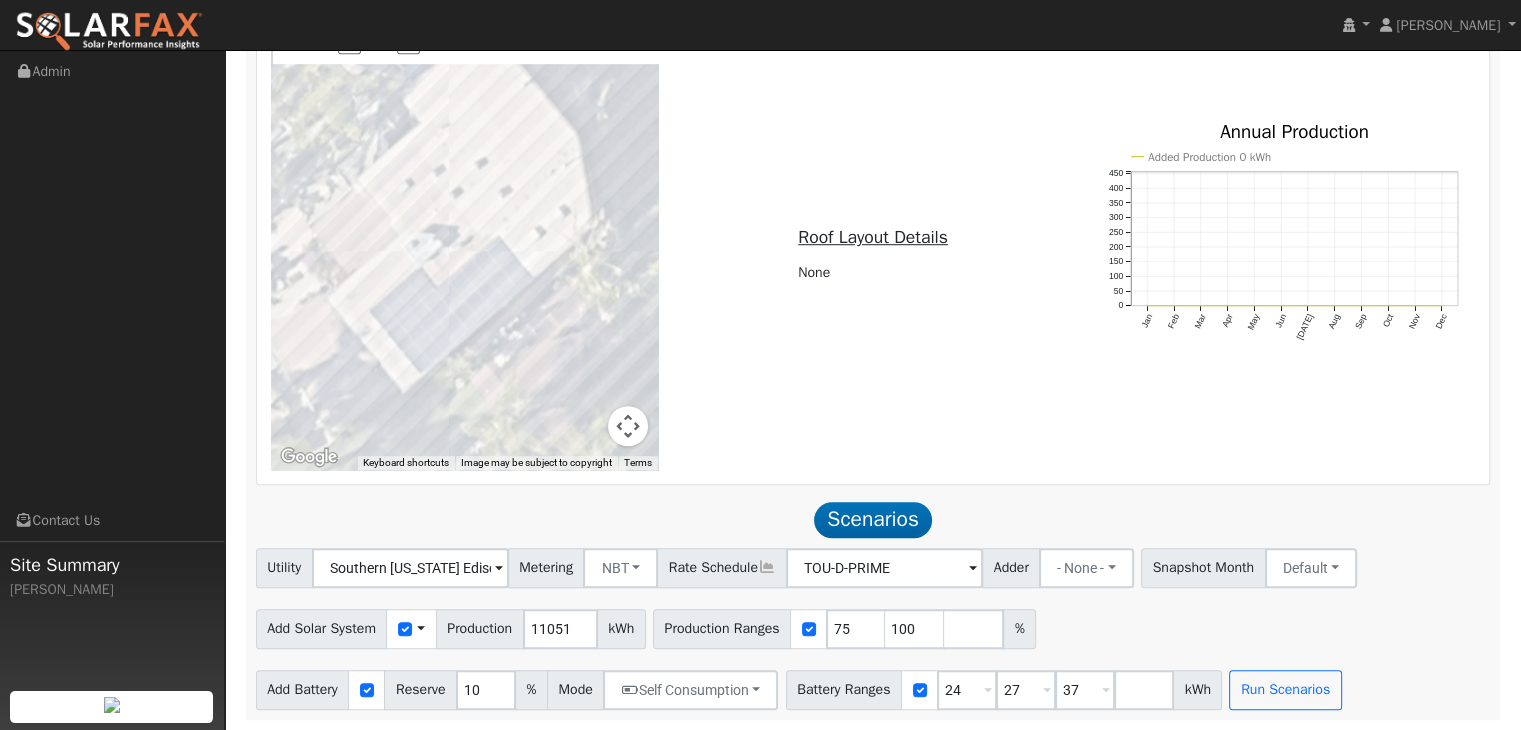 click on "Utility Southern [US_STATE] Edison Metering NBT NEM NBT  Rate Schedule  TOU-D-PRIME Adder - None - - None - ACC Plus SB-535 Snapshot Month Default Jan Feb Mar Apr May Jun [DATE] Aug Sep Oct Nov Dec Add Solar System Use CSV Data Production 11051 kWh Production Ranges 75 100 % Add Battery Reserve 10 % Mode  Self Consumption  Self Consumption  Peak Savings    ACC High Value Push    Backup Battery Ranges 24 Overrides Reserve % Mode  None None  Self Consumption  Peak Savings    ACC High Value Push    Backup 27 Overrides Reserve % Mode  None None  Self Consumption  Peak Savings    ACC High Value Push    Backup 37 Overrides Reserve % Mode  None None  Self Consumption  Peak Savings    ACC High Value Push    Backup kWh Run Scenarios" at bounding box center [873, 629] 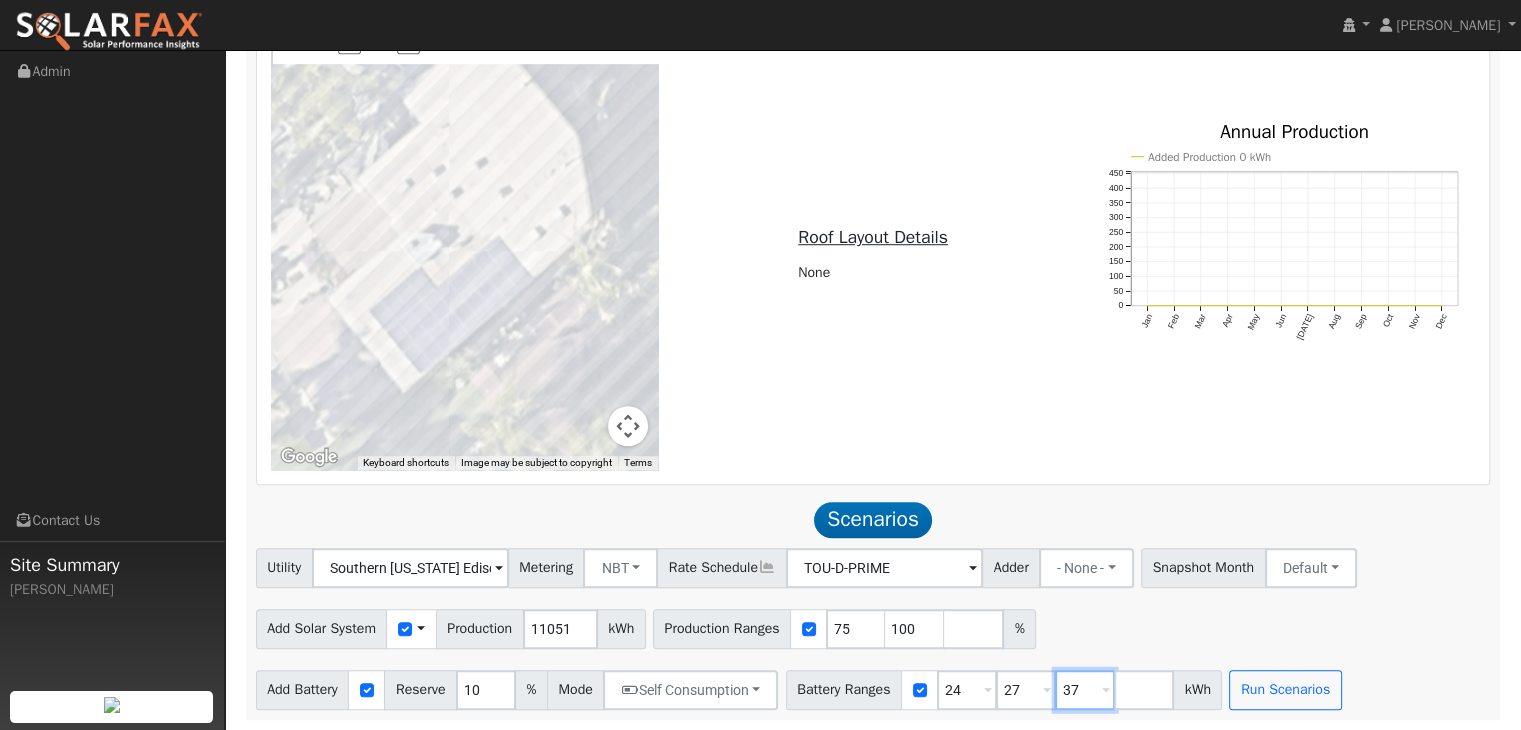 click on "37" at bounding box center (1085, 690) 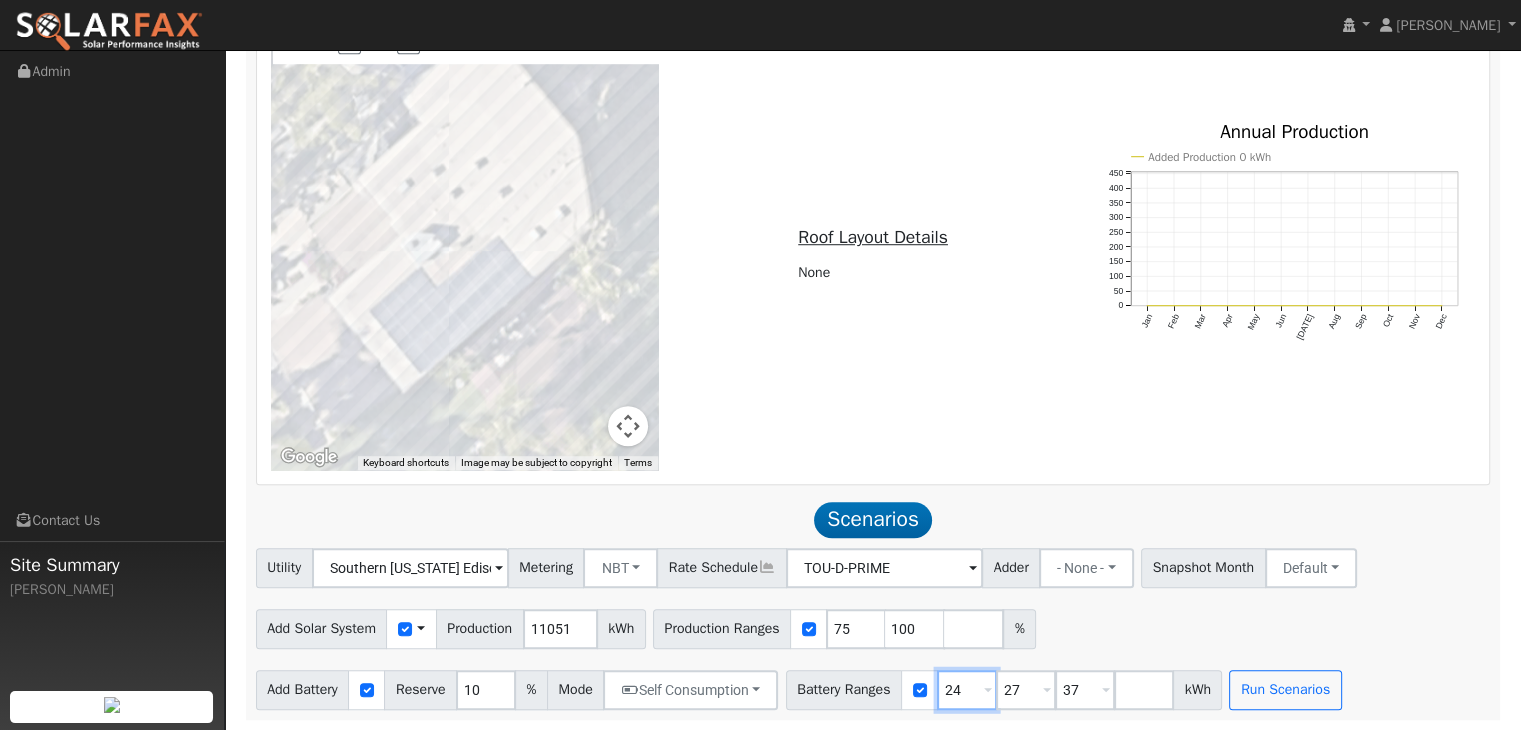 click on "24" at bounding box center [967, 690] 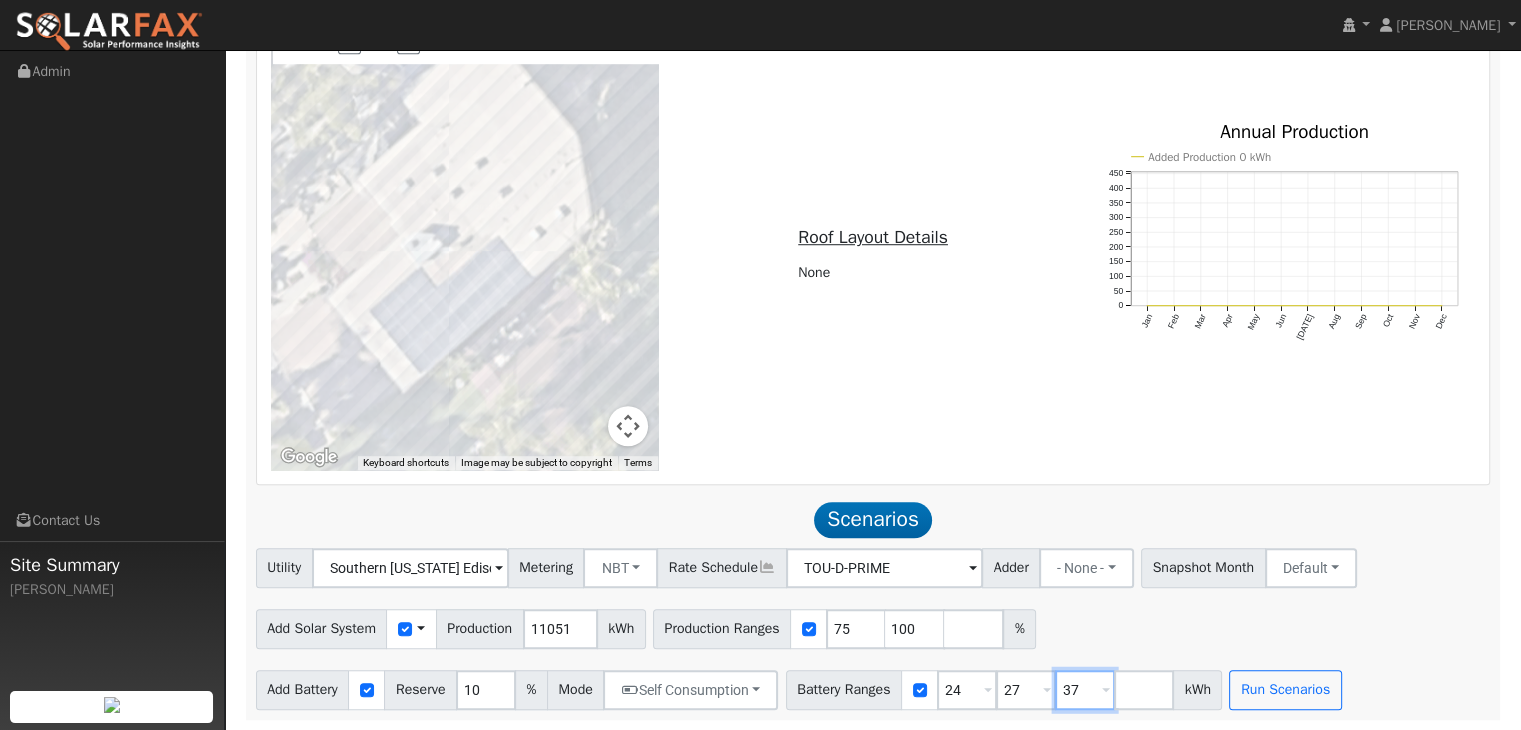 click on "37" at bounding box center [1085, 690] 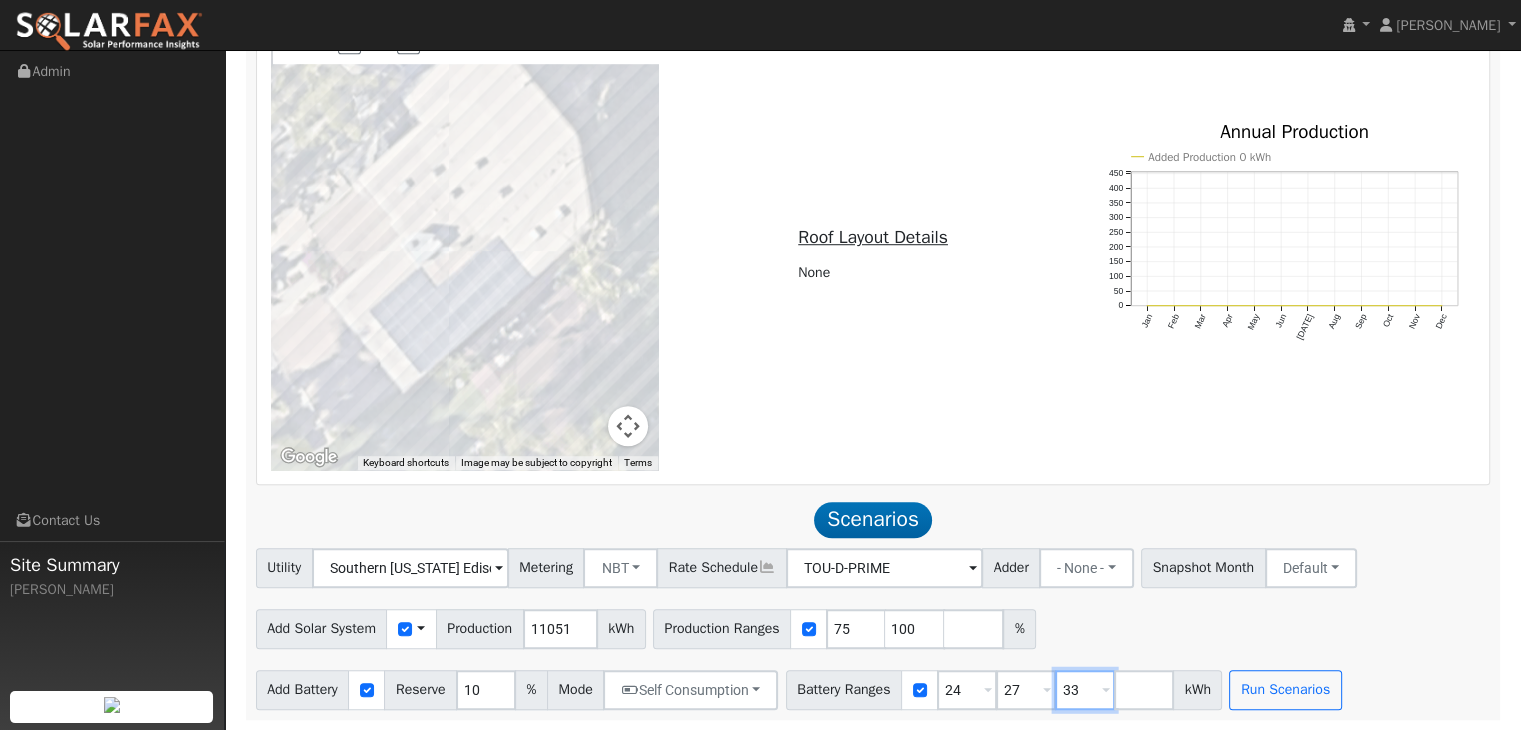 type on "33" 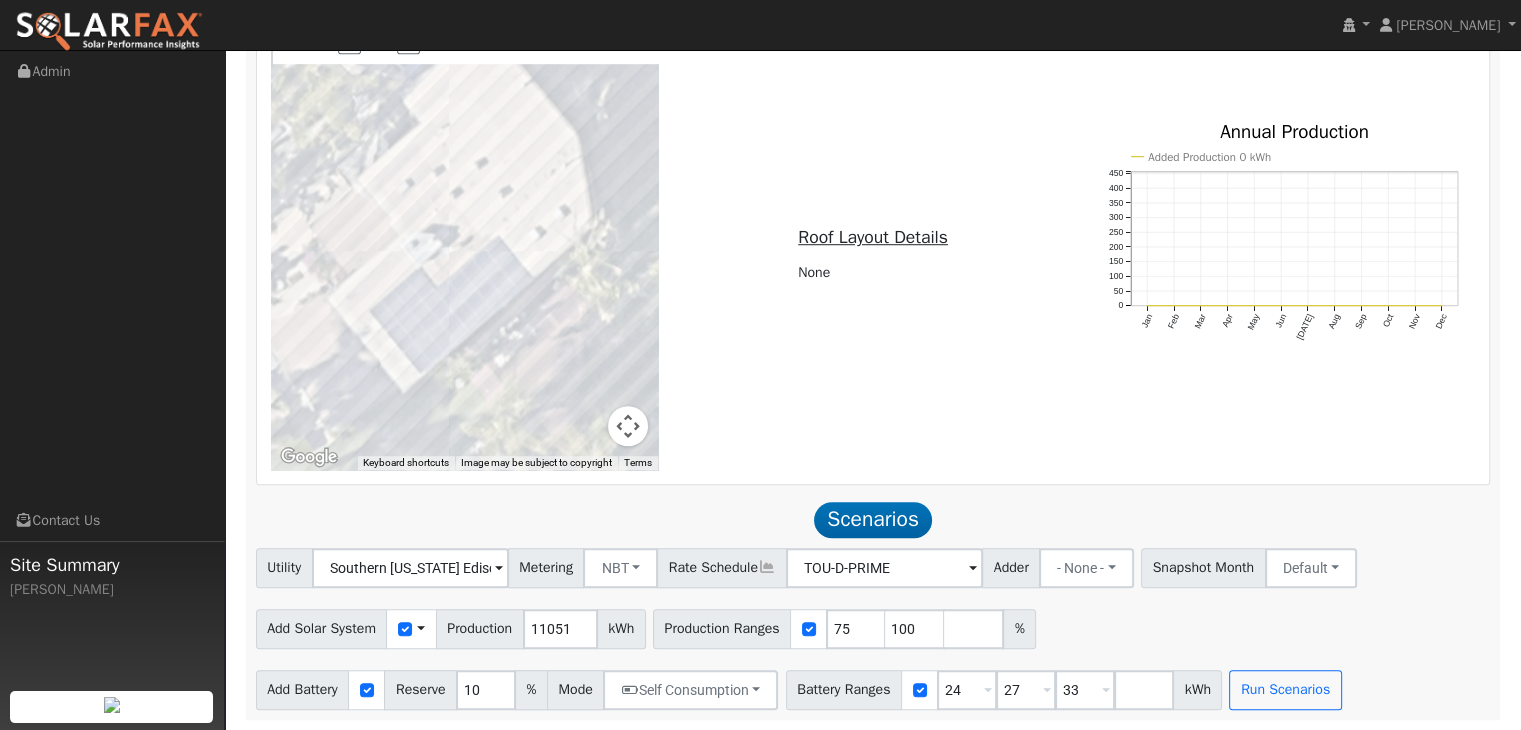 click on "Add Solar System Use CSV Data Production 11051 kWh Production Ranges 75 100 %" at bounding box center (873, 625) 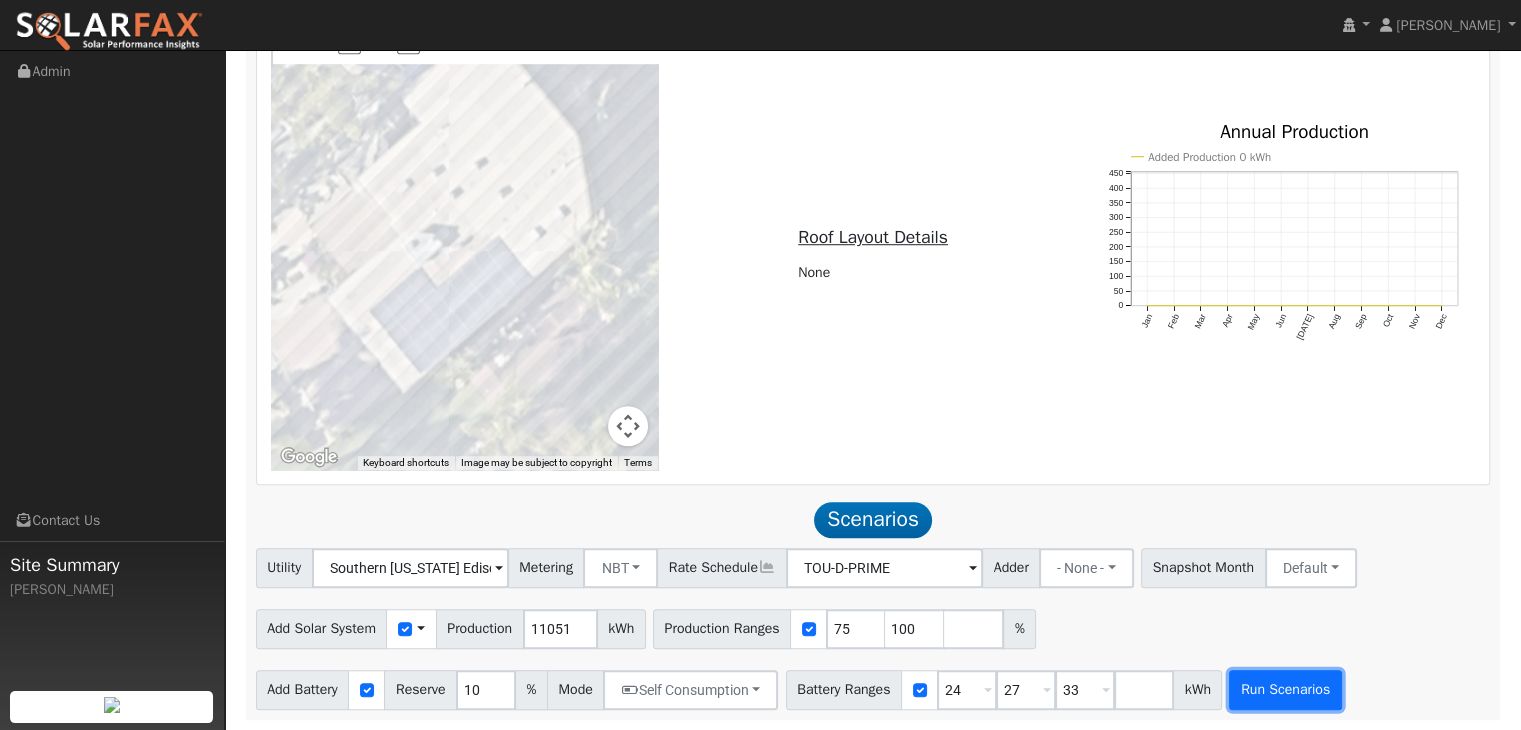 click on "Run Scenarios" at bounding box center (1285, 690) 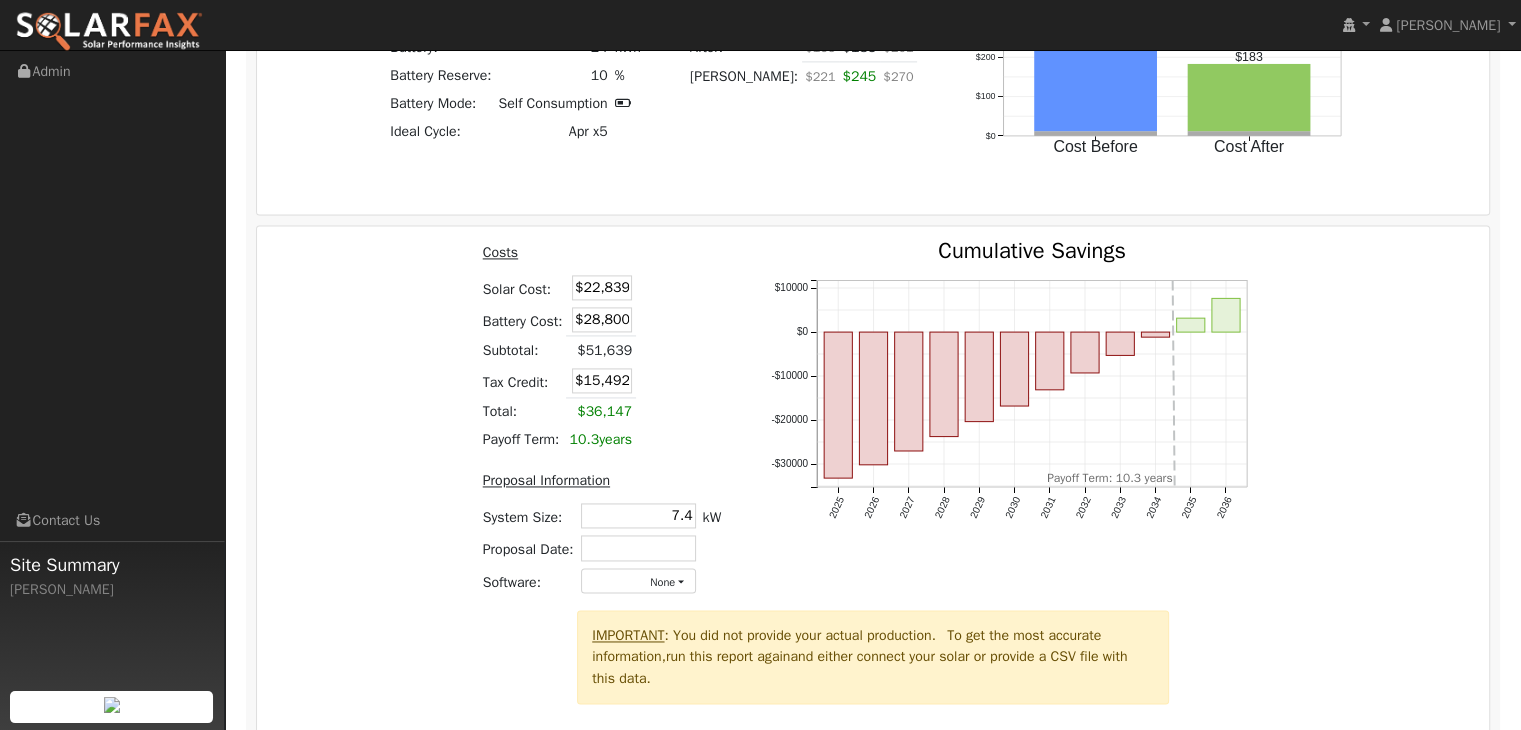scroll, scrollTop: 2898, scrollLeft: 0, axis: vertical 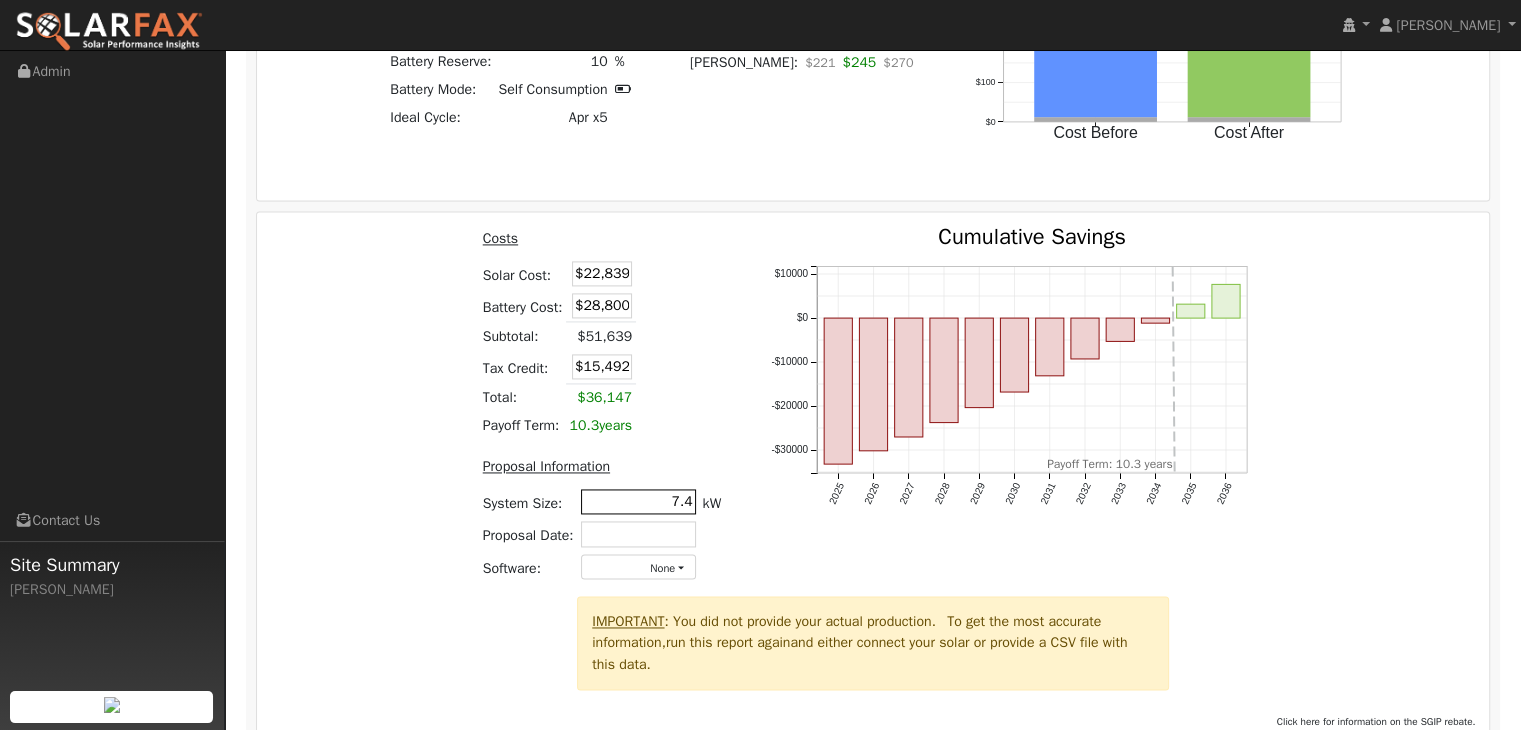 click on "7.4" at bounding box center [638, 501] 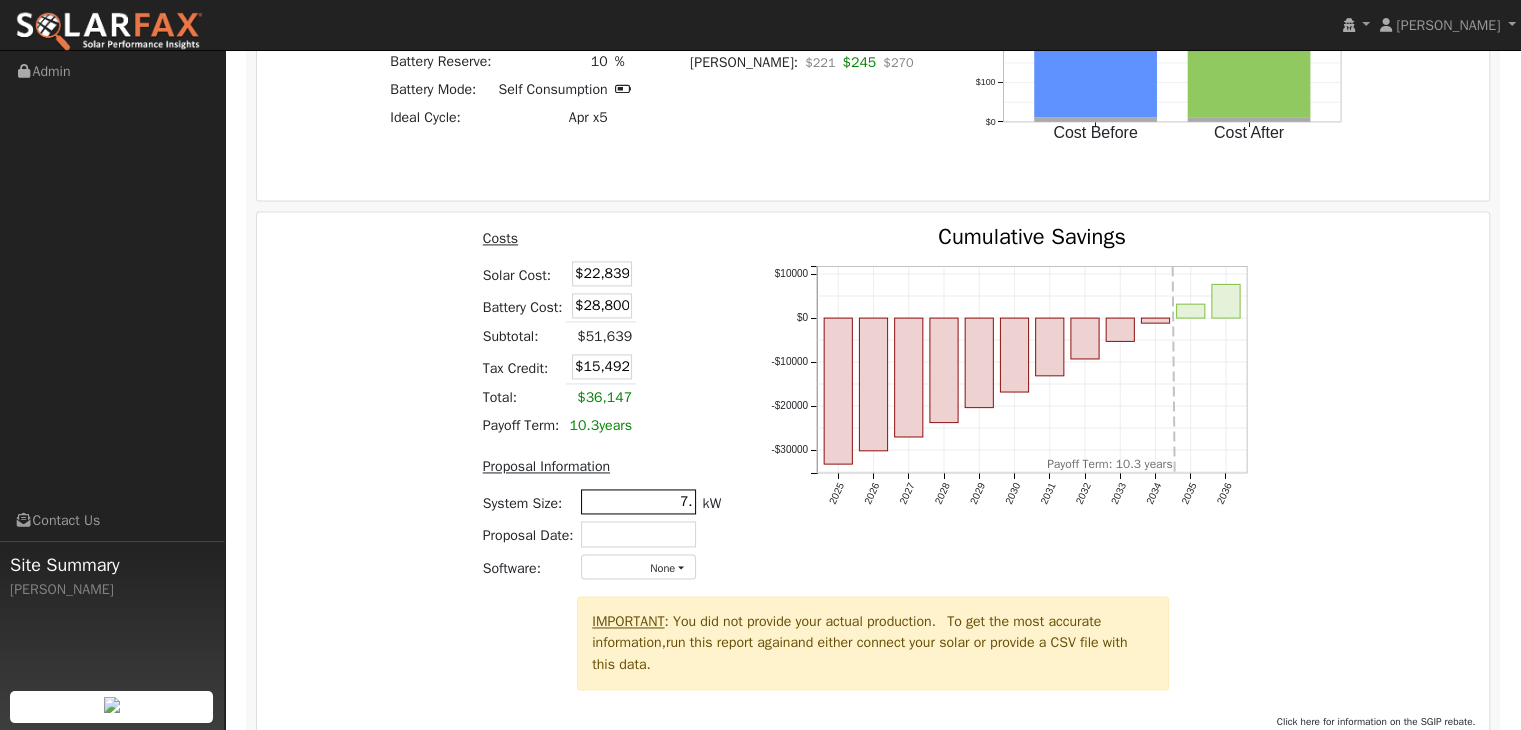 type on "7" 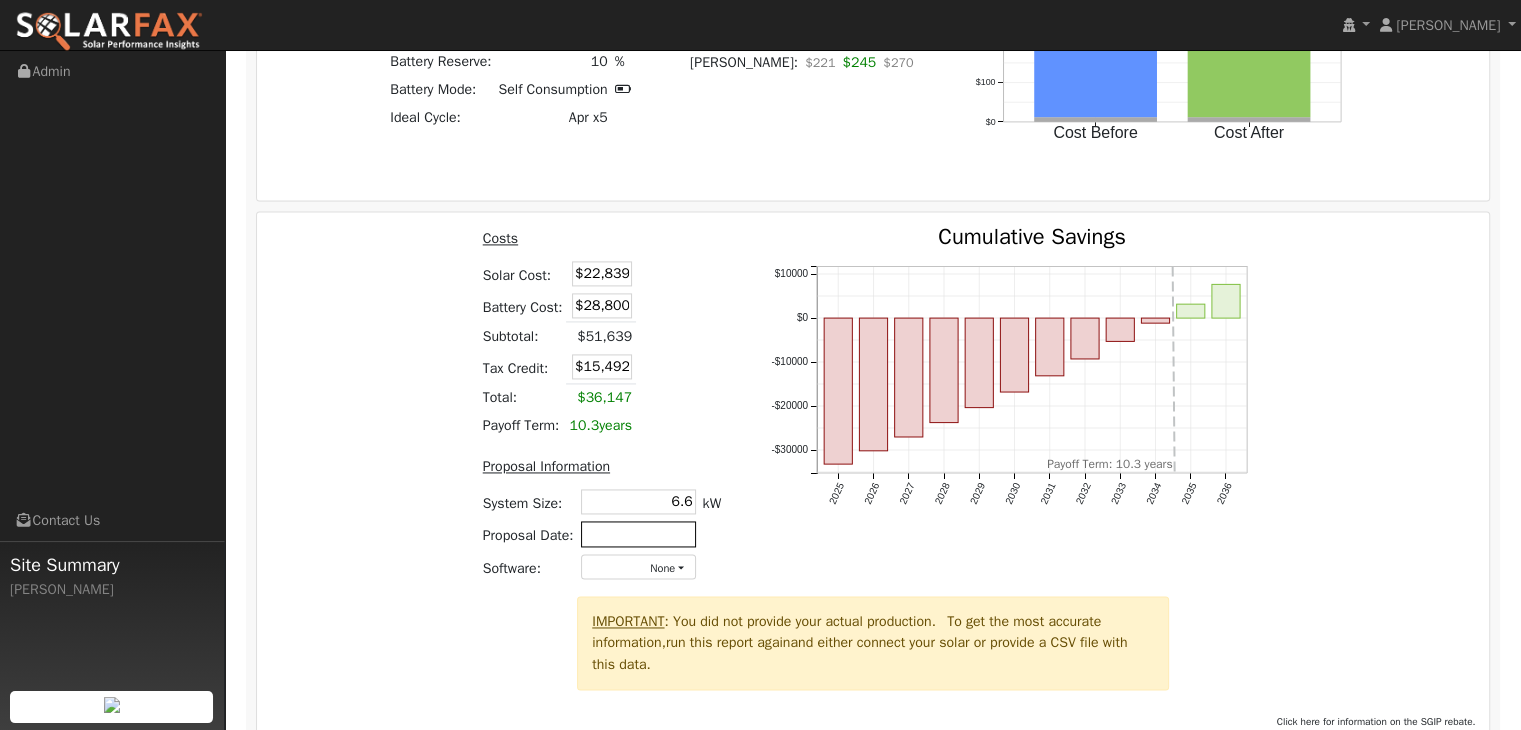 type on "6.6" 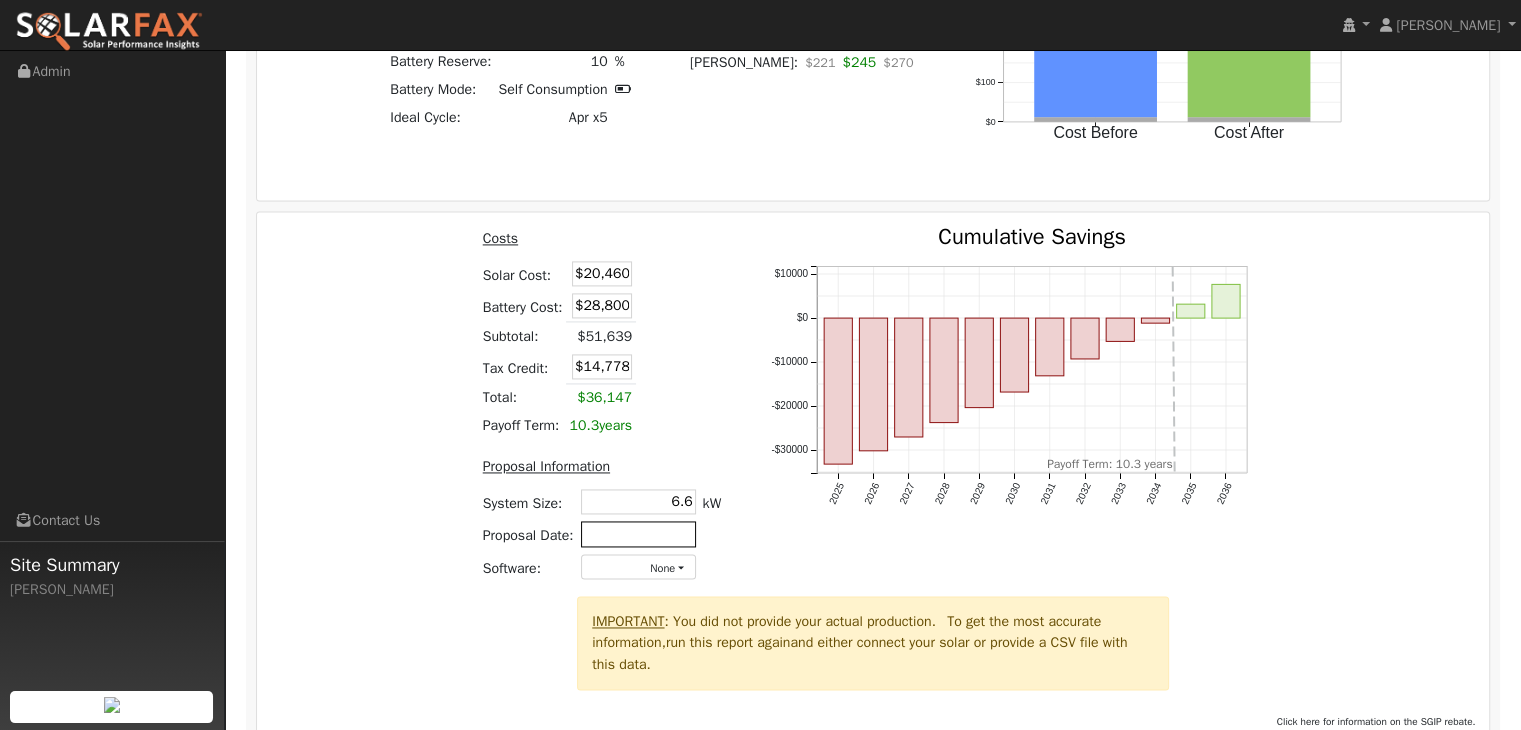 click at bounding box center [638, 533] 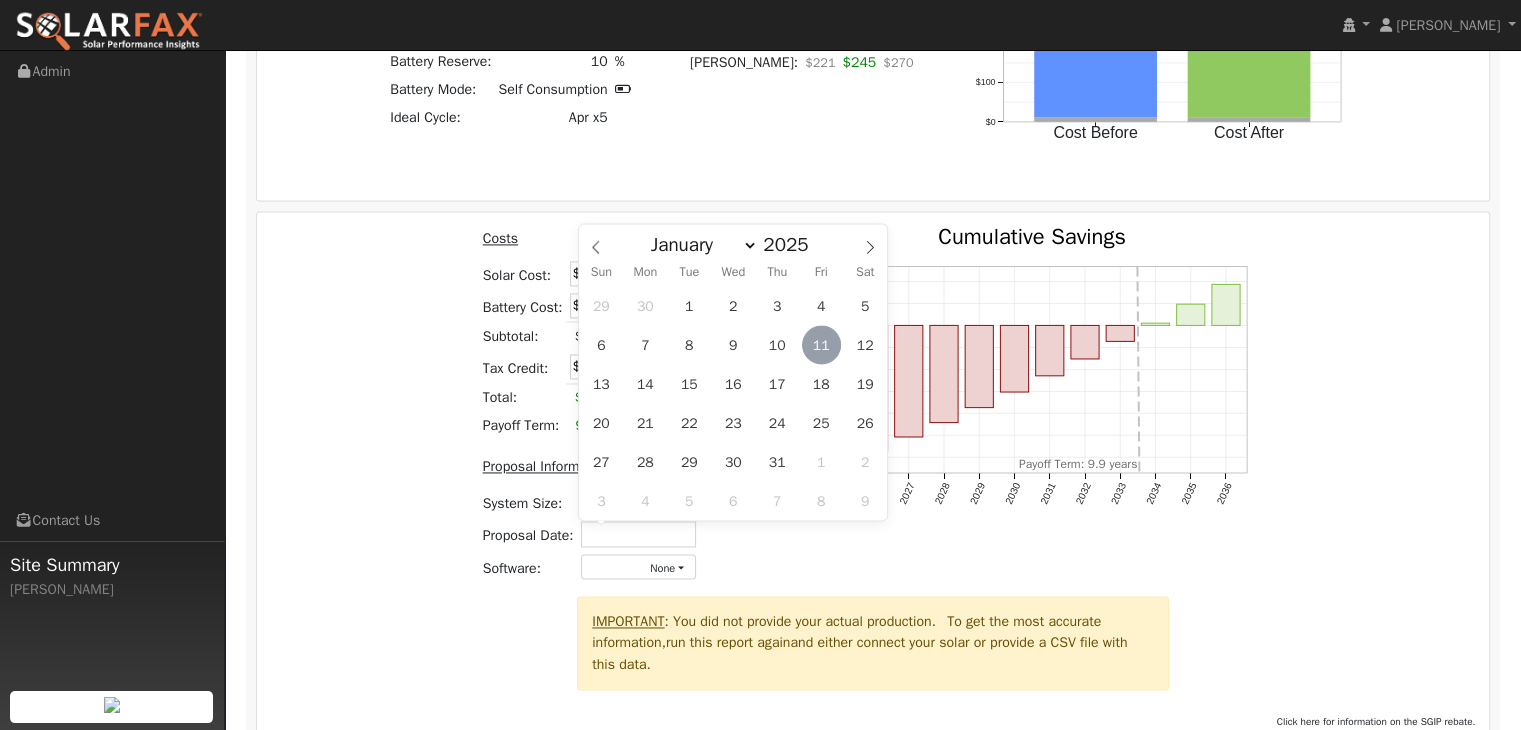 click on "11" at bounding box center [821, 344] 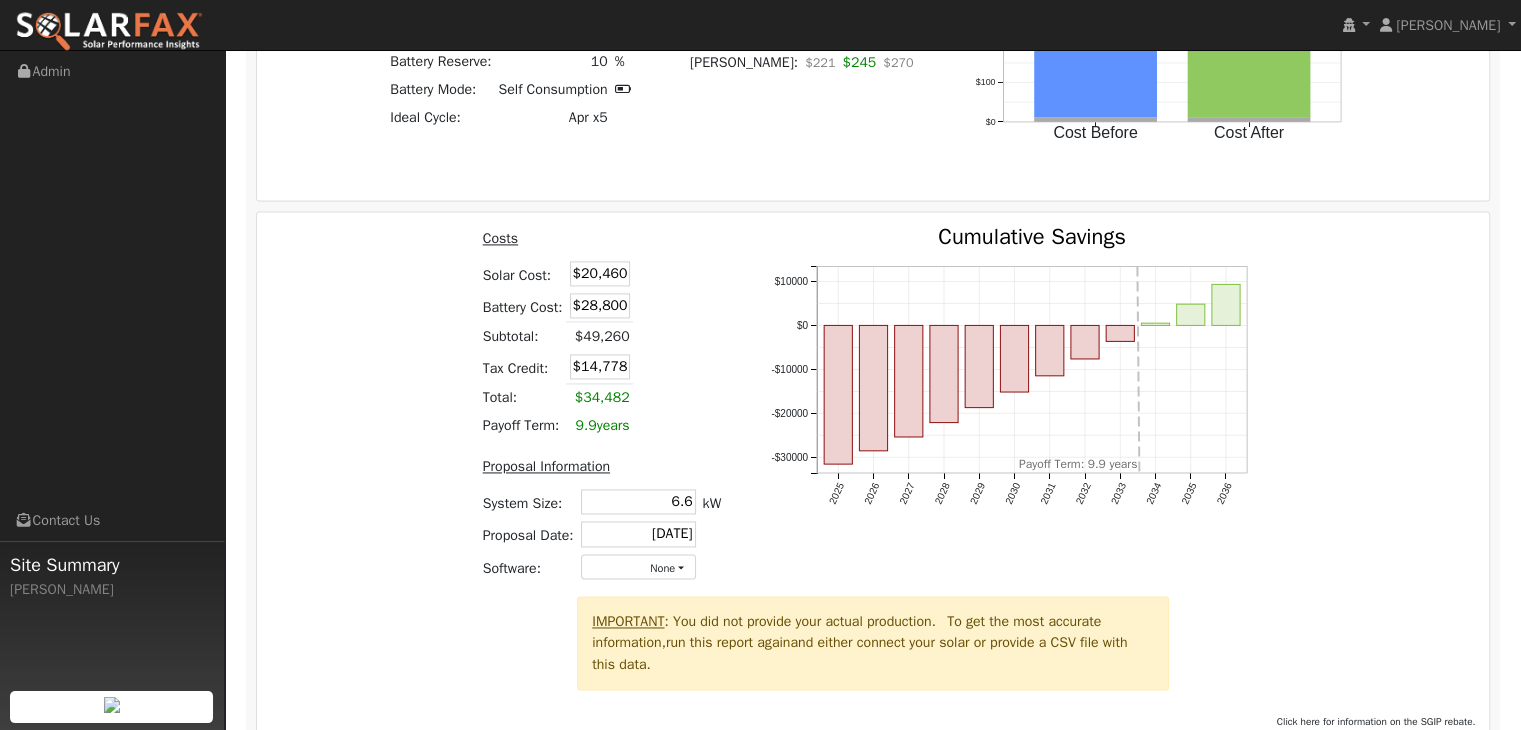 click on "2025 2026 2027 2028 2029 2030 2031 2032 2033 2034 2035 2036 -$30000 -$20000 -$10000 $0 $10000 Cumulative Savings onclick="" onclick="" onclick="" onclick="" onclick="" onclick="" onclick="" onclick="" onclick="" onclick="" onclick="" onclick="" Payoff Term: 9.9 years" at bounding box center [1017, 411] 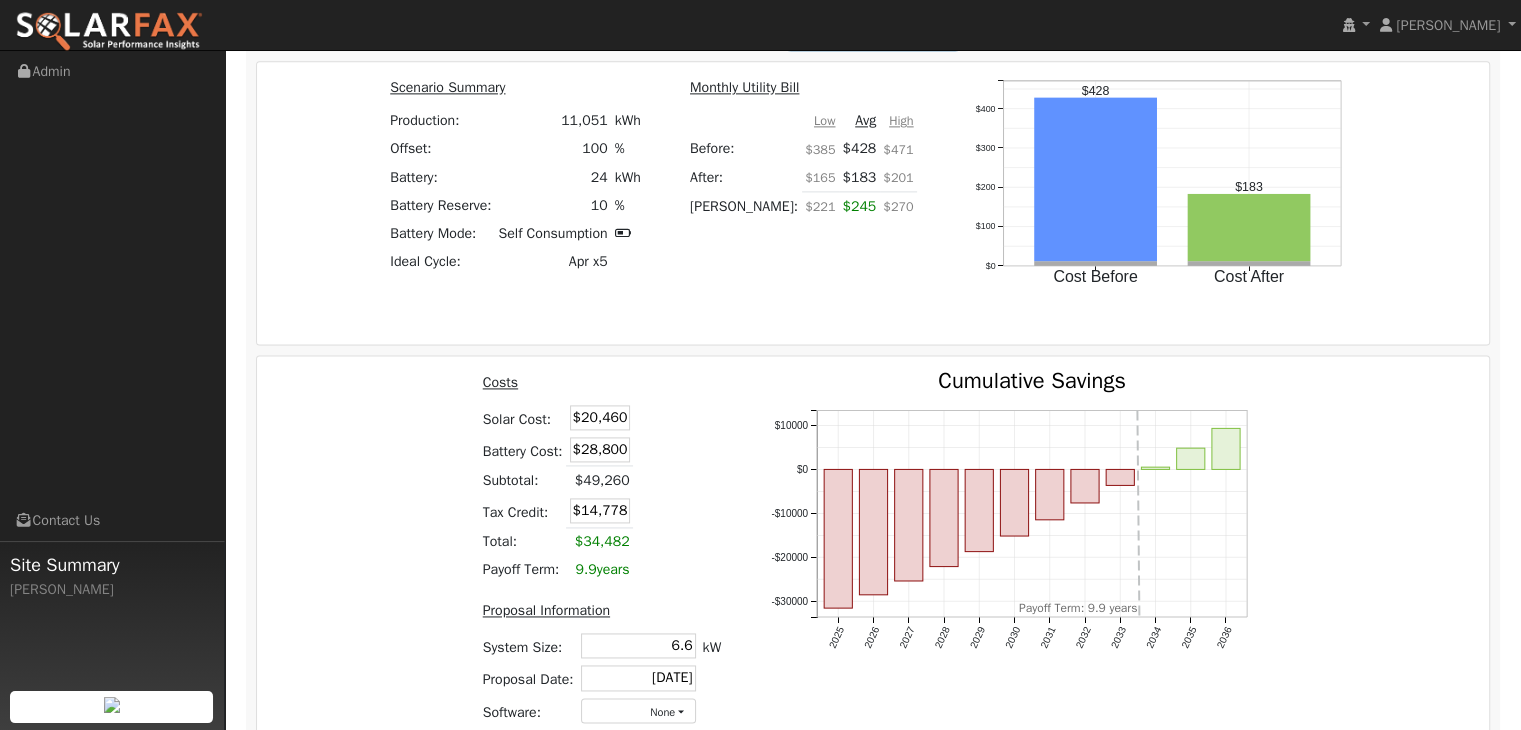 scroll, scrollTop: 2726, scrollLeft: 0, axis: vertical 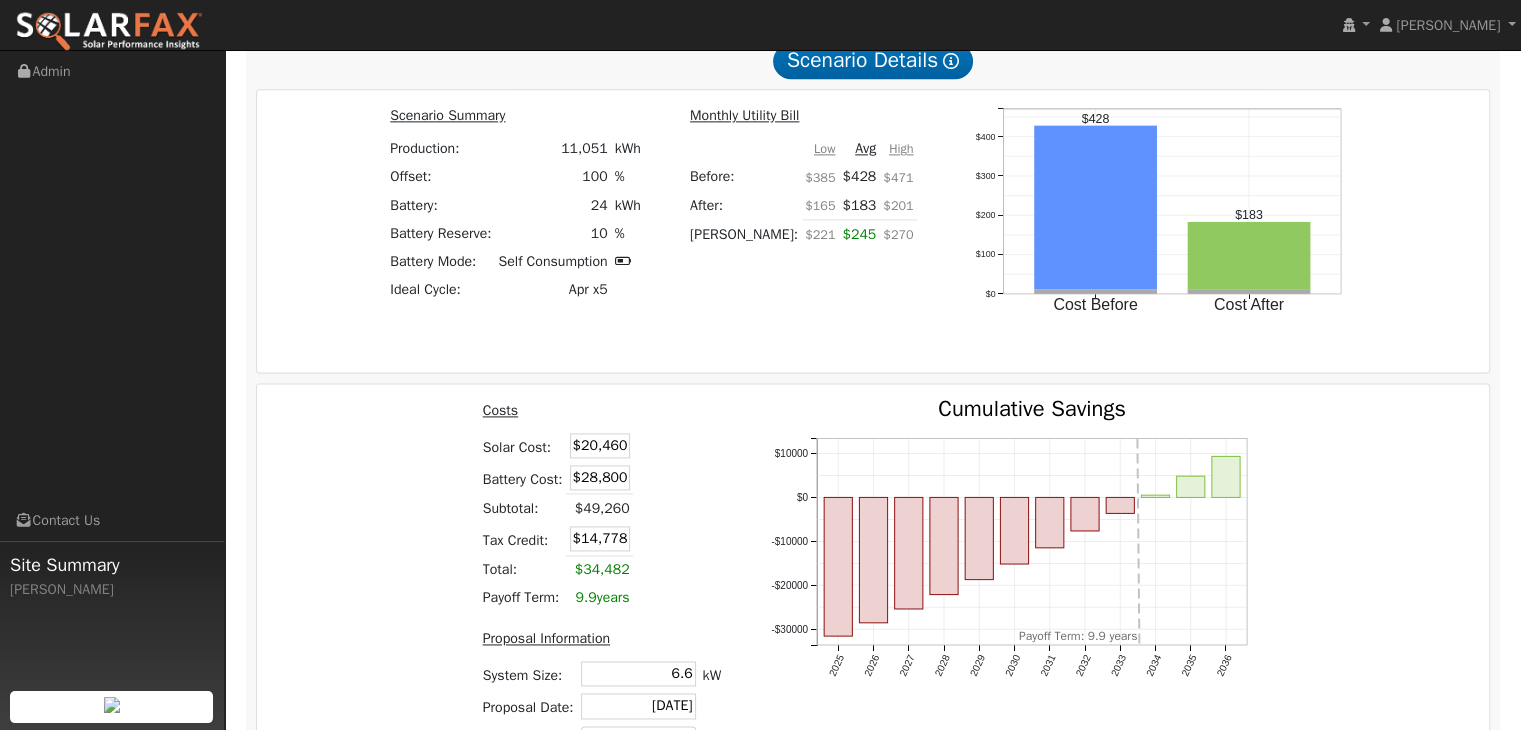 click at bounding box center (656, 445) 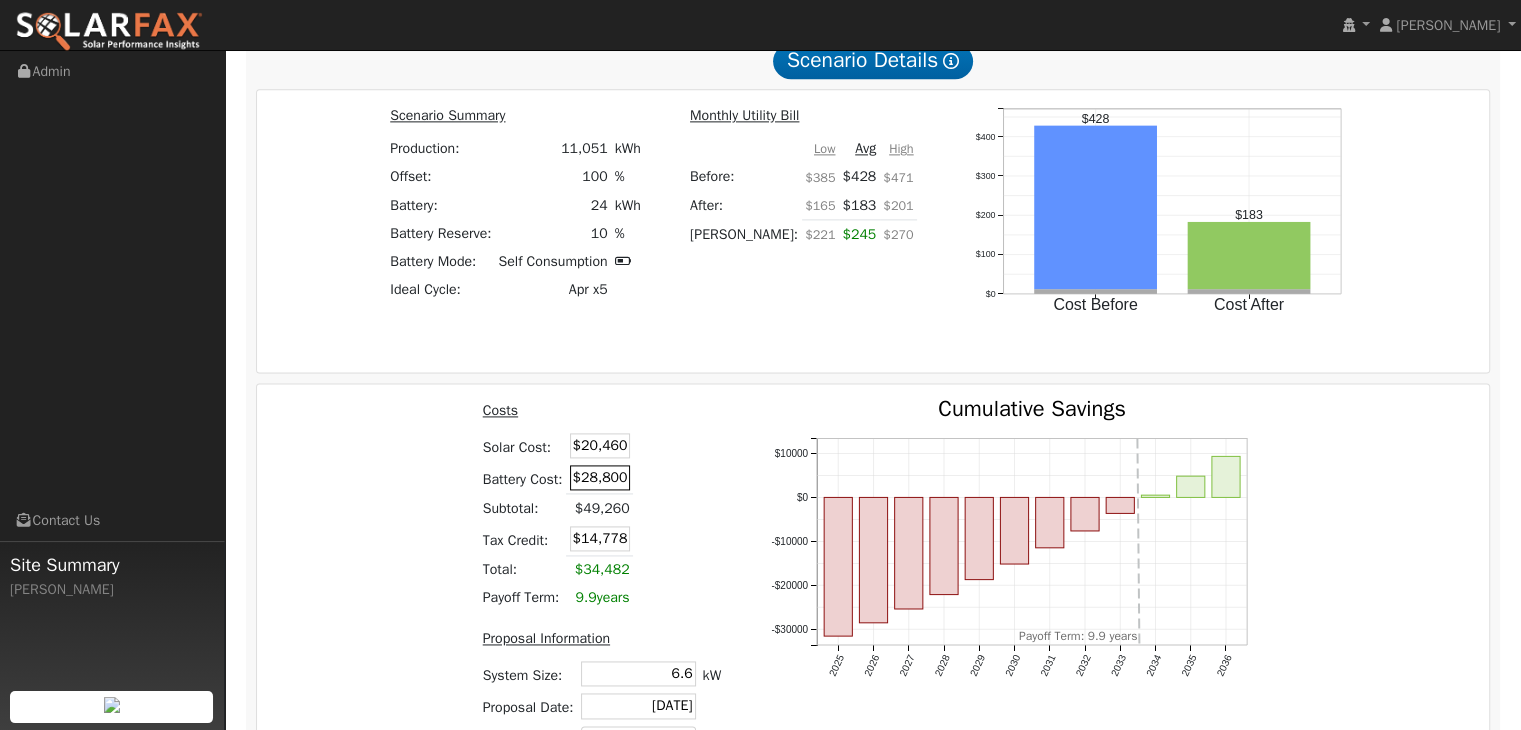 click on "$28,800" at bounding box center (600, 477) 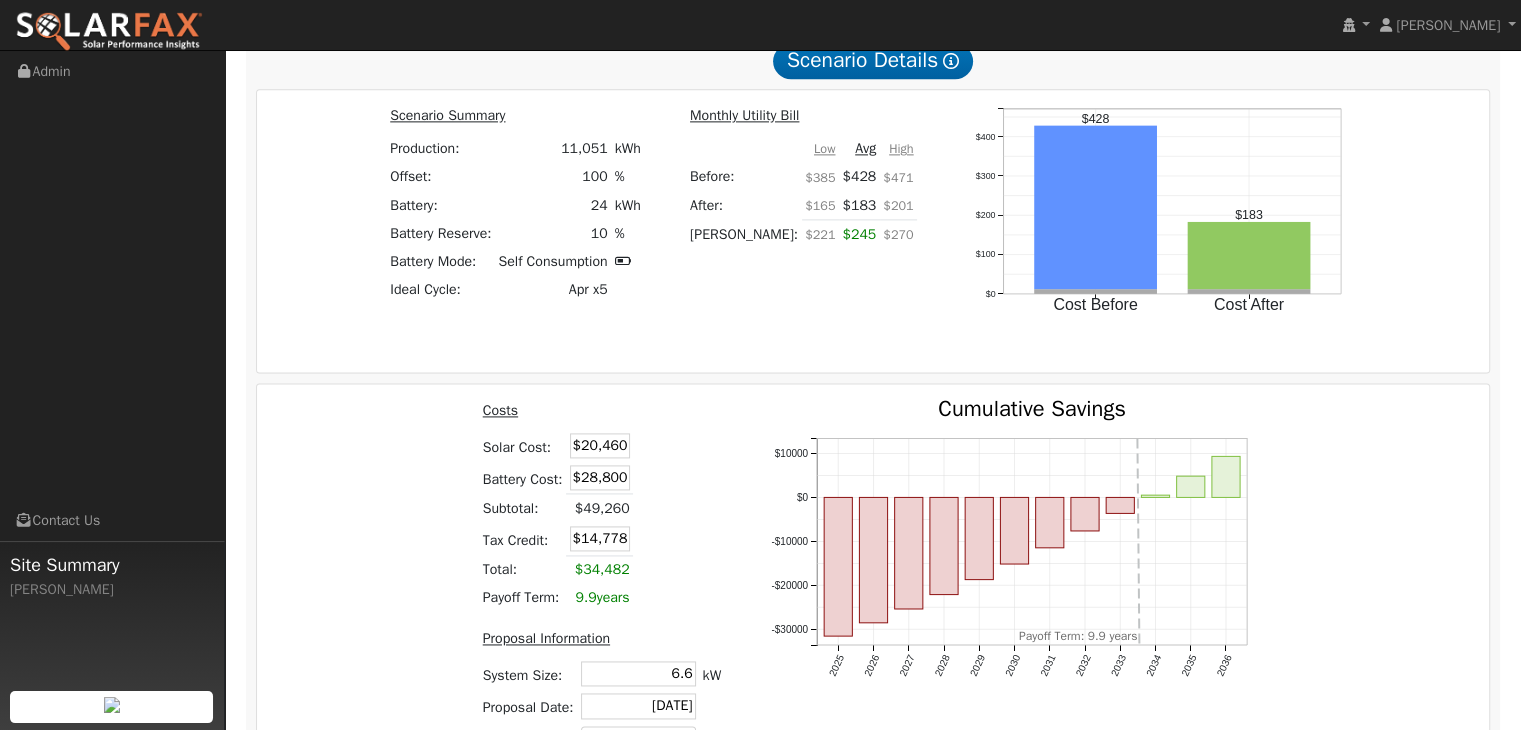 click on "Costs  Solar Cost:  $20,460  Battery Cost:  $28,800 Subtotal: $49,260  Tax Credit:  $14,778 Total: $34,482 Payoff Term: 9.9  years Proposal Information  System Size:  6.6 6.6 kW Proposal Date: [DATE] [DATE] Software: None - None - Aurora Energy Toolbase OpenSolar Solo Solargraf - Other - 2025 2026 2027 2028 2029 2030 2031 2032 2033 2034 2035 2036 -$30000 -$20000 -$10000 $0 $10000 Cumulative Savings onclick="" onclick="" onclick="" onclick="" onclick="" onclick="" onclick="" onclick="" onclick="" onclick="" onclick="" onclick="" Payoff Term: 9.9 years" at bounding box center [873, 583] 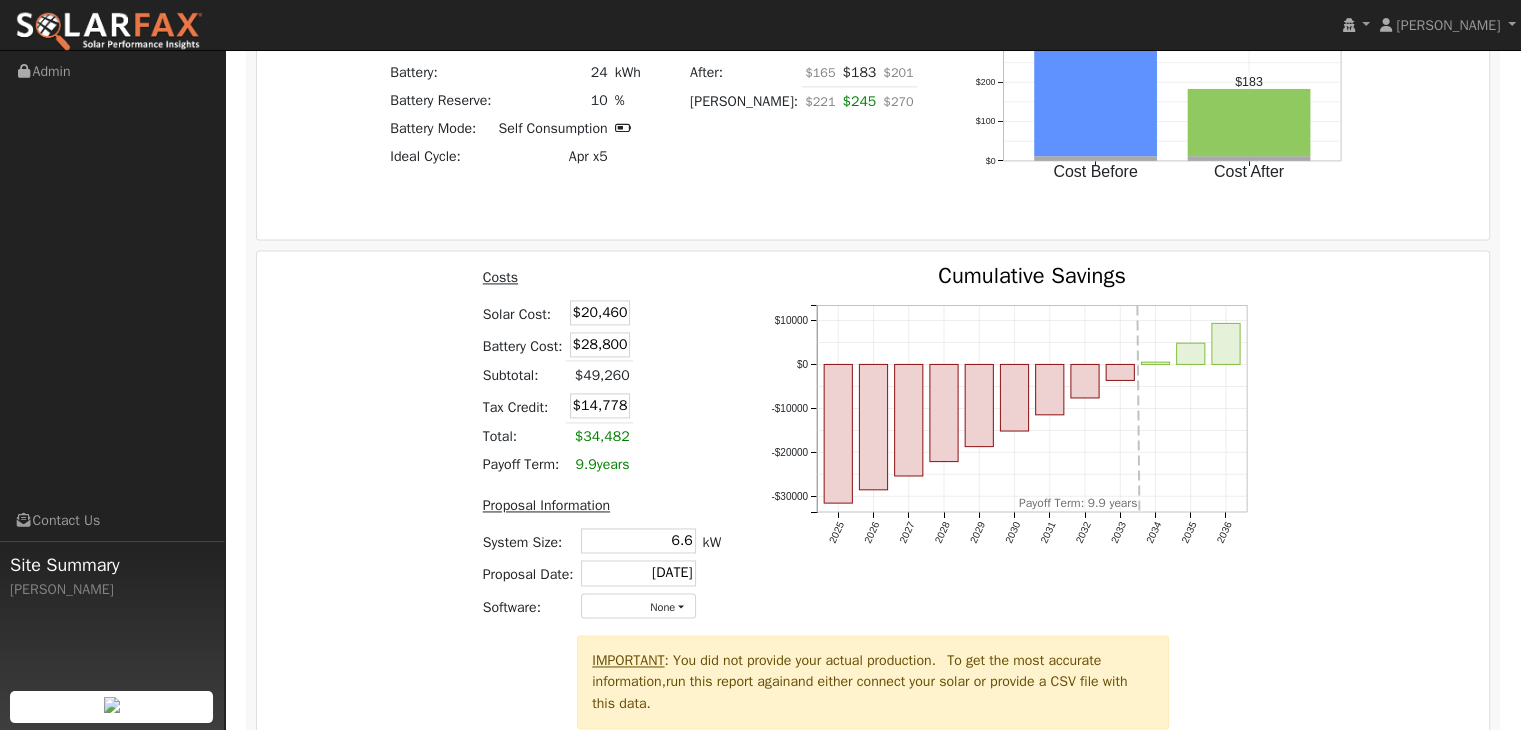 scroll, scrollTop: 2863, scrollLeft: 0, axis: vertical 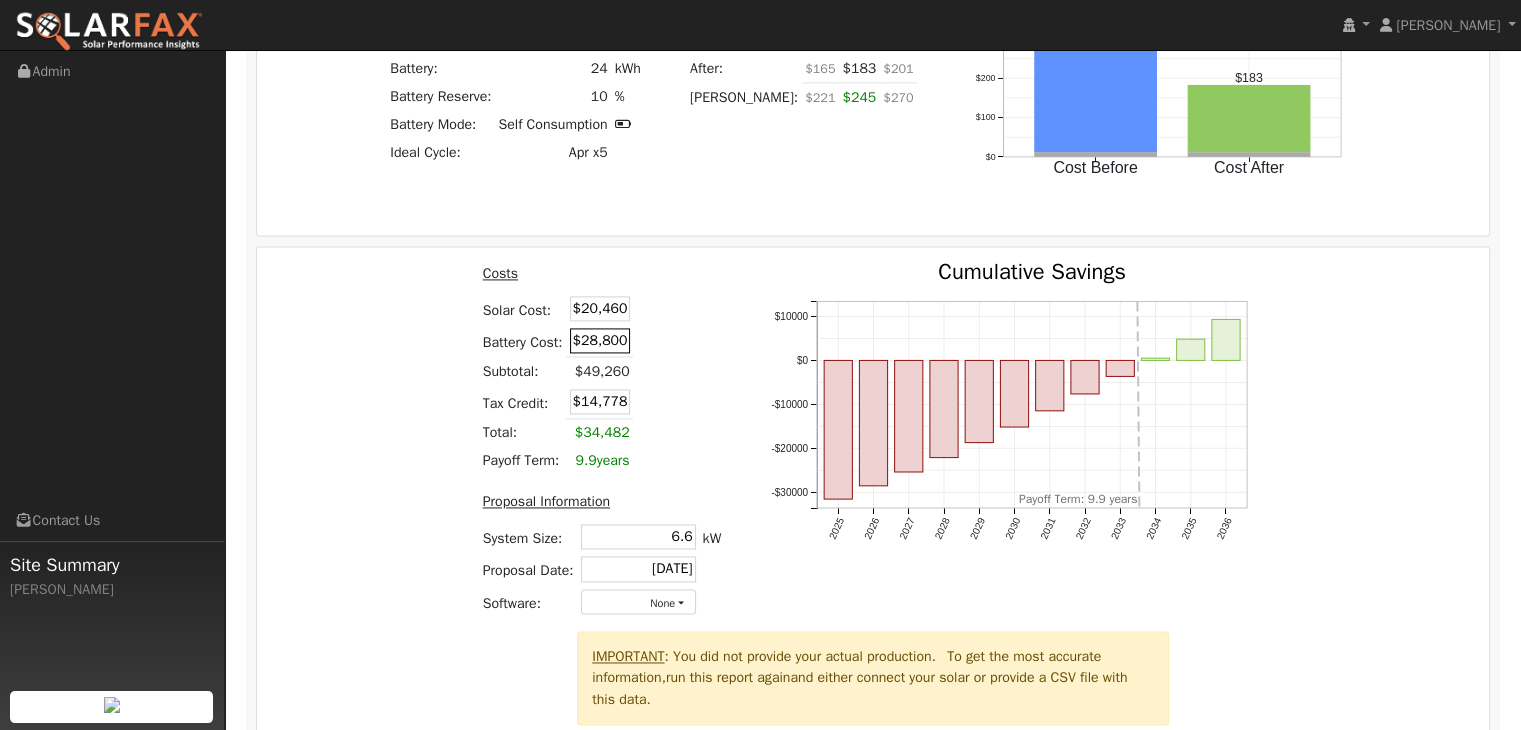 click on "$28,800" at bounding box center (600, 340) 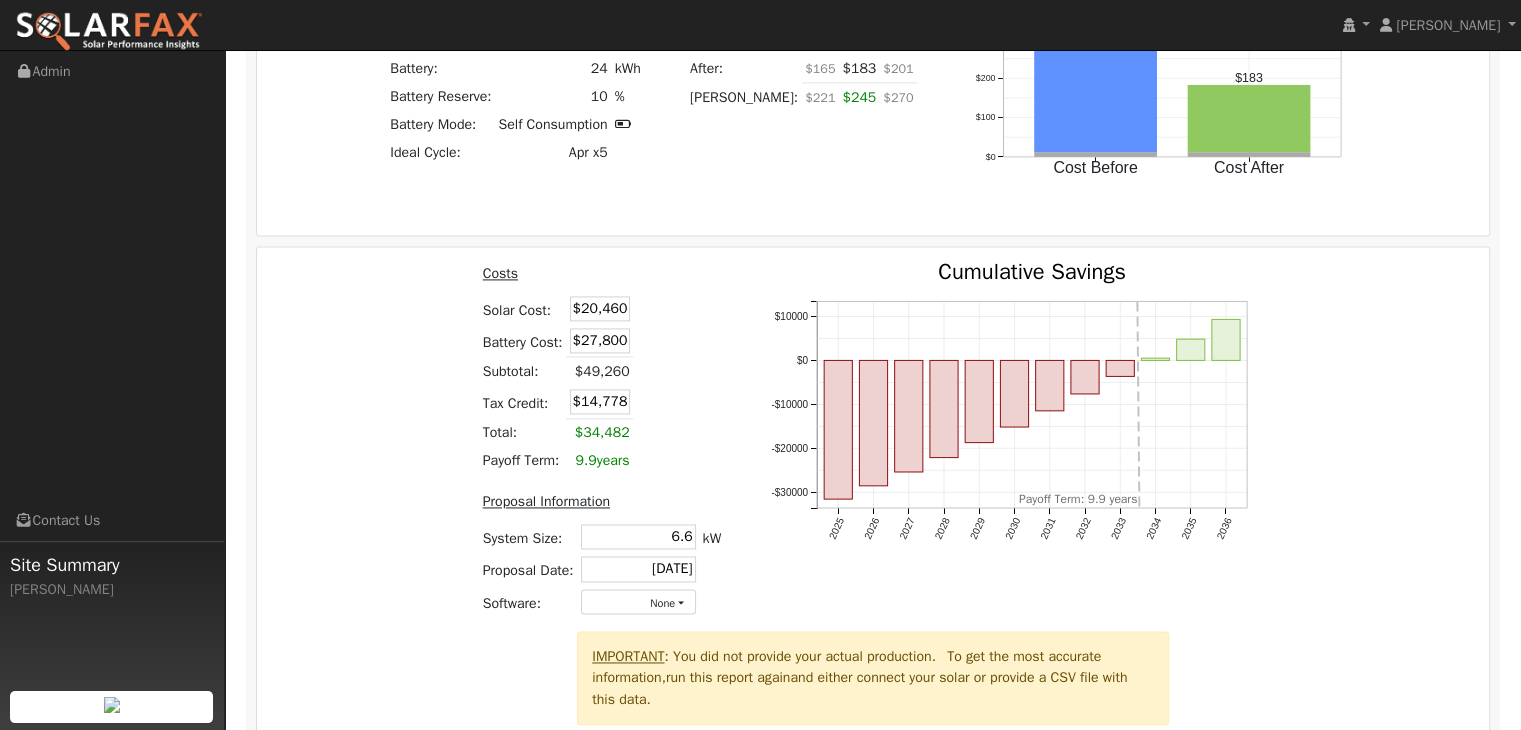 type on "$27,800" 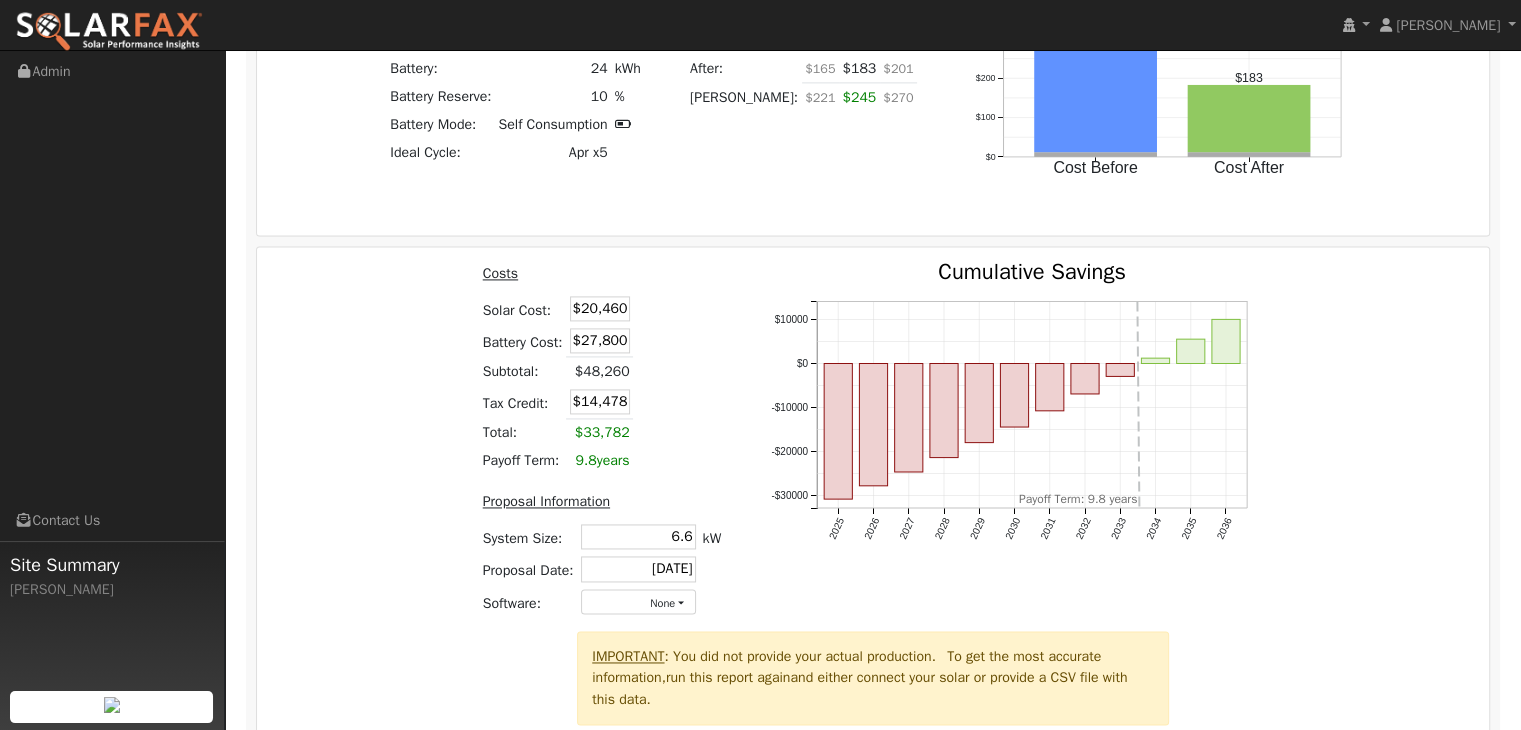 click on "Costs  Solar Cost:  $20,460  Battery Cost:  $27,800 Subtotal: $48,260  Tax Credit:  $14,478 Total: $33,782 Payoff Term: 9.8  years" at bounding box center [601, 368] 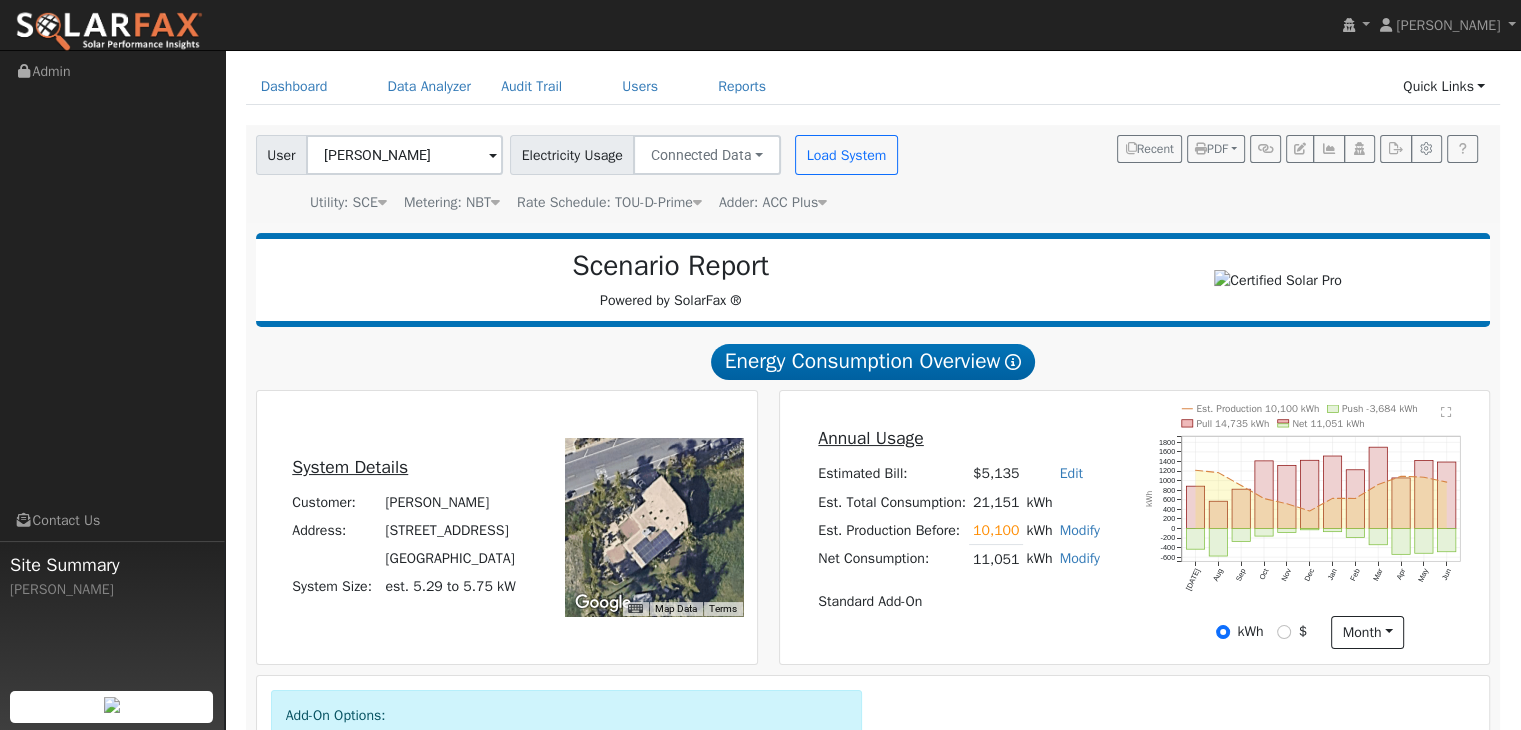 scroll, scrollTop: 64, scrollLeft: 0, axis: vertical 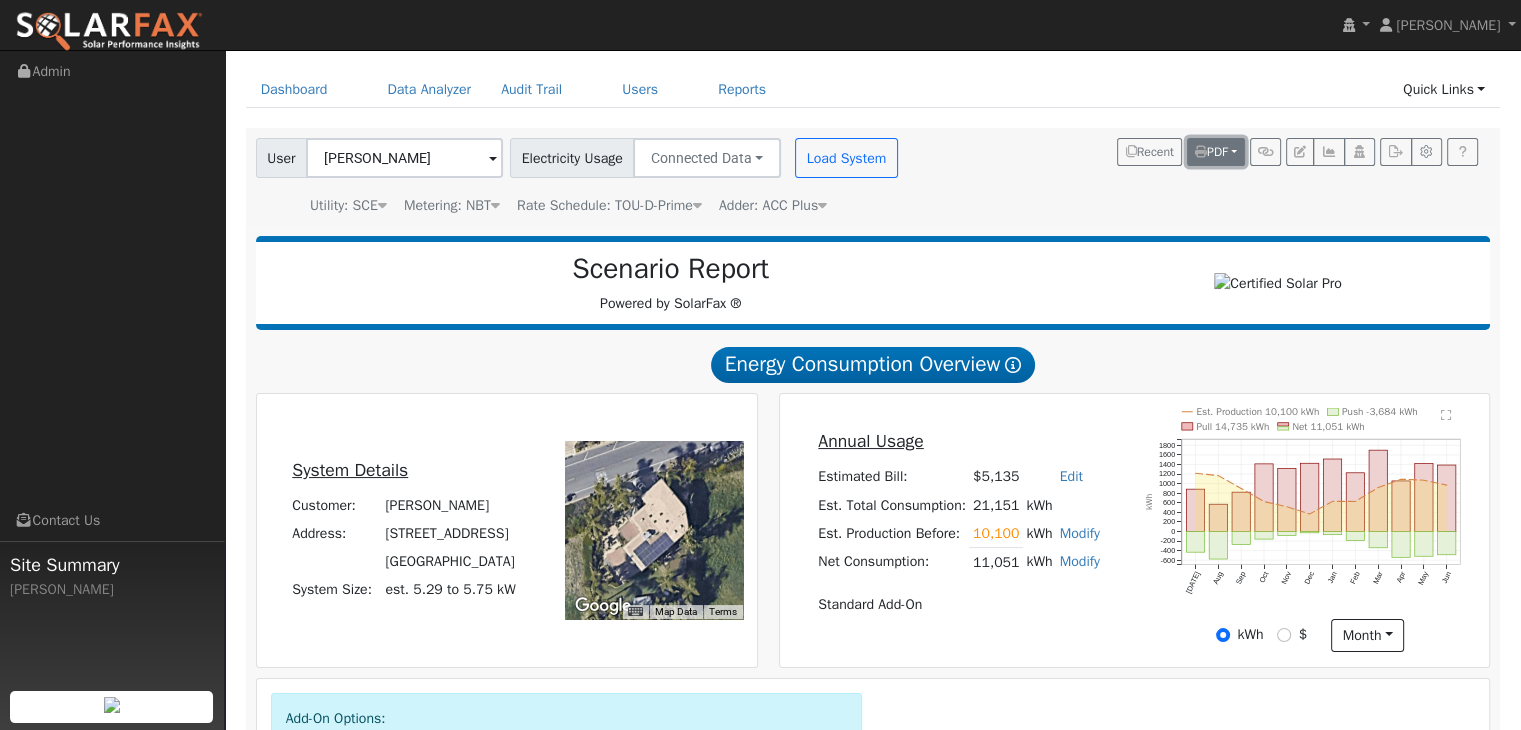click on "PDF" at bounding box center [1216, 152] 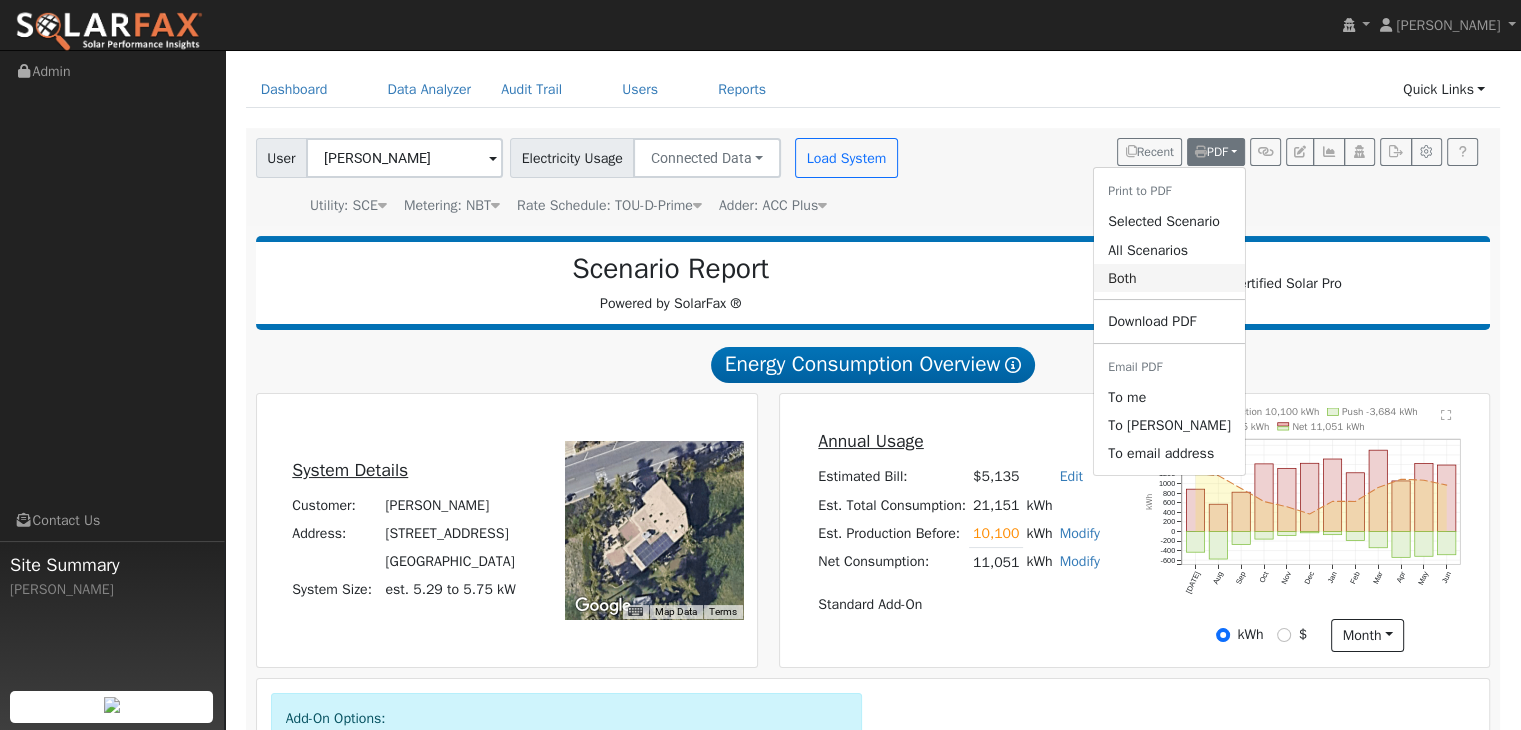 click on "Both" at bounding box center (1169, 278) 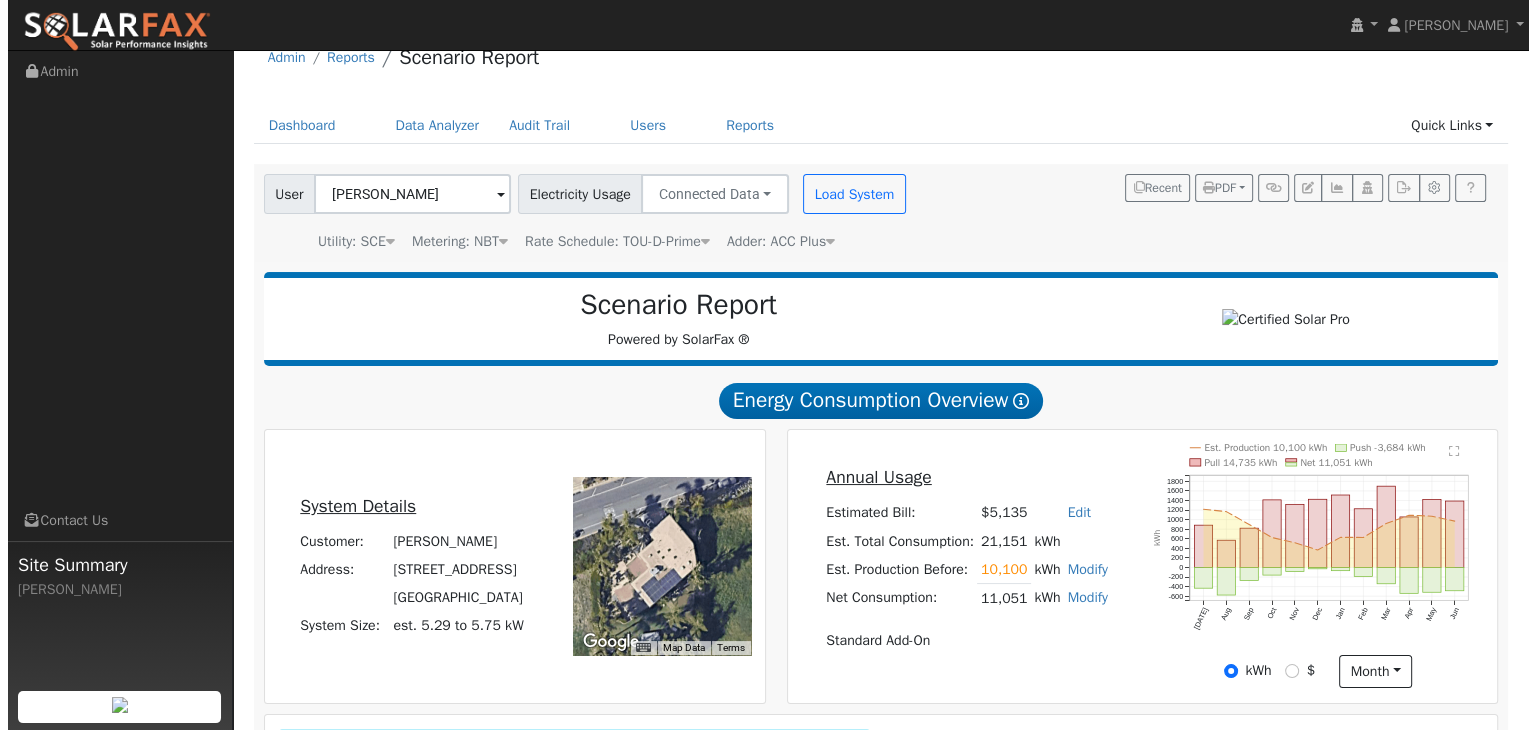 scroll, scrollTop: 0, scrollLeft: 0, axis: both 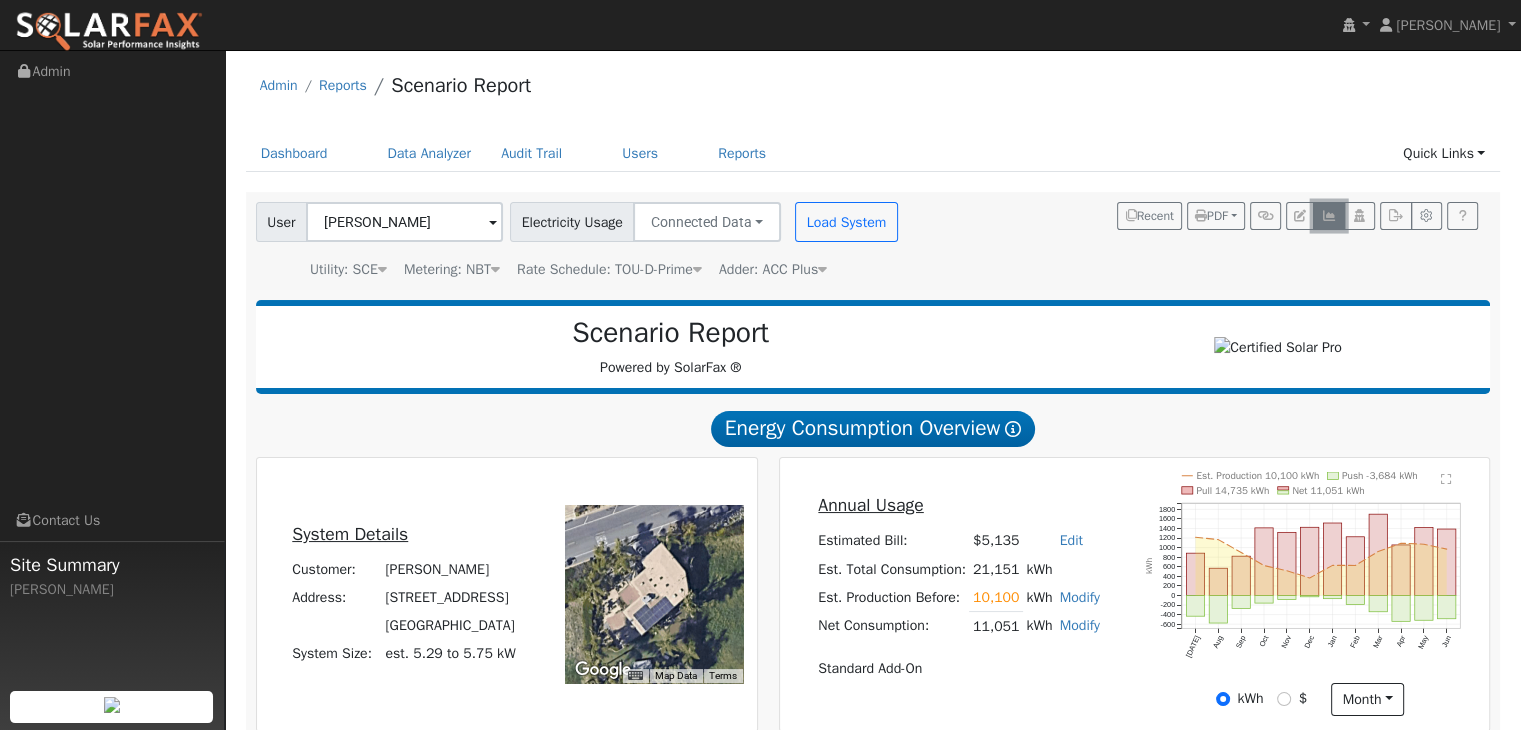 click at bounding box center (1328, 216) 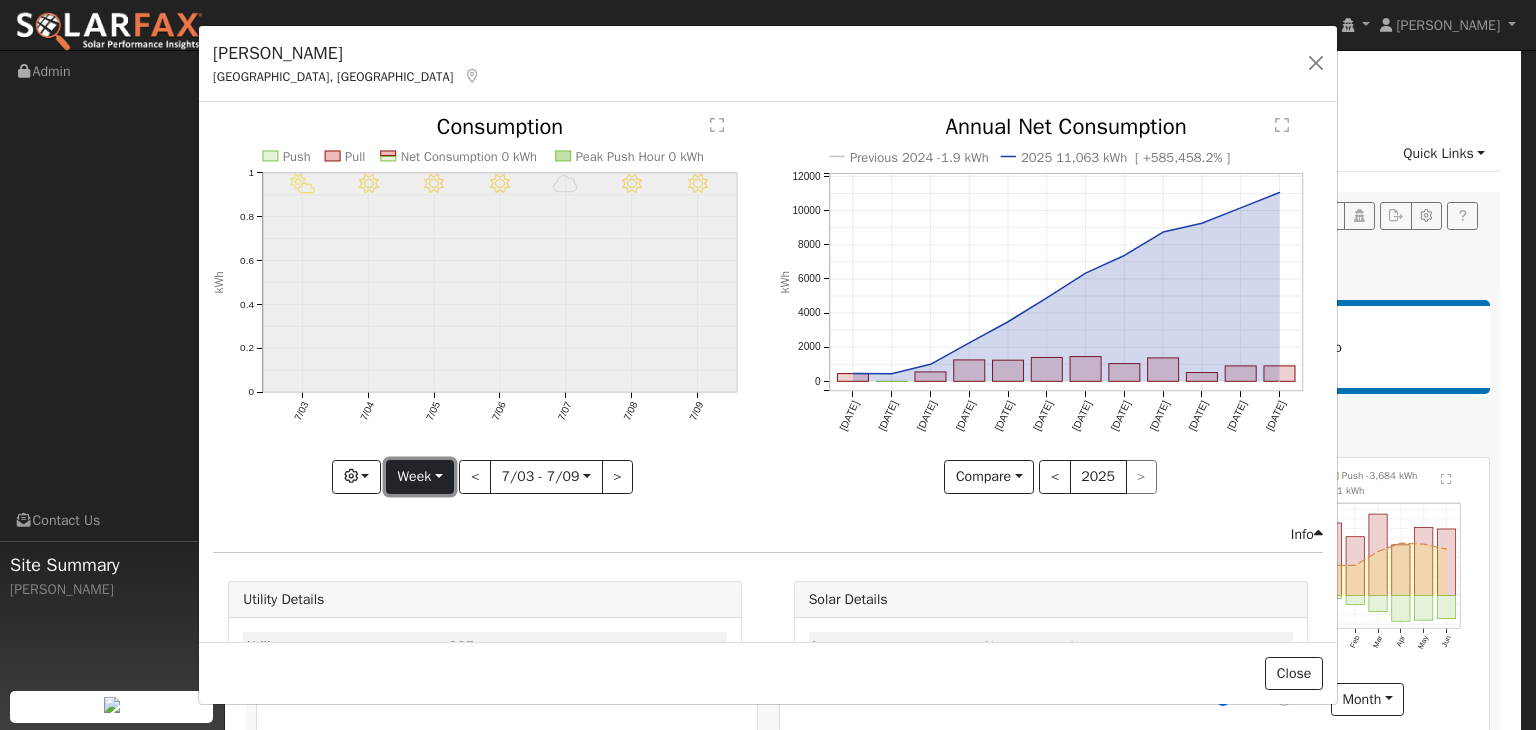 click on "Week" at bounding box center (420, 477) 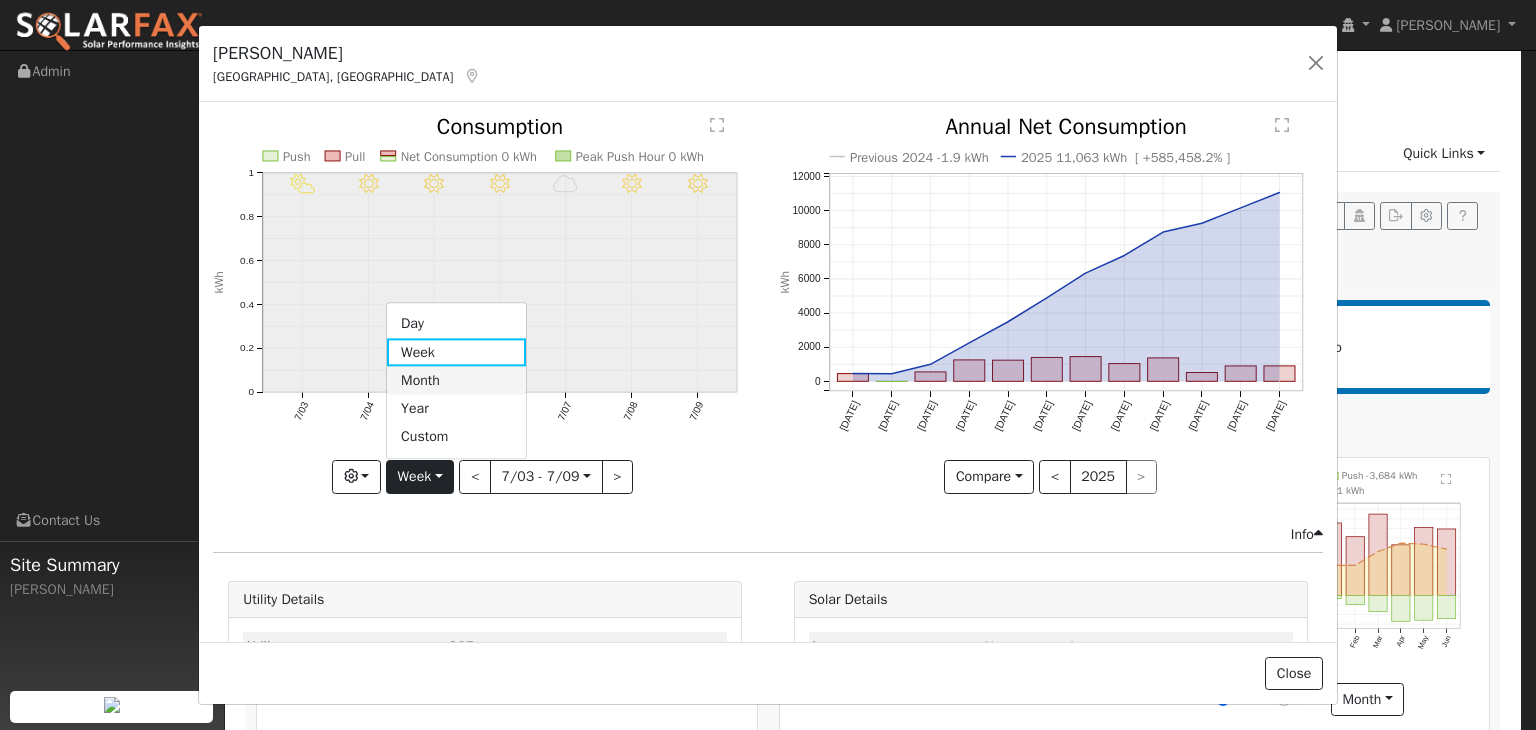 click on "Month" at bounding box center [456, 381] 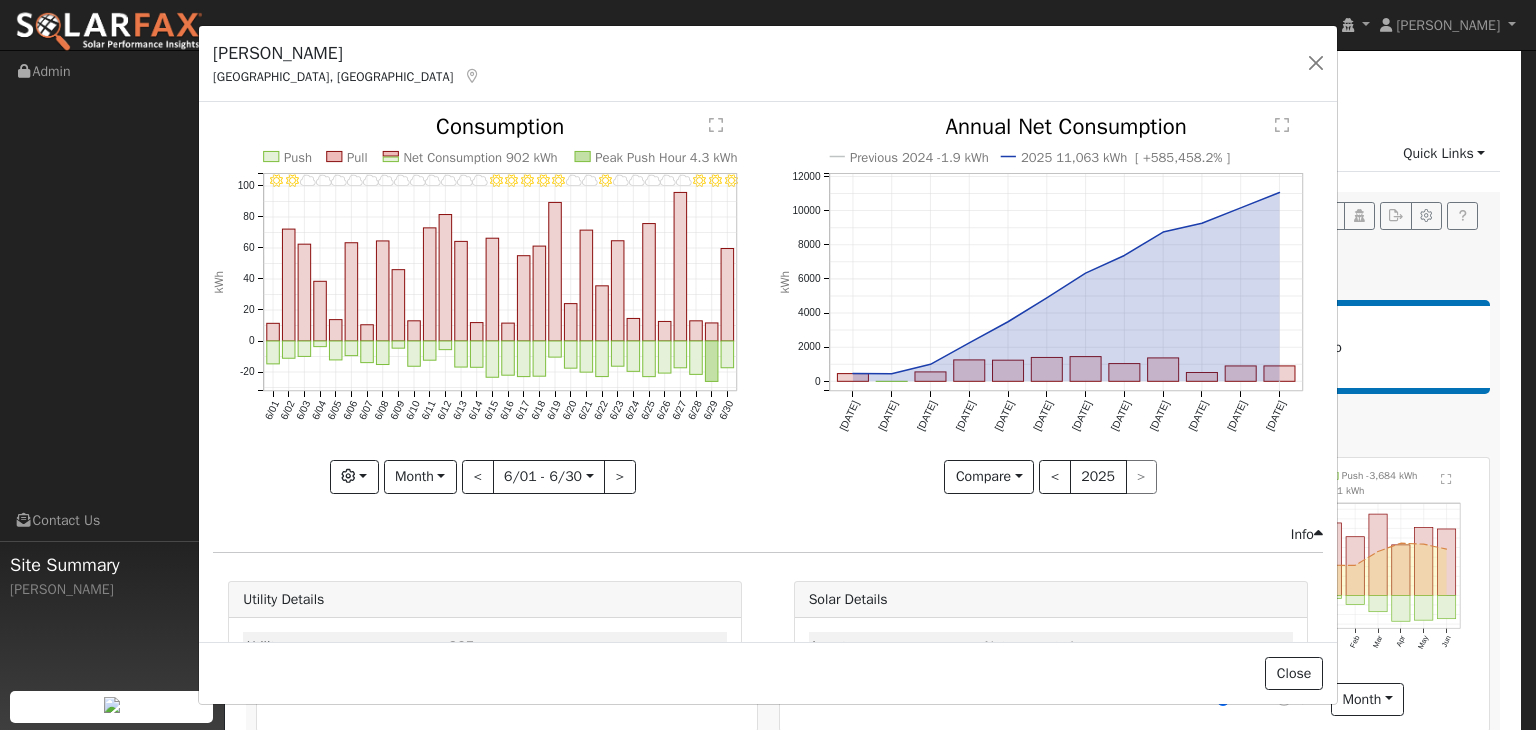 click on "" 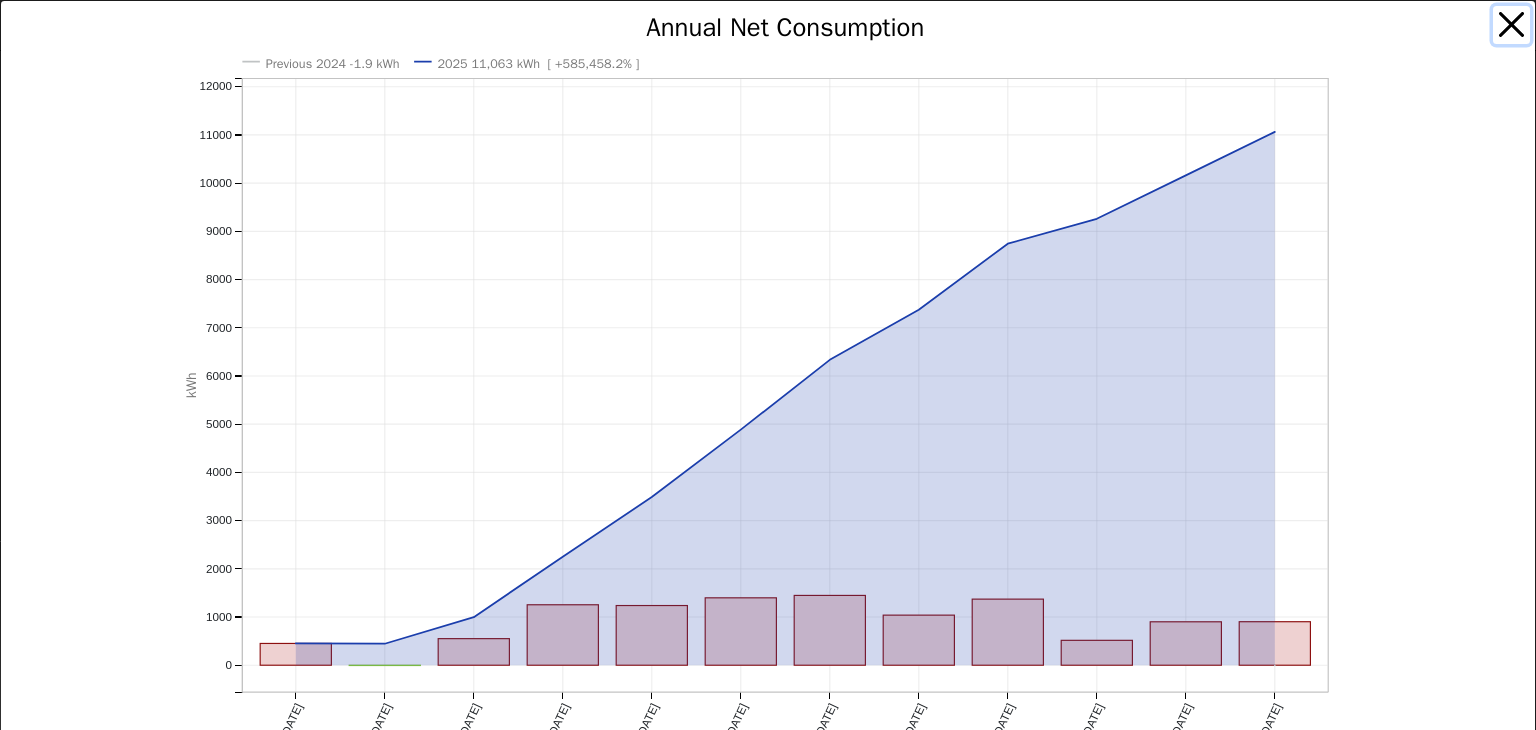 click at bounding box center [1512, 25] 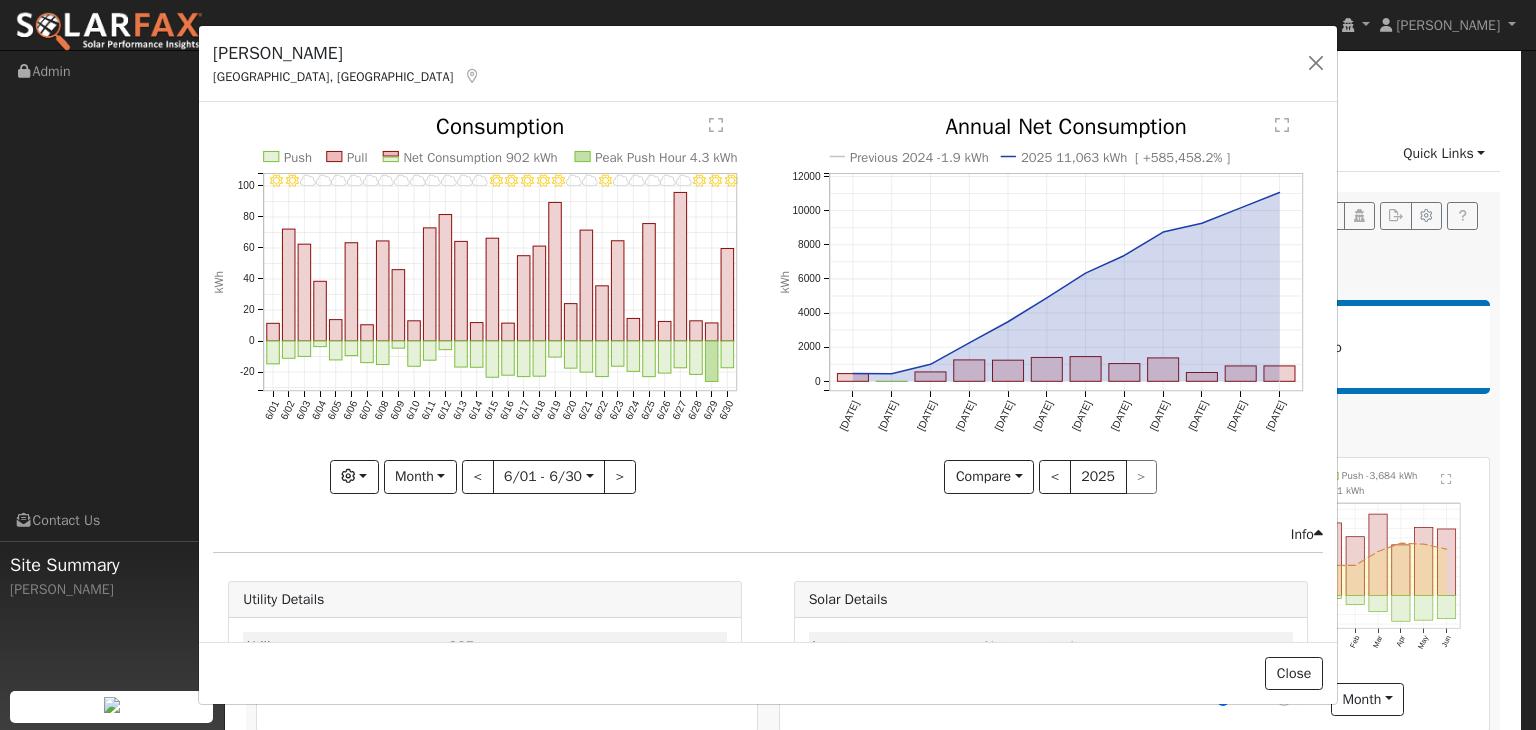 click on "" 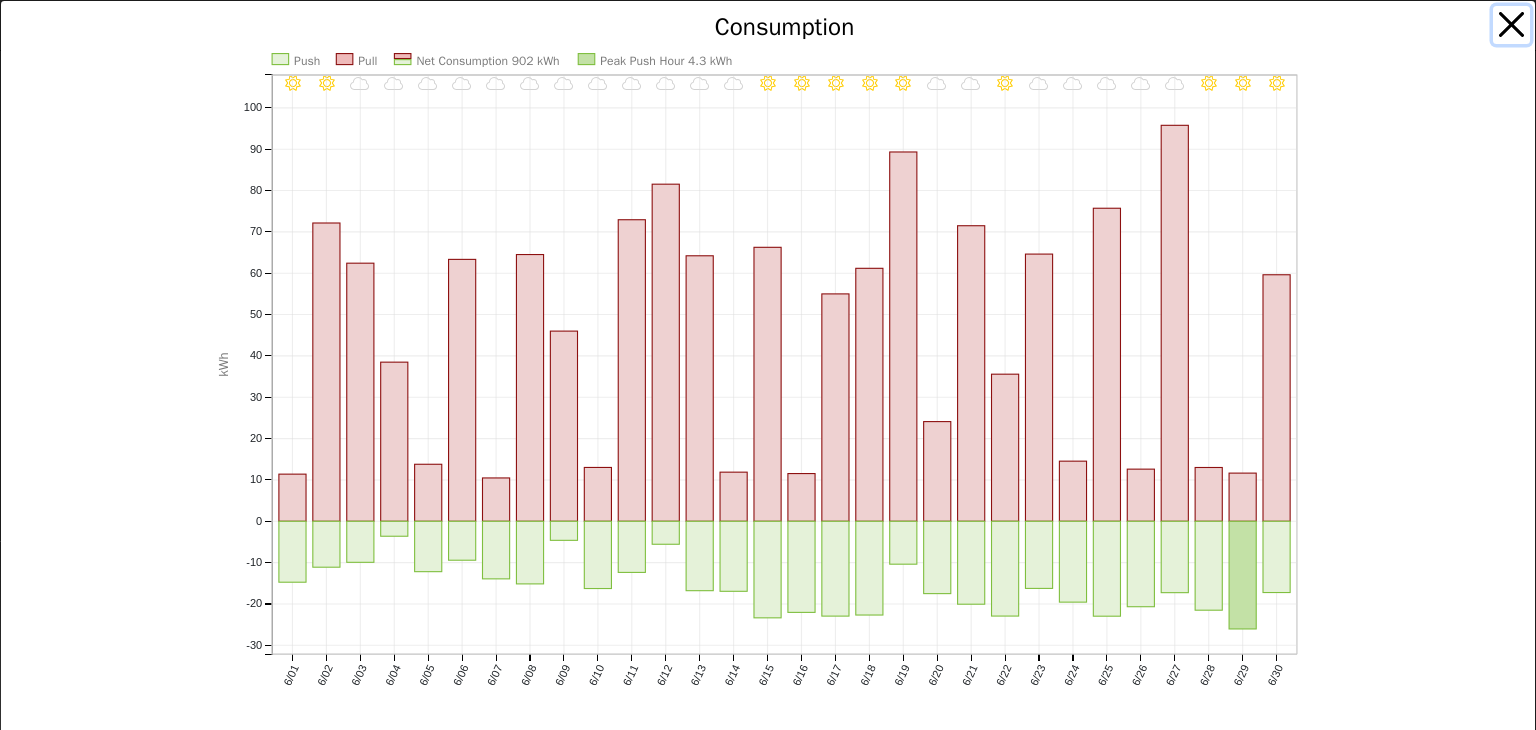 click at bounding box center [1512, 25] 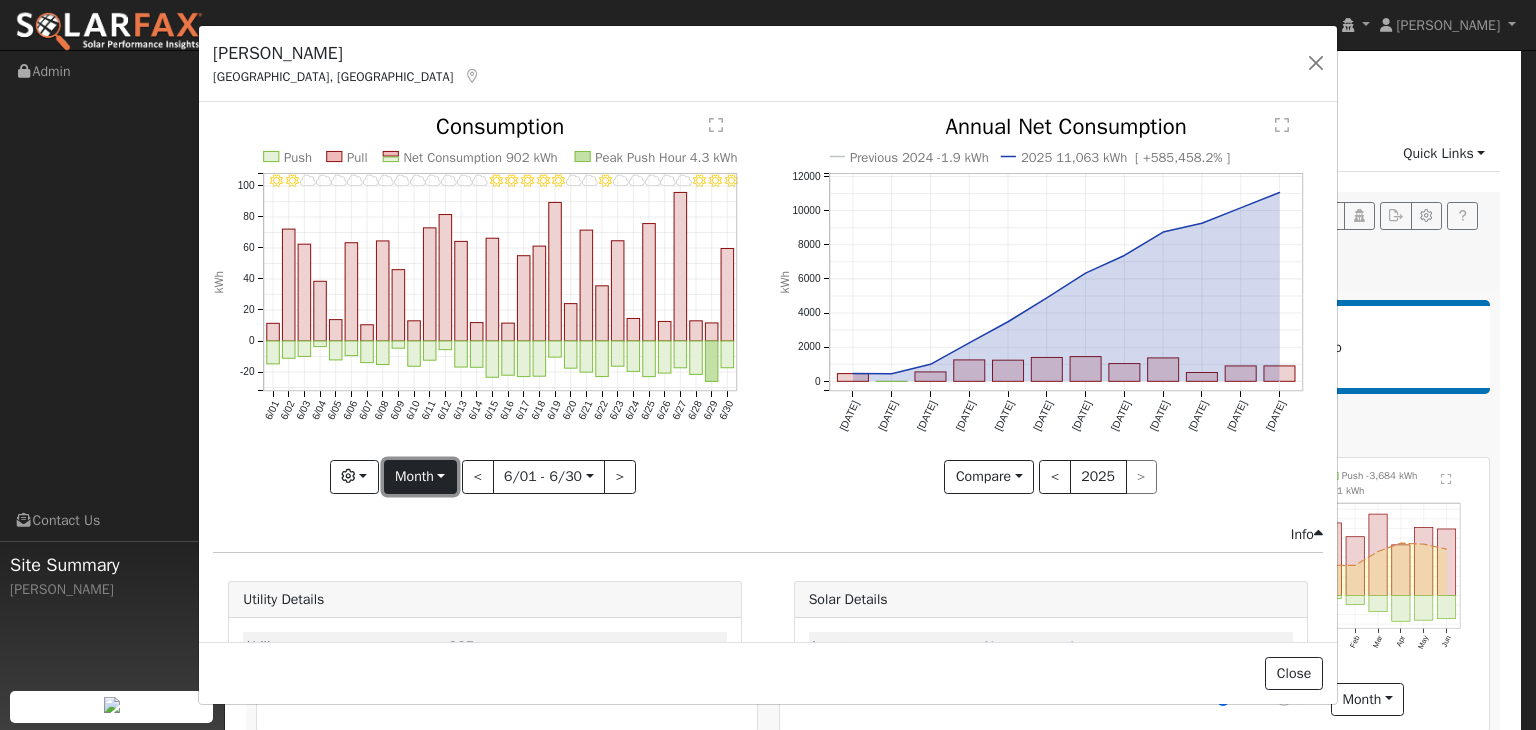 click on "Month" at bounding box center [420, 477] 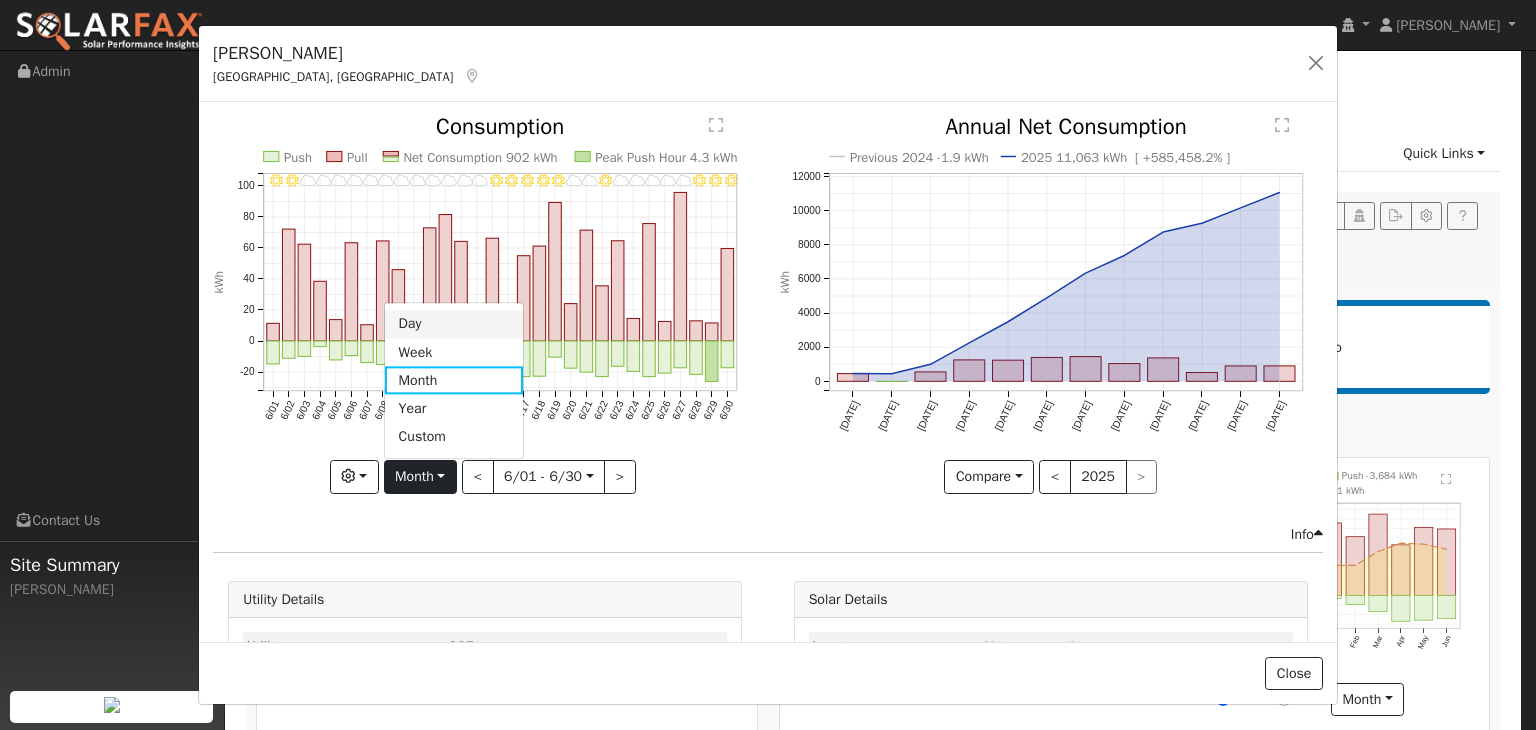click on "Day" at bounding box center (454, 324) 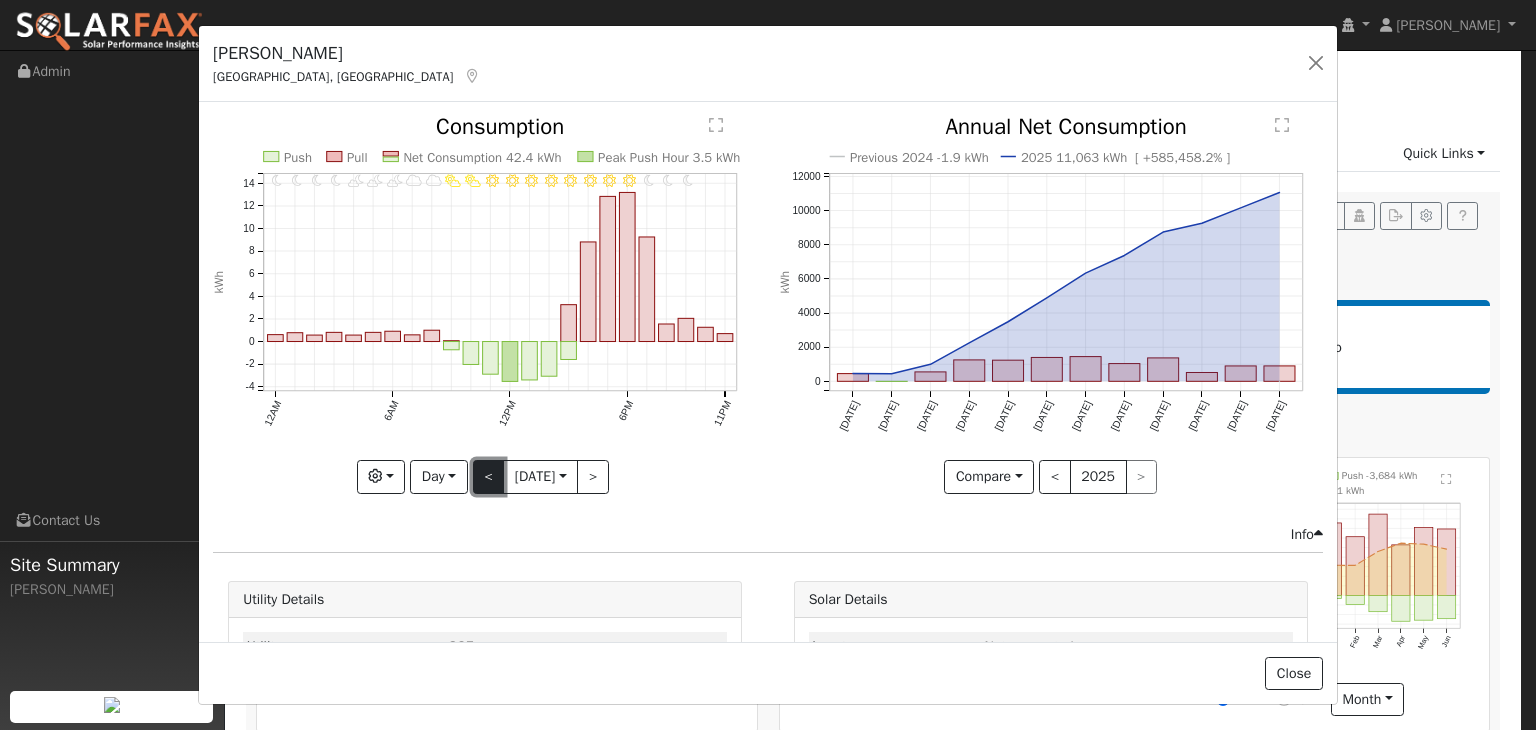 click on "<" at bounding box center [489, 477] 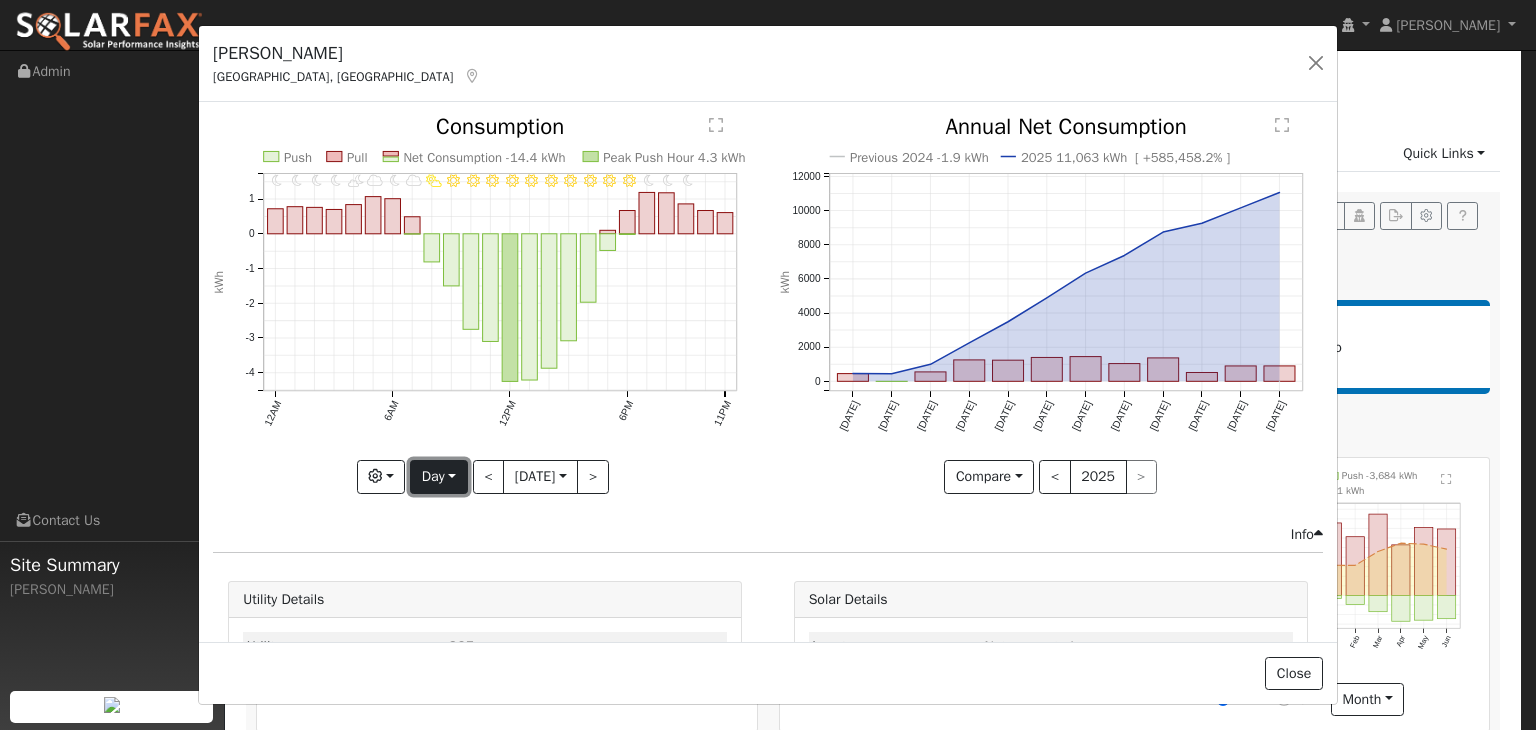 click on "Day" at bounding box center [438, 477] 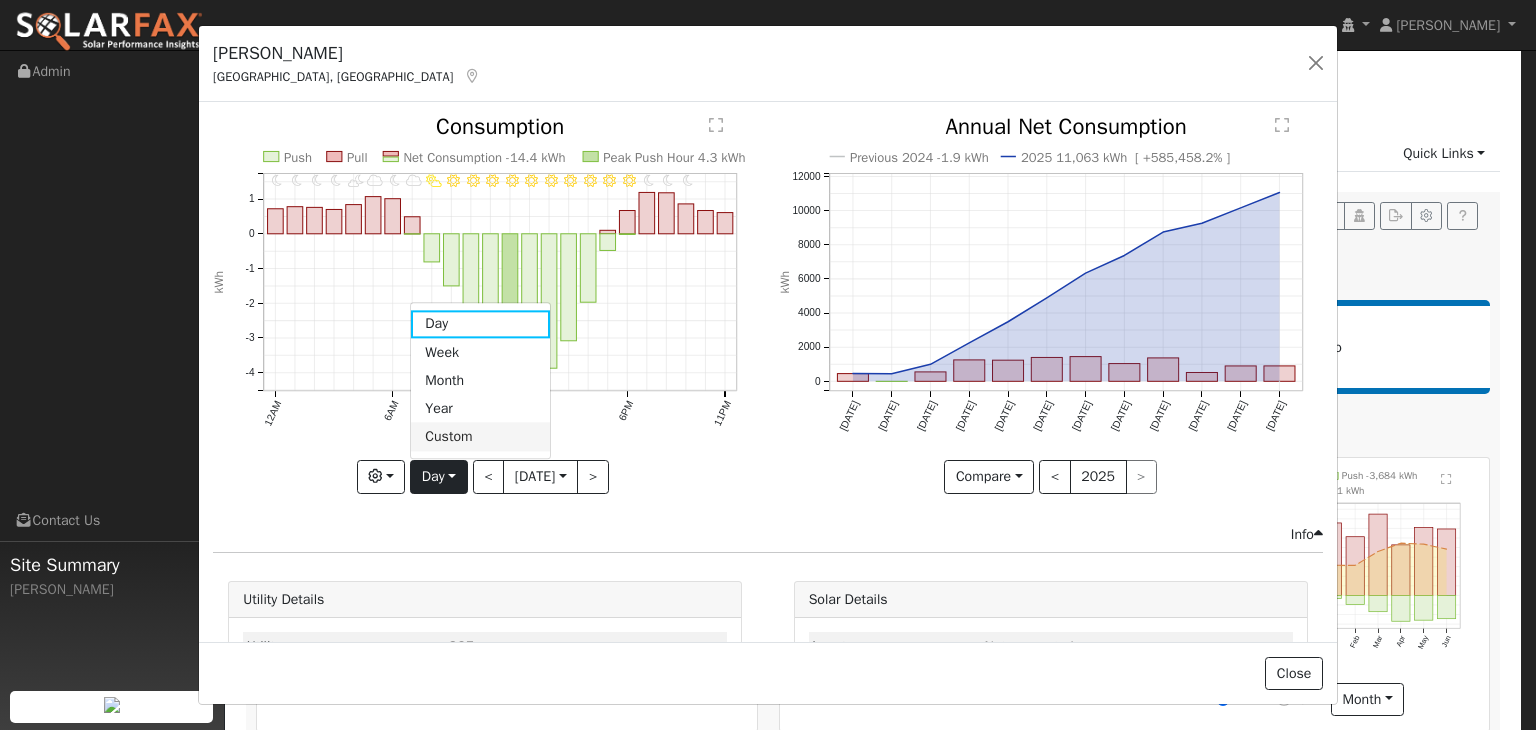 click on "Custom" at bounding box center (480, 437) 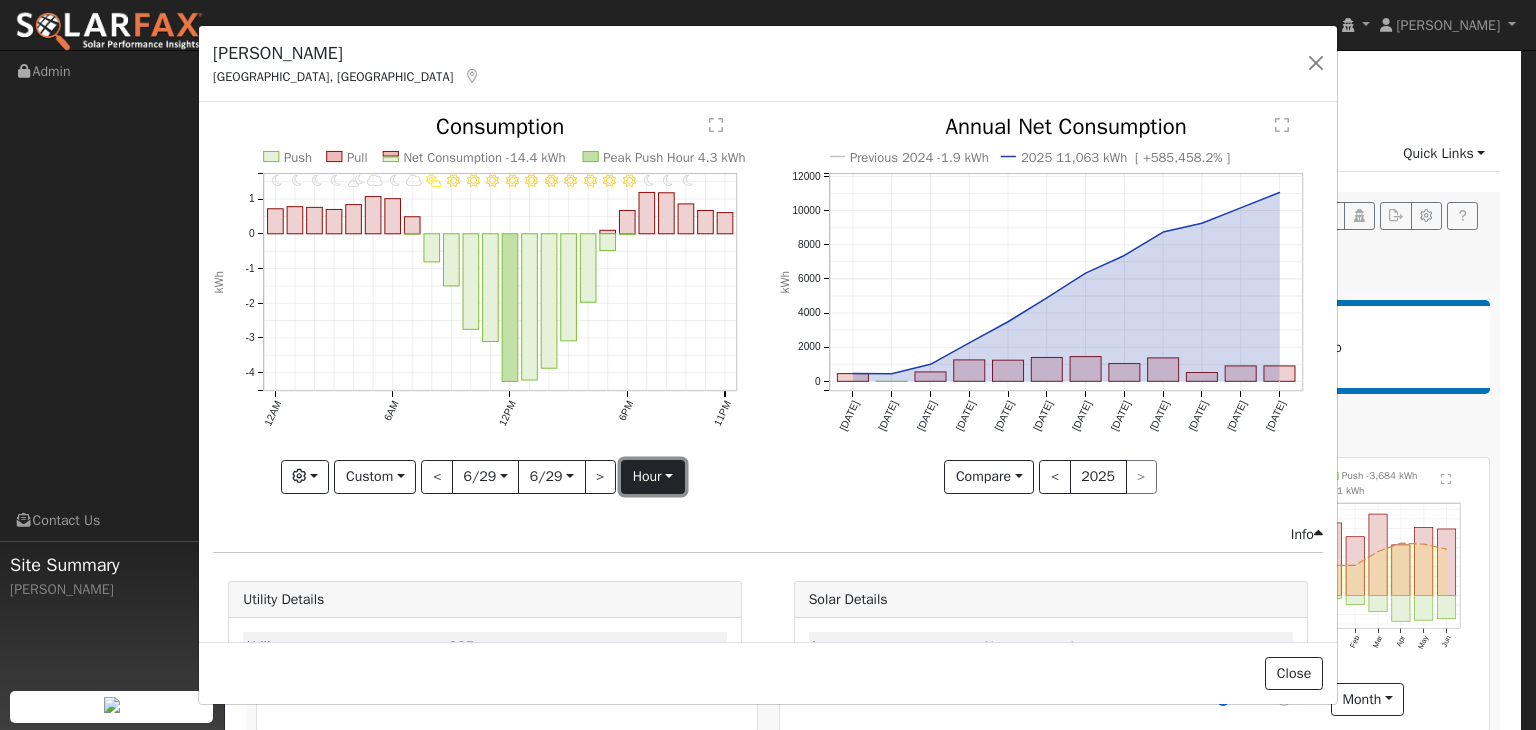 click on "hour" at bounding box center (653, 477) 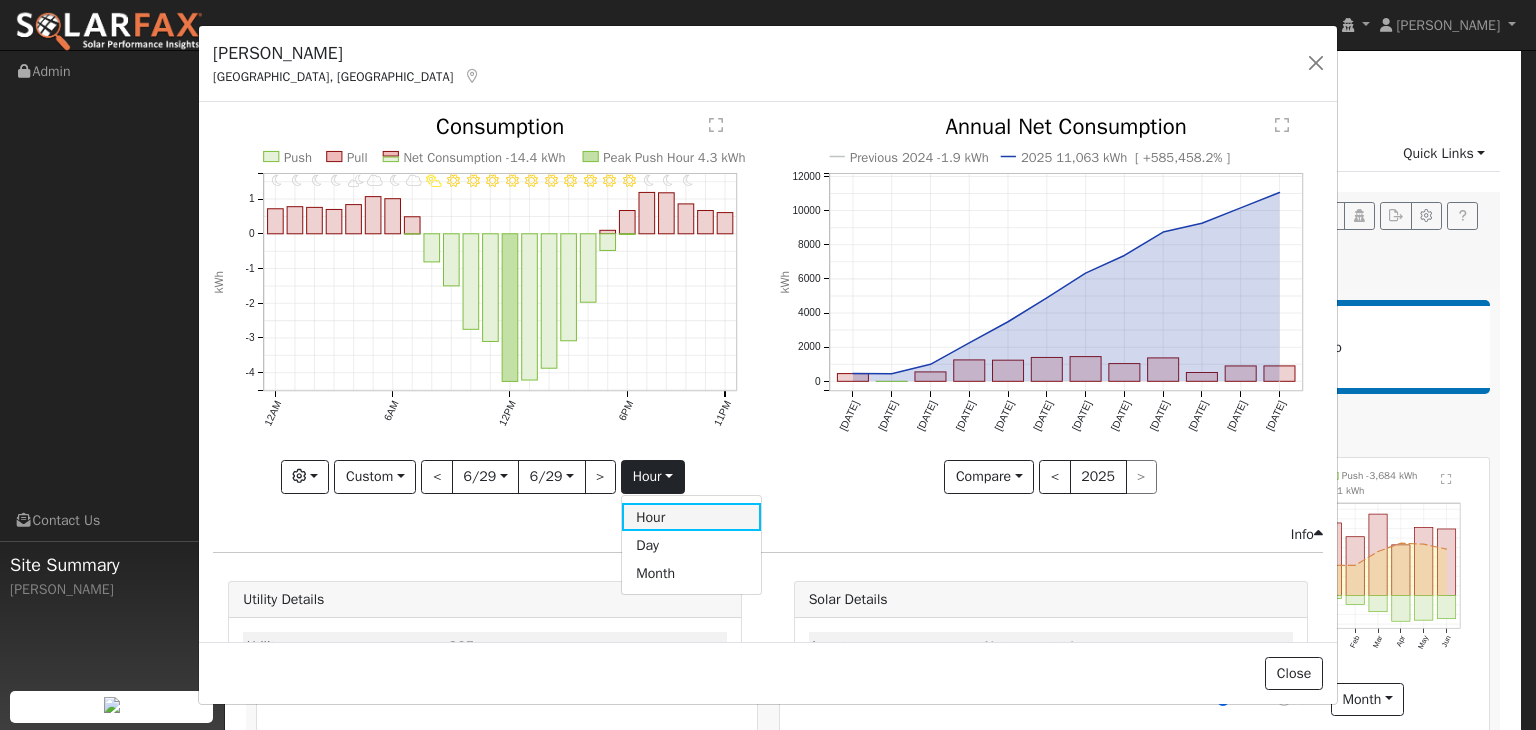 click on "Hour" at bounding box center (691, 517) 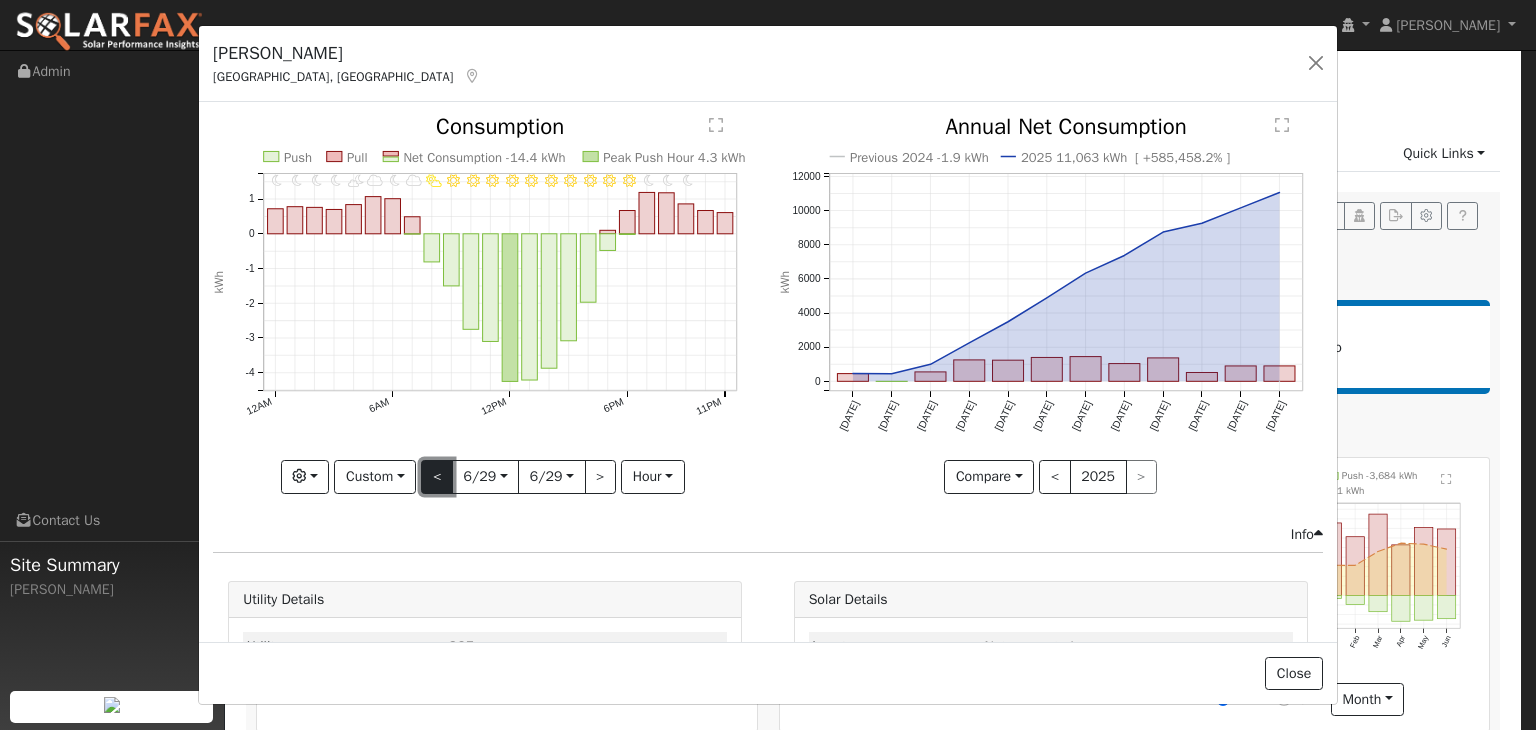 click on "<" at bounding box center [437, 477] 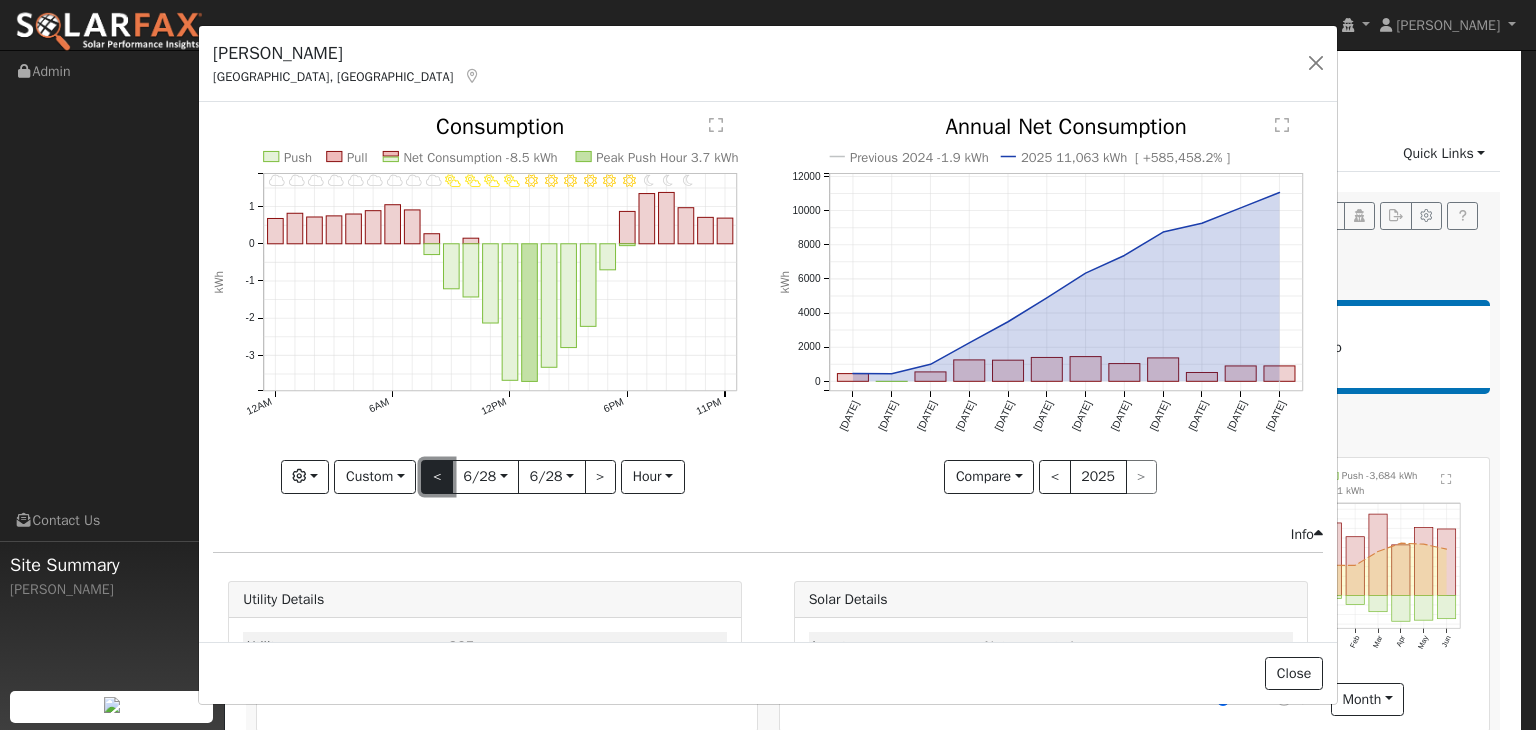 click on "<" at bounding box center [437, 477] 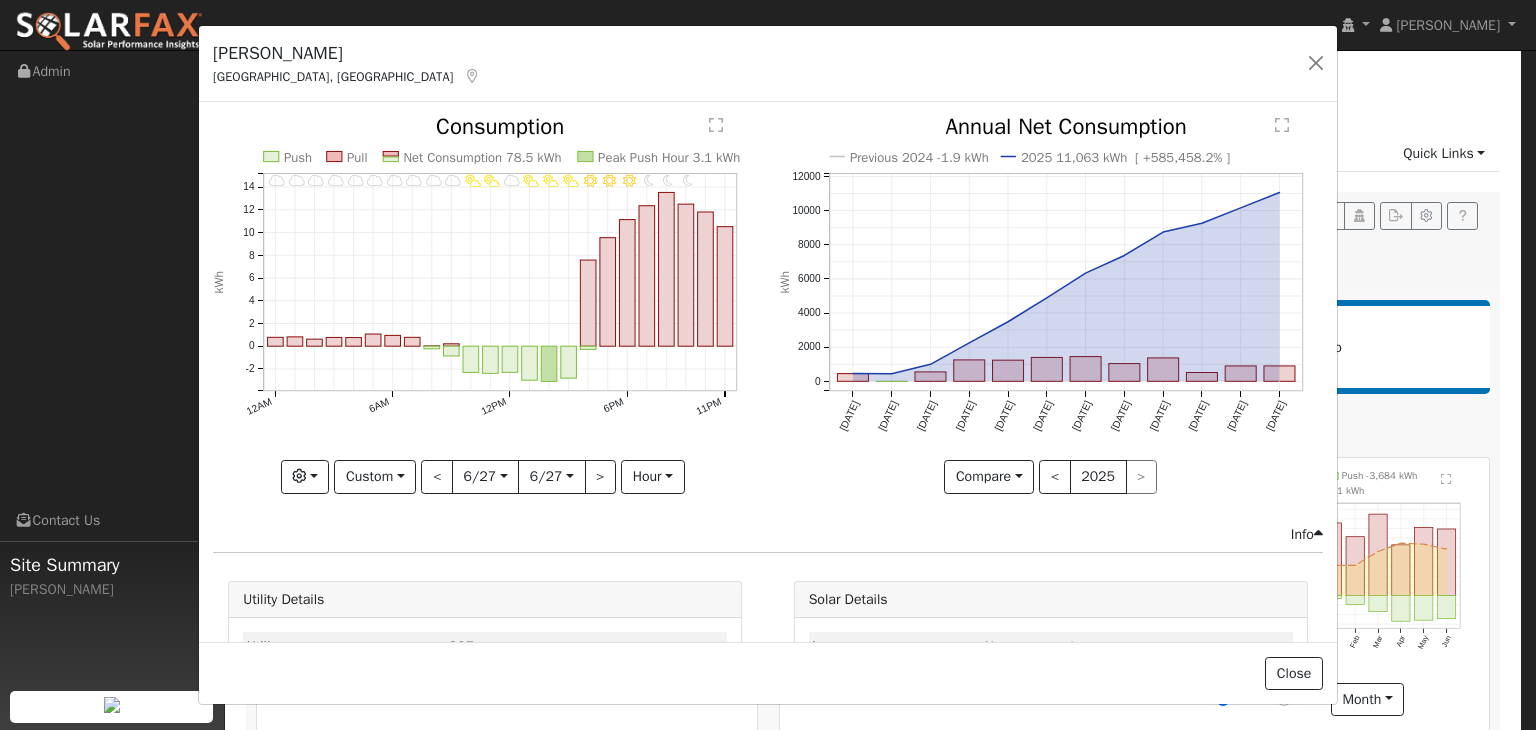 click on "" 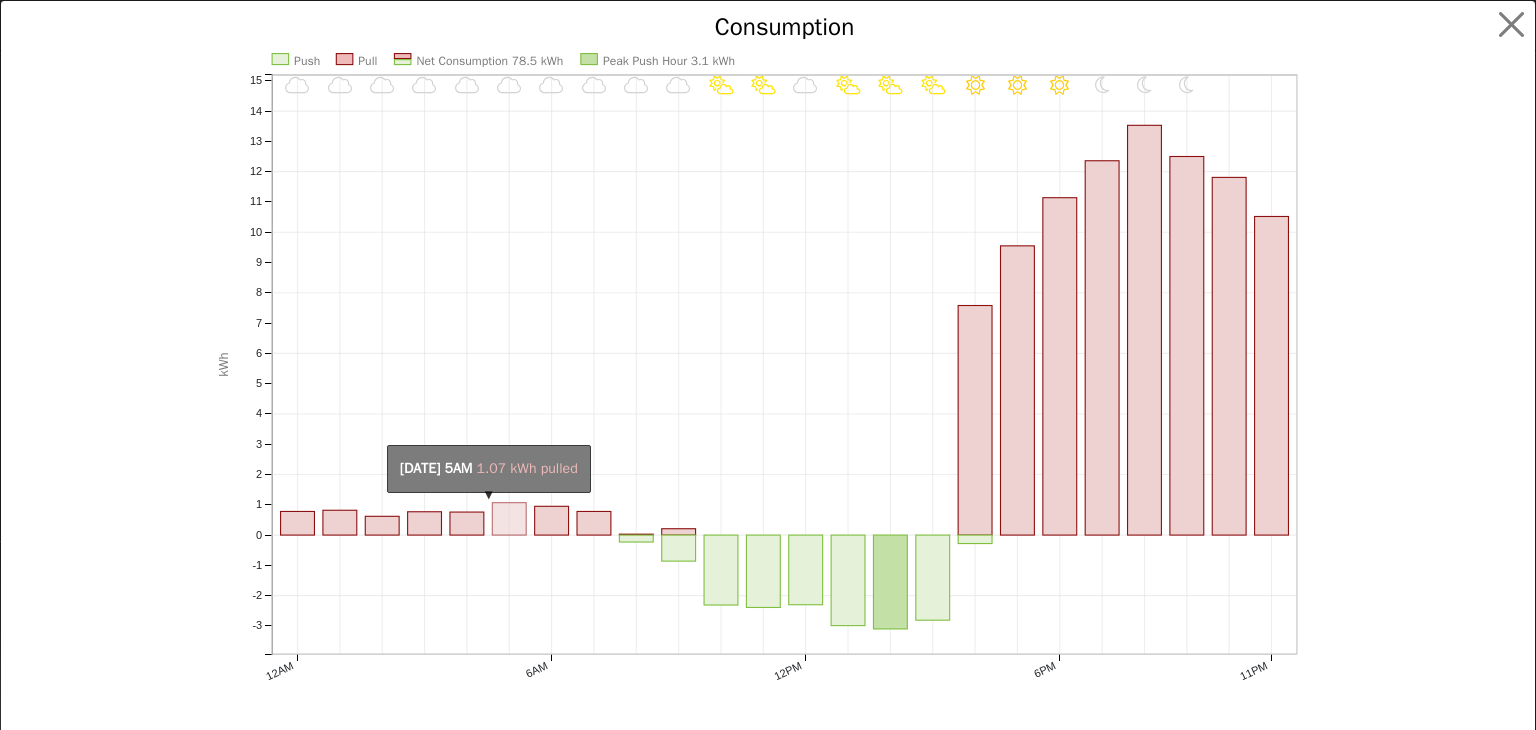 click on "onclick=""" 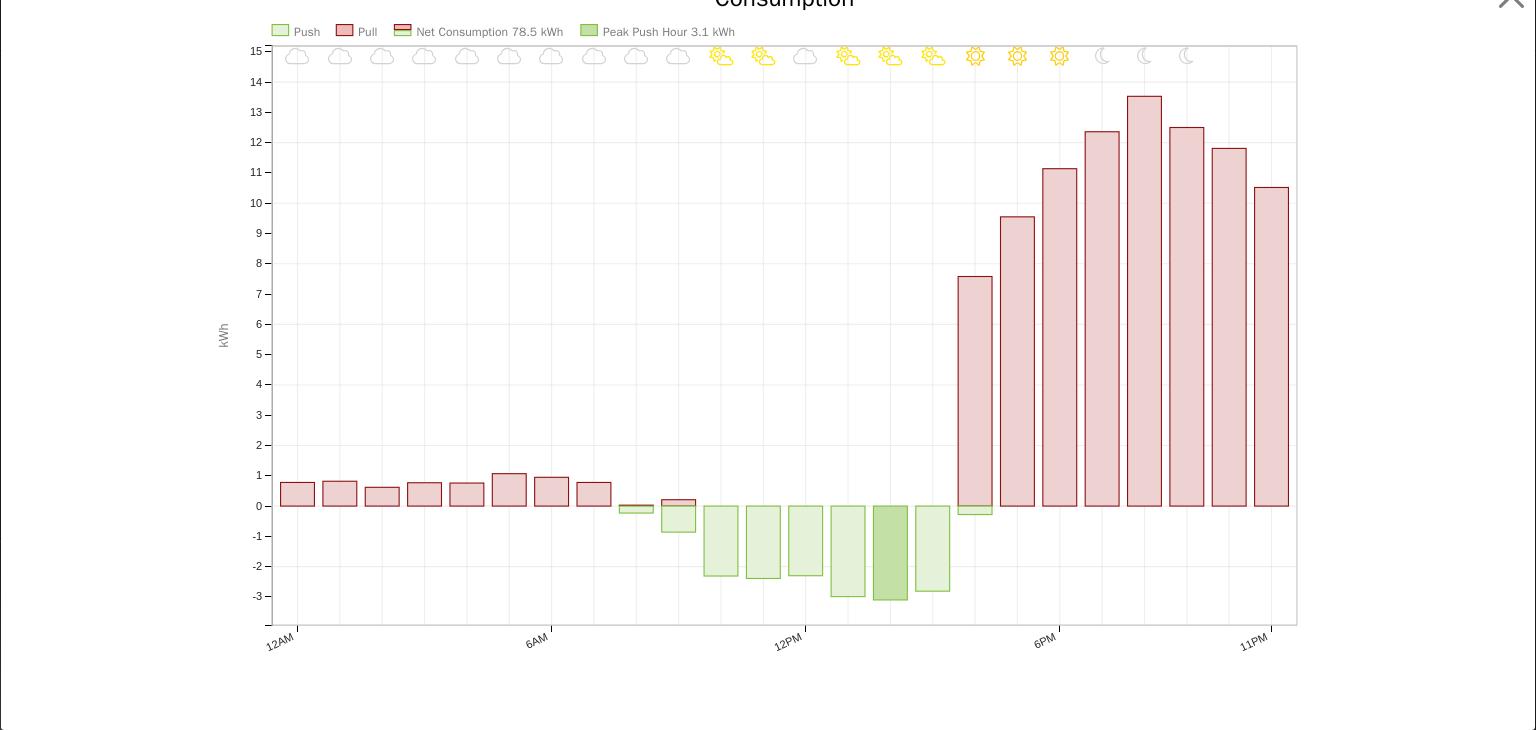 scroll, scrollTop: 0, scrollLeft: 0, axis: both 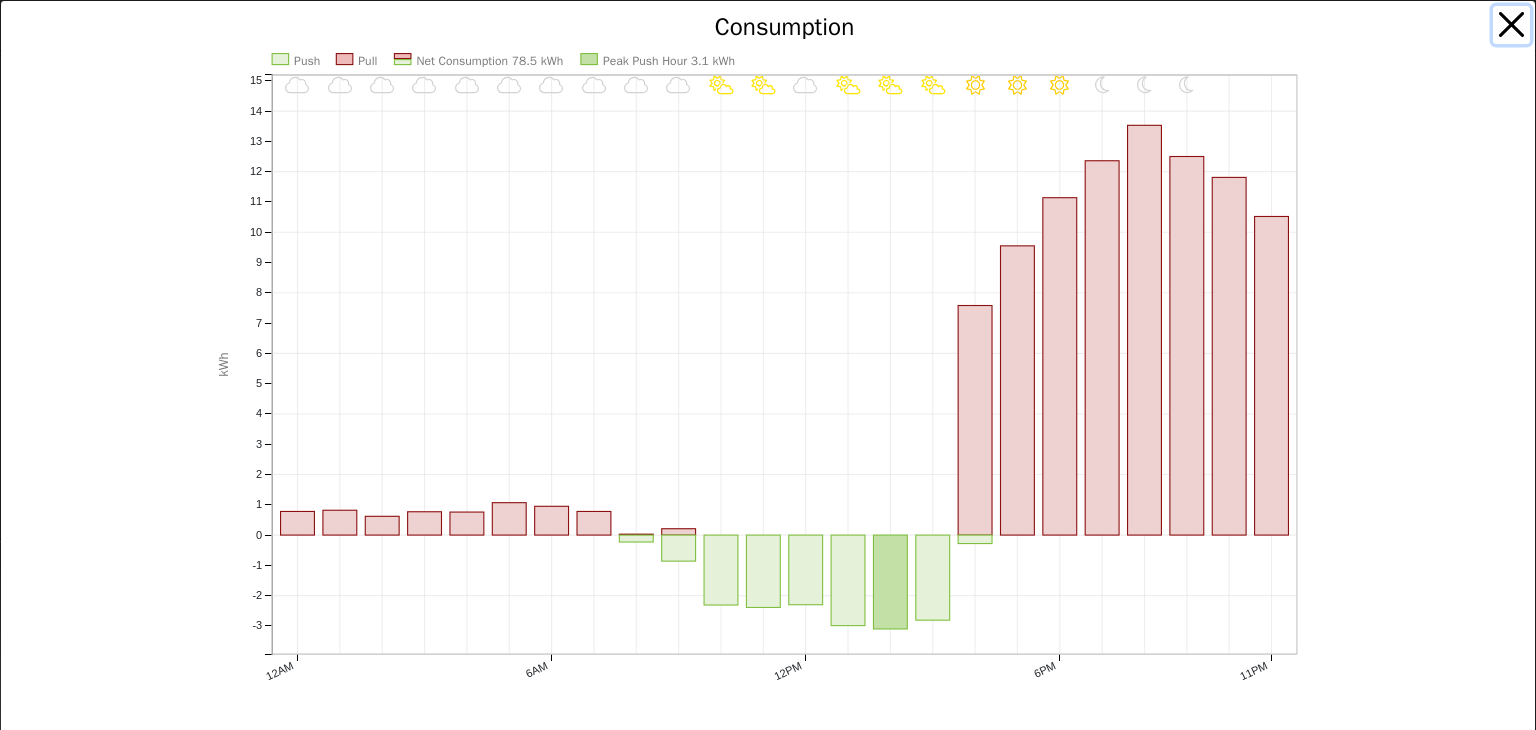 click at bounding box center [1512, 25] 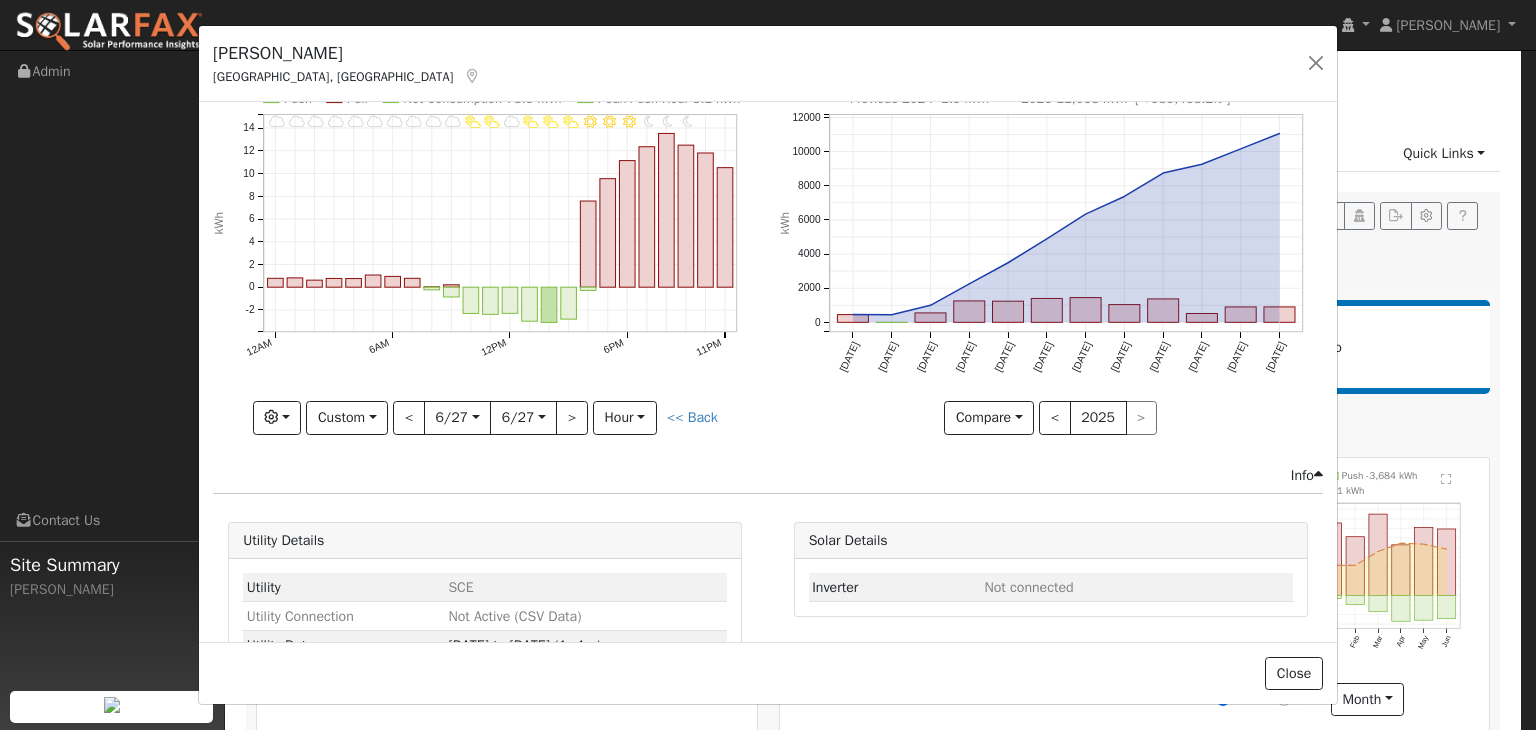 scroll, scrollTop: 62, scrollLeft: 0, axis: vertical 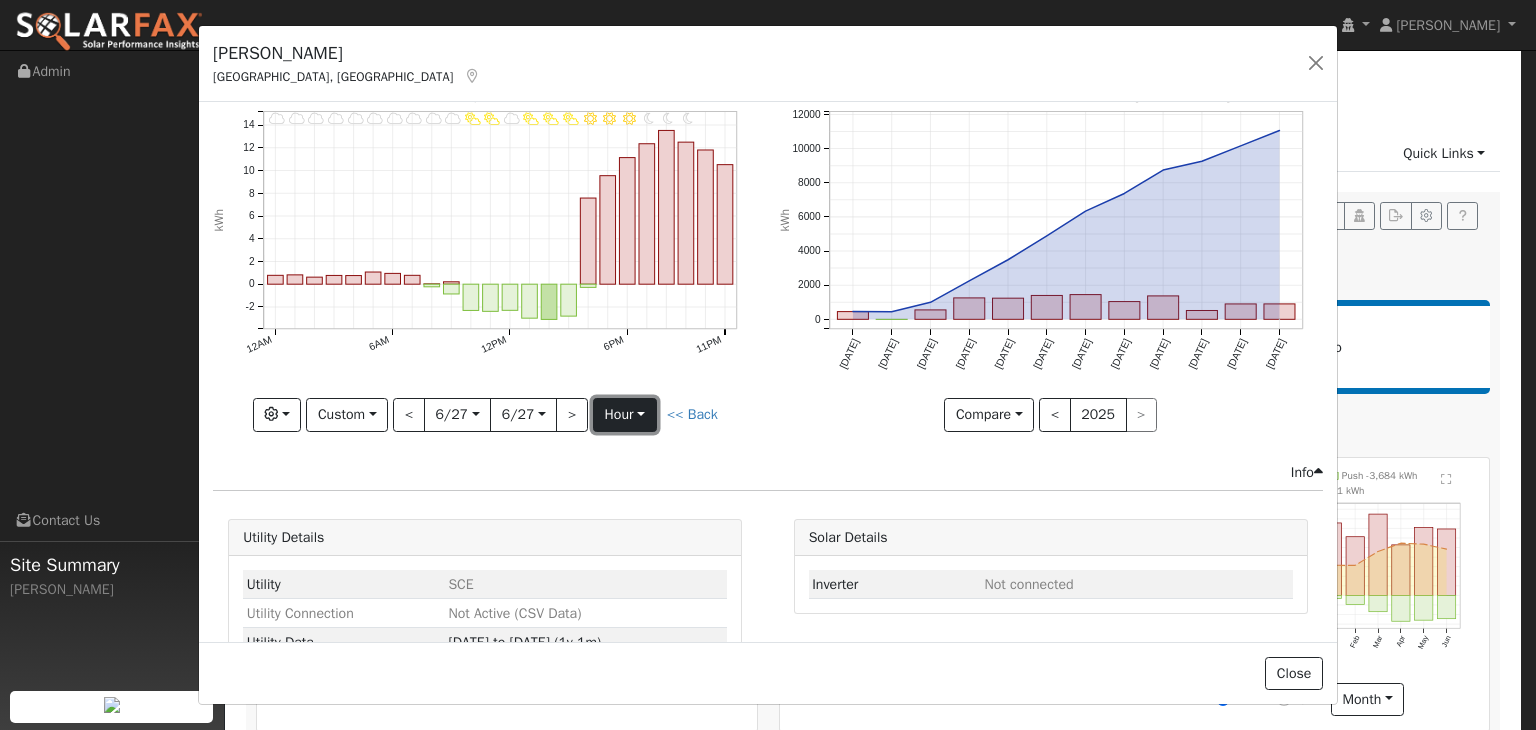 click on "hour" at bounding box center (625, 415) 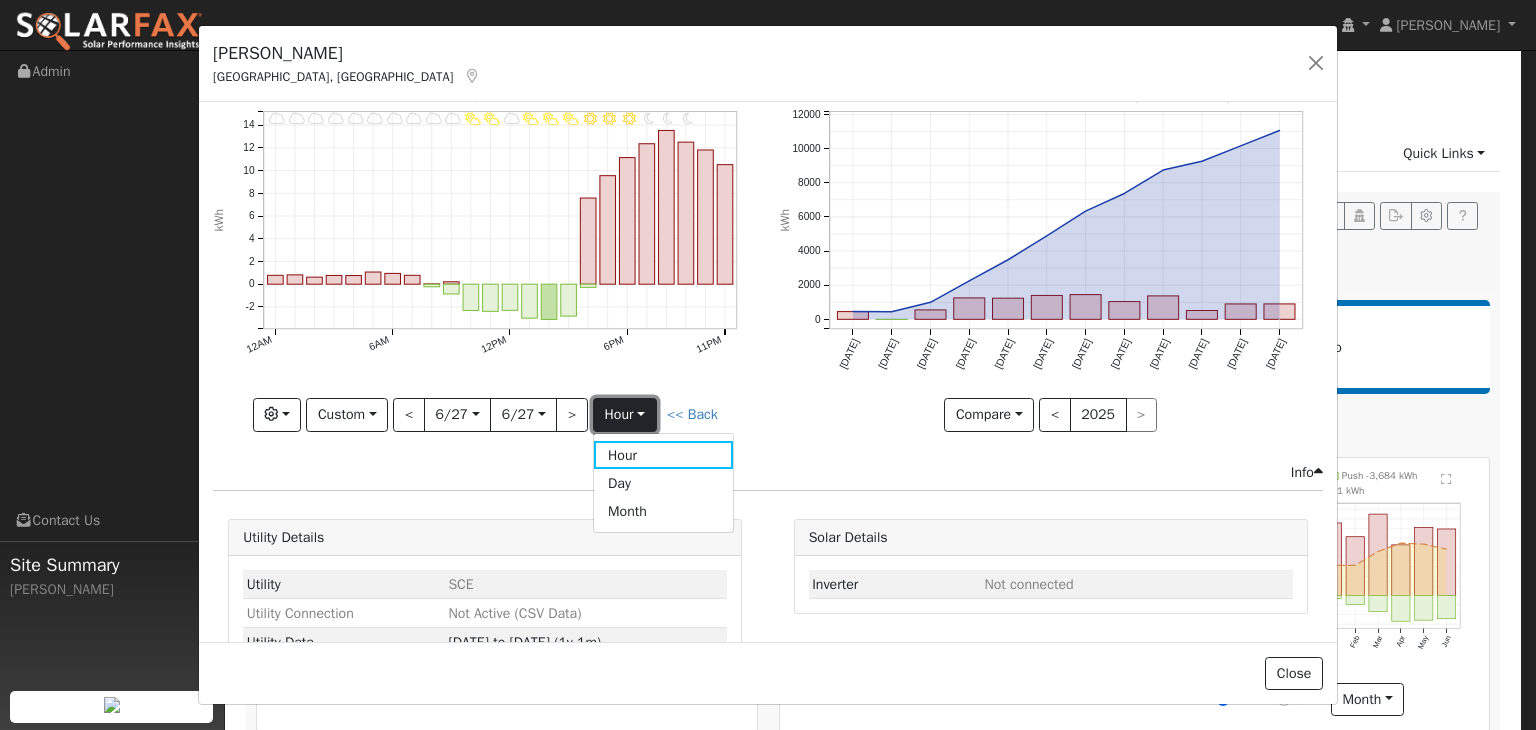 click on "hour" at bounding box center [625, 415] 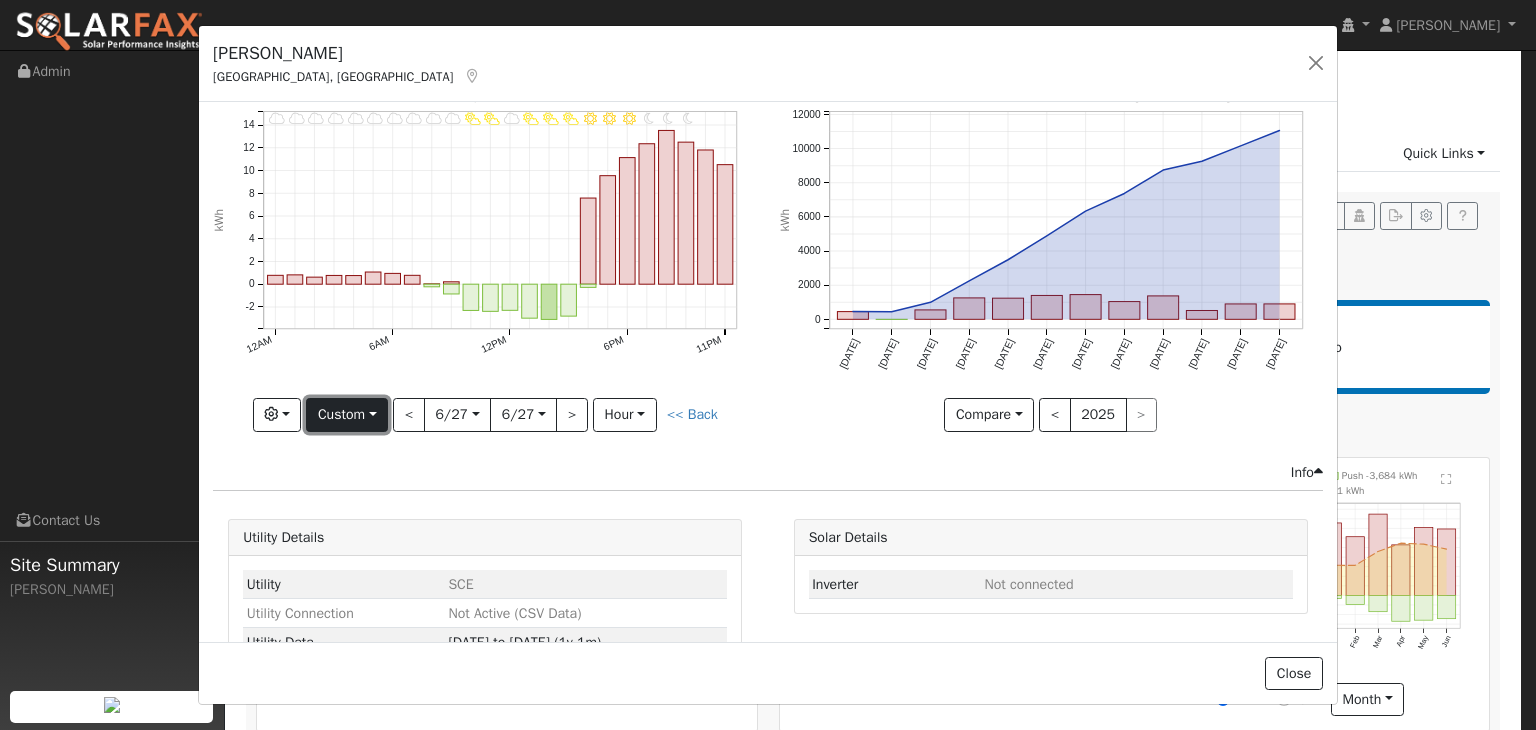 click on "Custom" at bounding box center [347, 415] 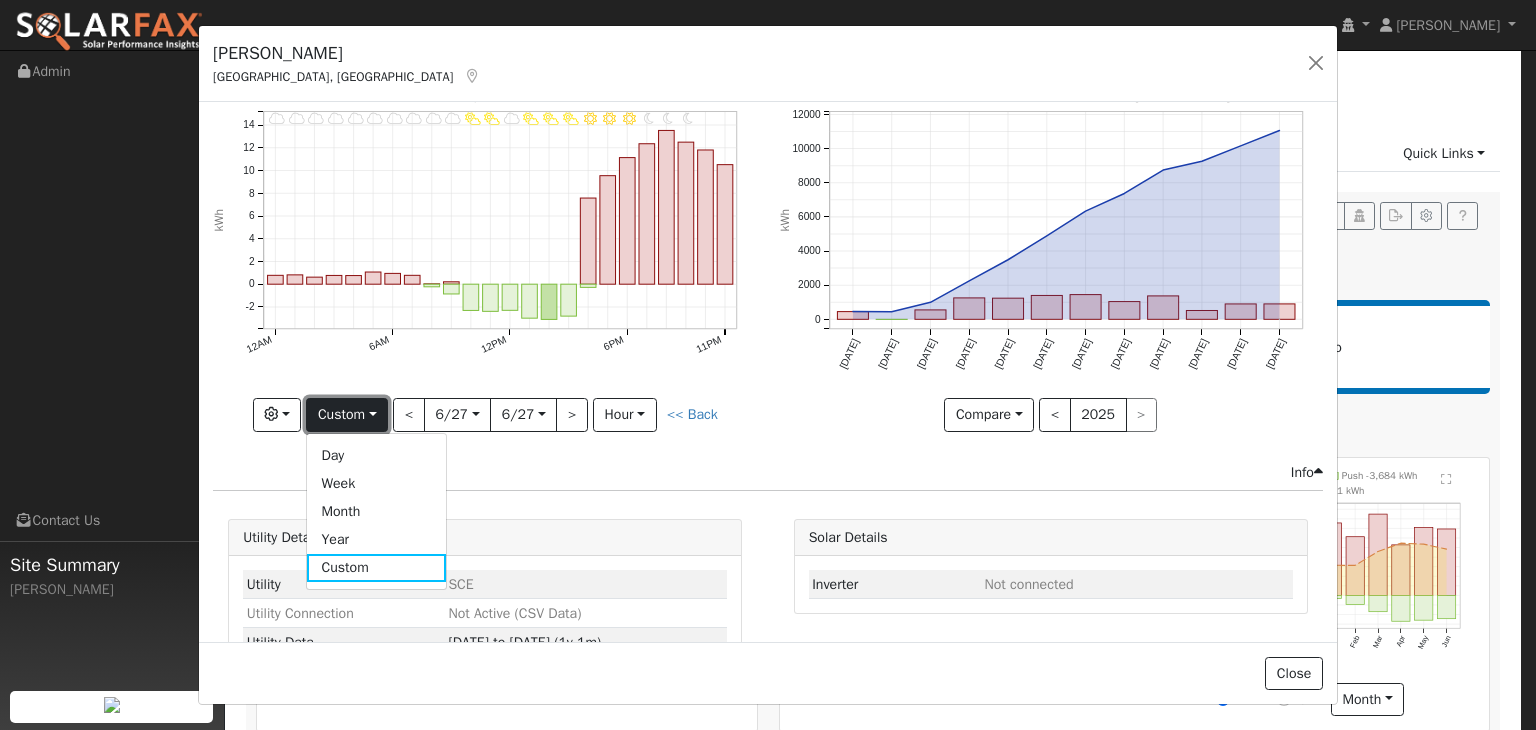 click on "Custom" at bounding box center (347, 415) 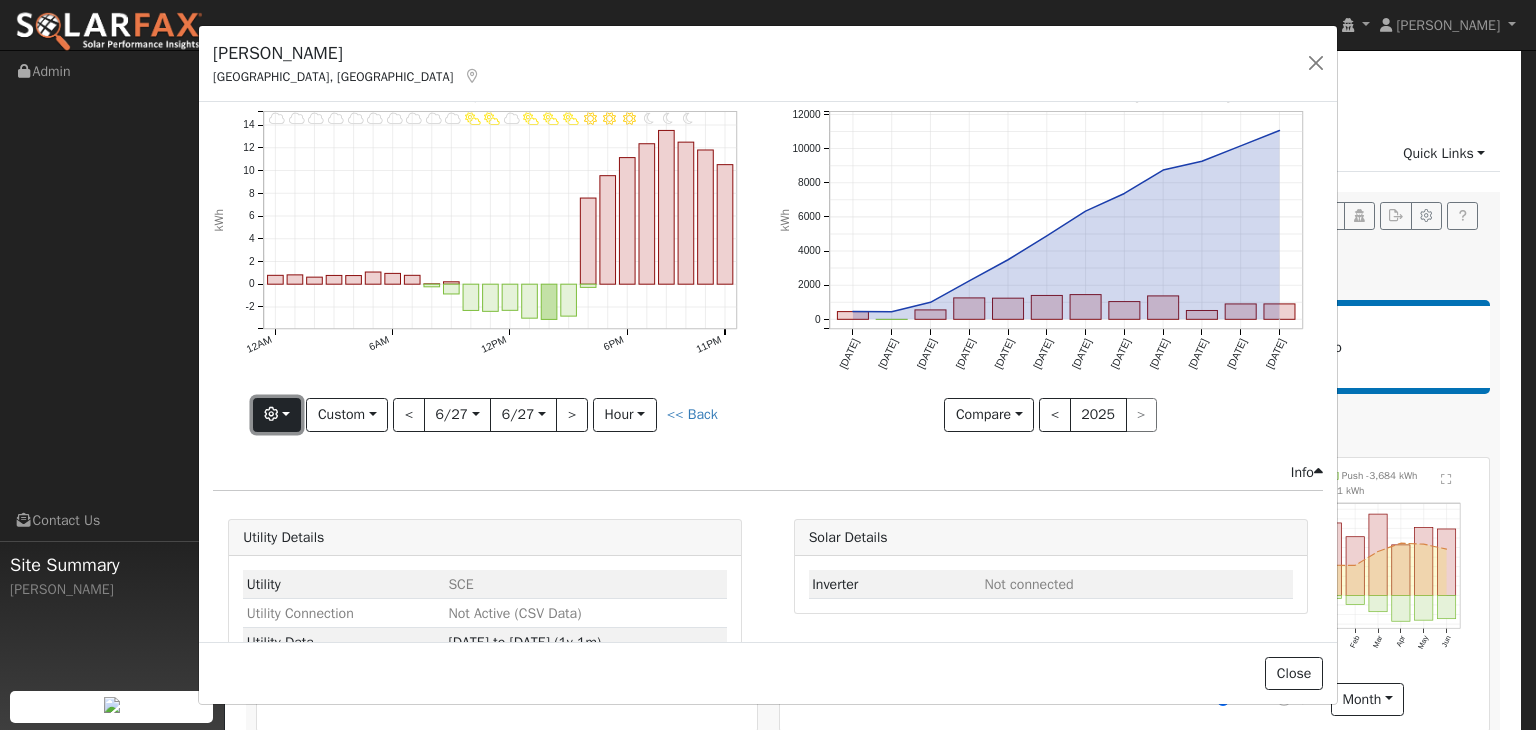 click at bounding box center [277, 415] 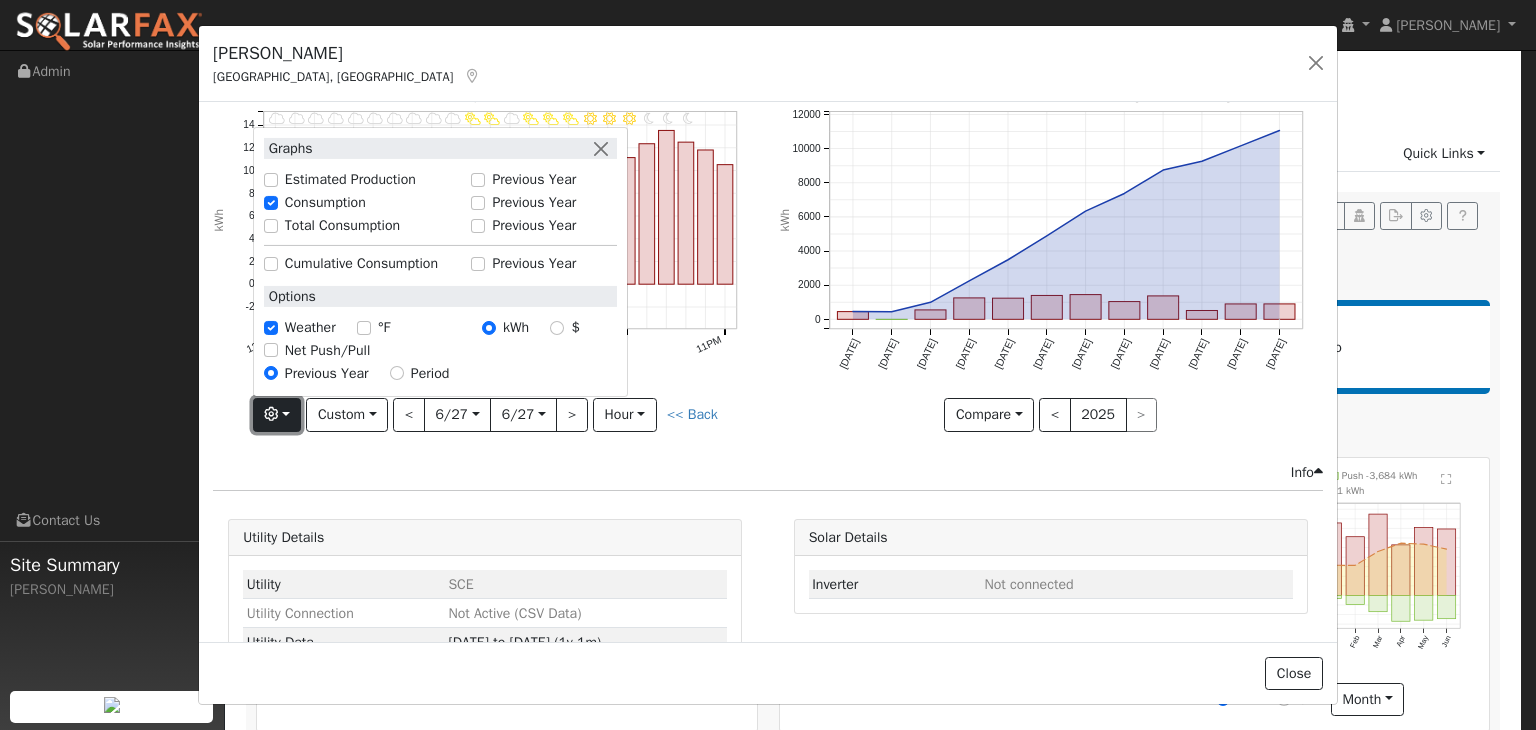 click at bounding box center [277, 415] 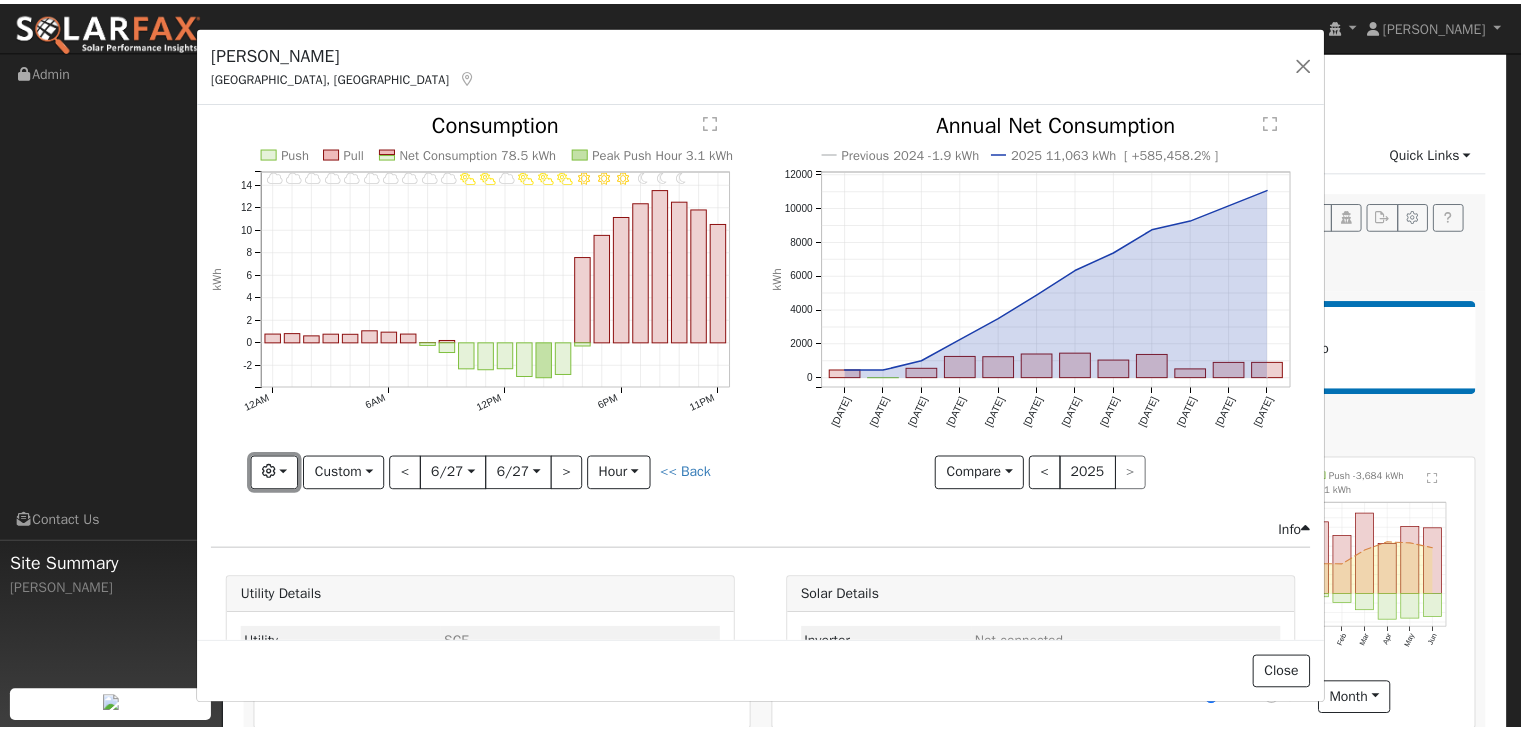 scroll, scrollTop: 0, scrollLeft: 0, axis: both 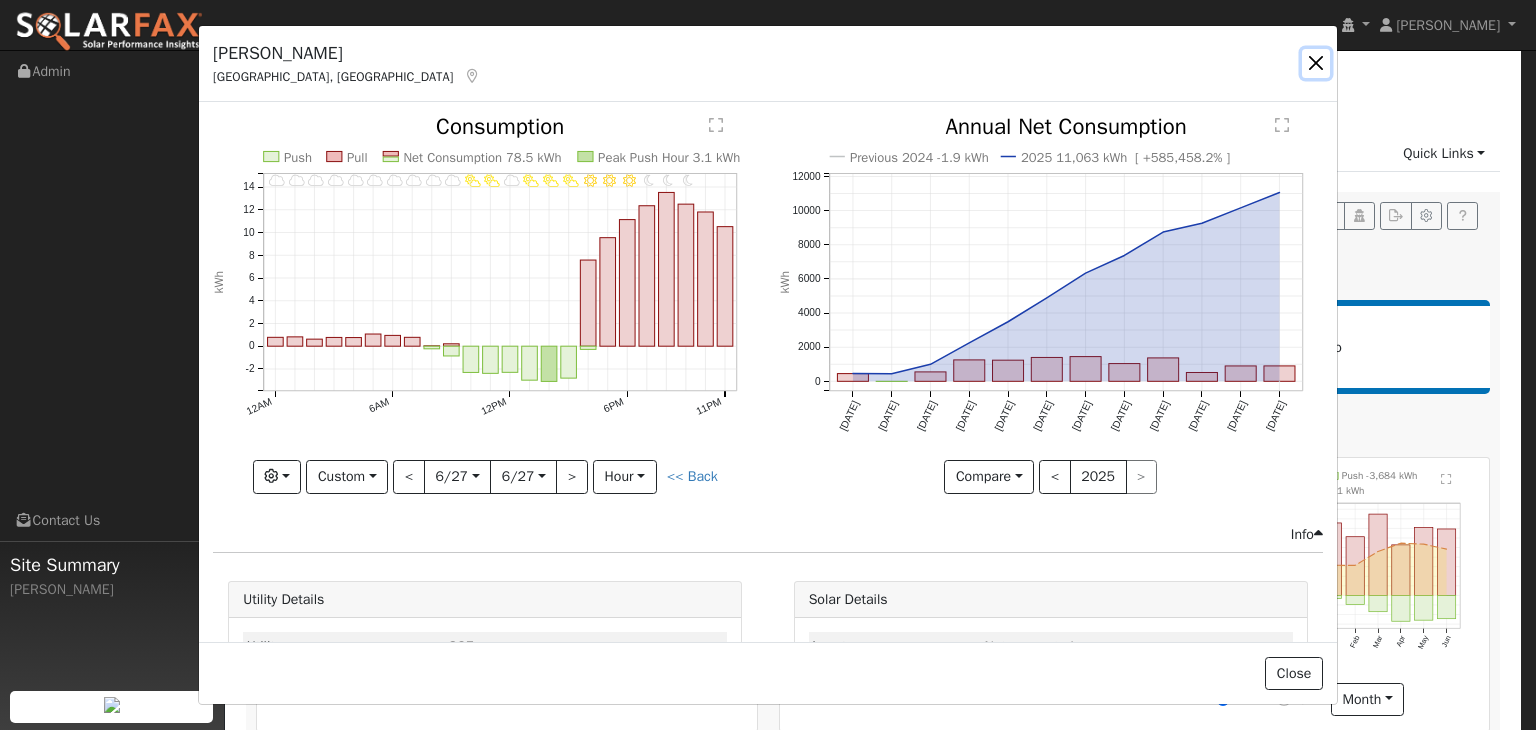 click at bounding box center [1316, 63] 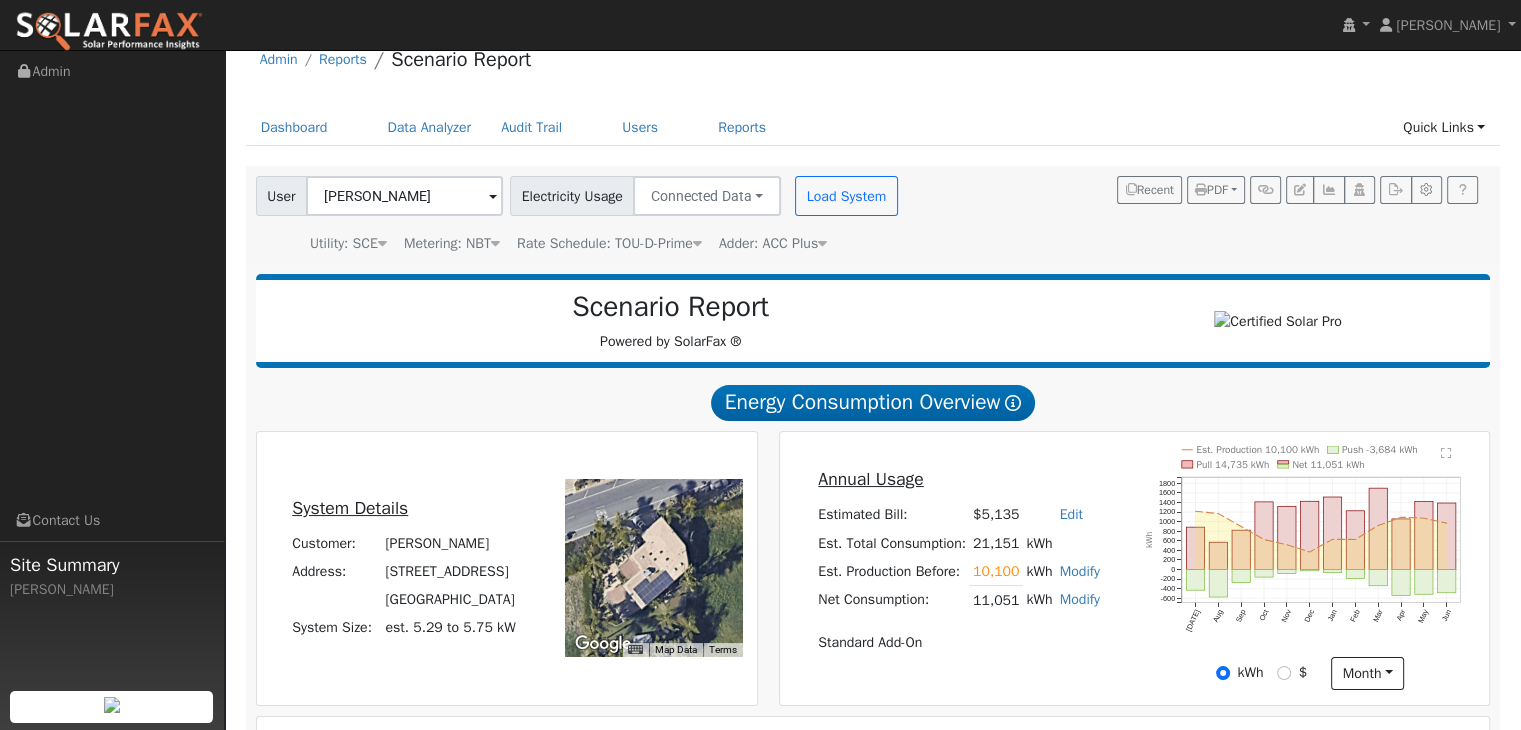 scroll, scrollTop: 28, scrollLeft: 0, axis: vertical 